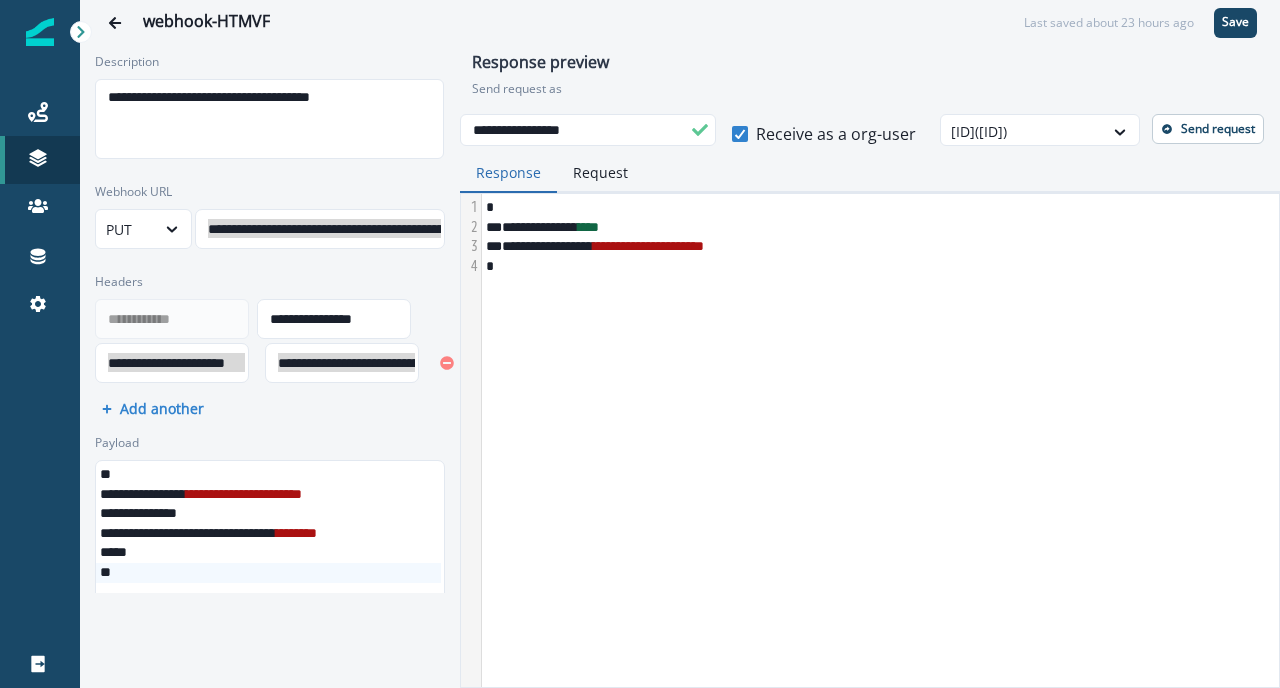 scroll, scrollTop: 0, scrollLeft: 0, axis: both 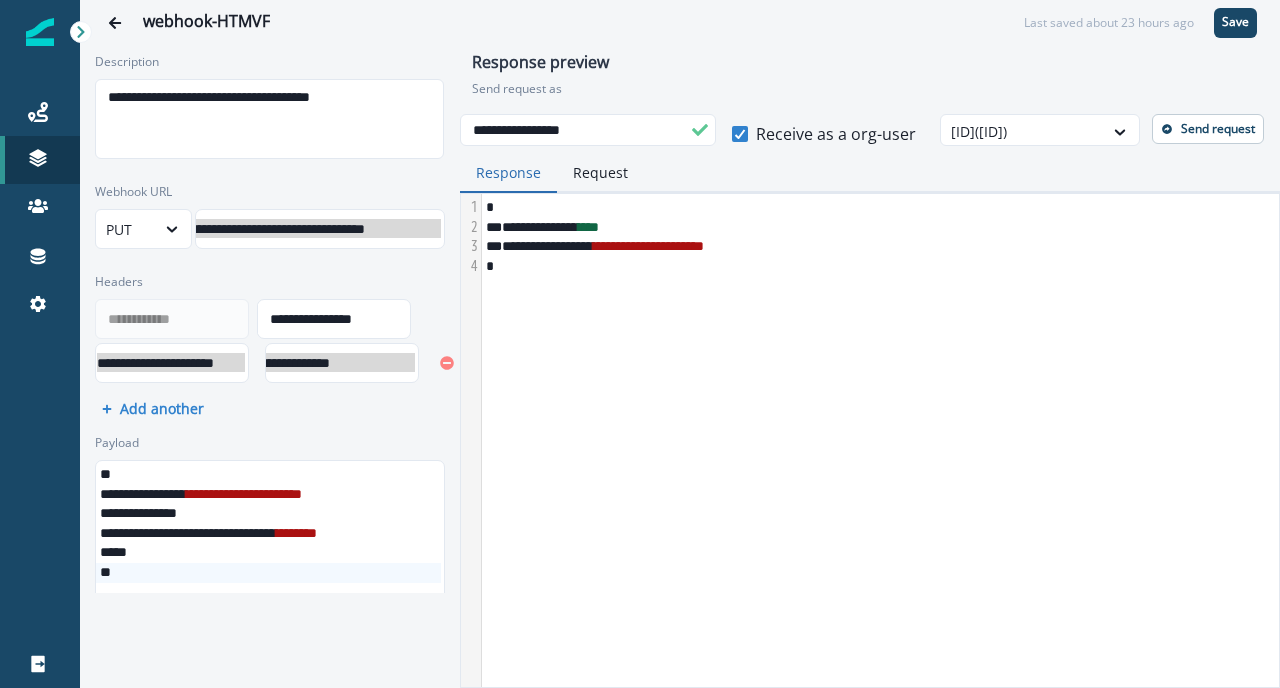 click on "**********" at bounding box center [271, 363] 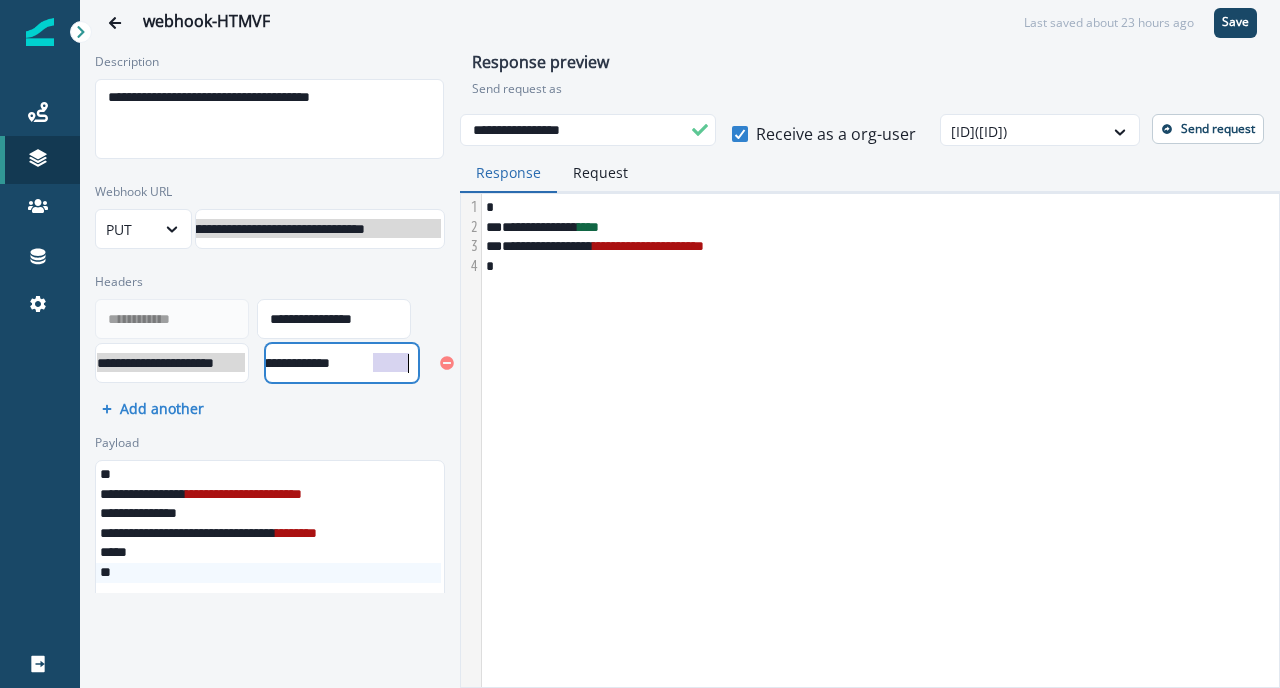 scroll, scrollTop: 0, scrollLeft: 161, axis: horizontal 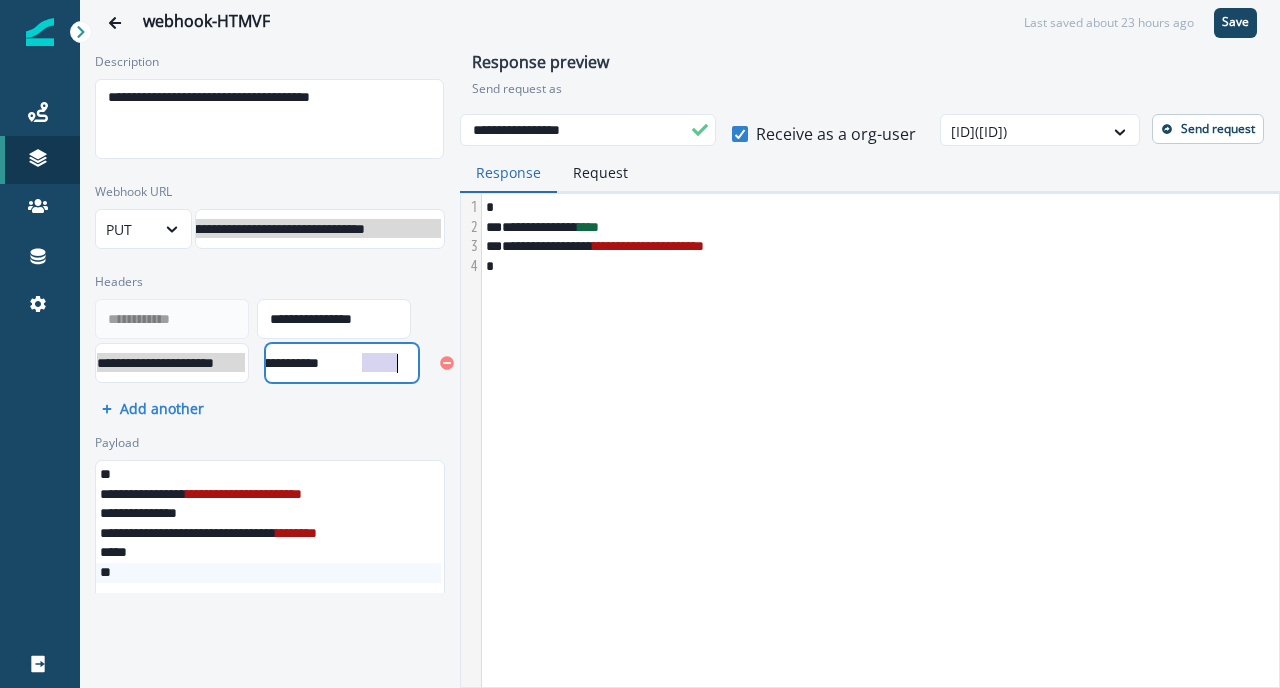 drag, startPoint x: 374, startPoint y: 364, endPoint x: 444, endPoint y: 383, distance: 72.53275 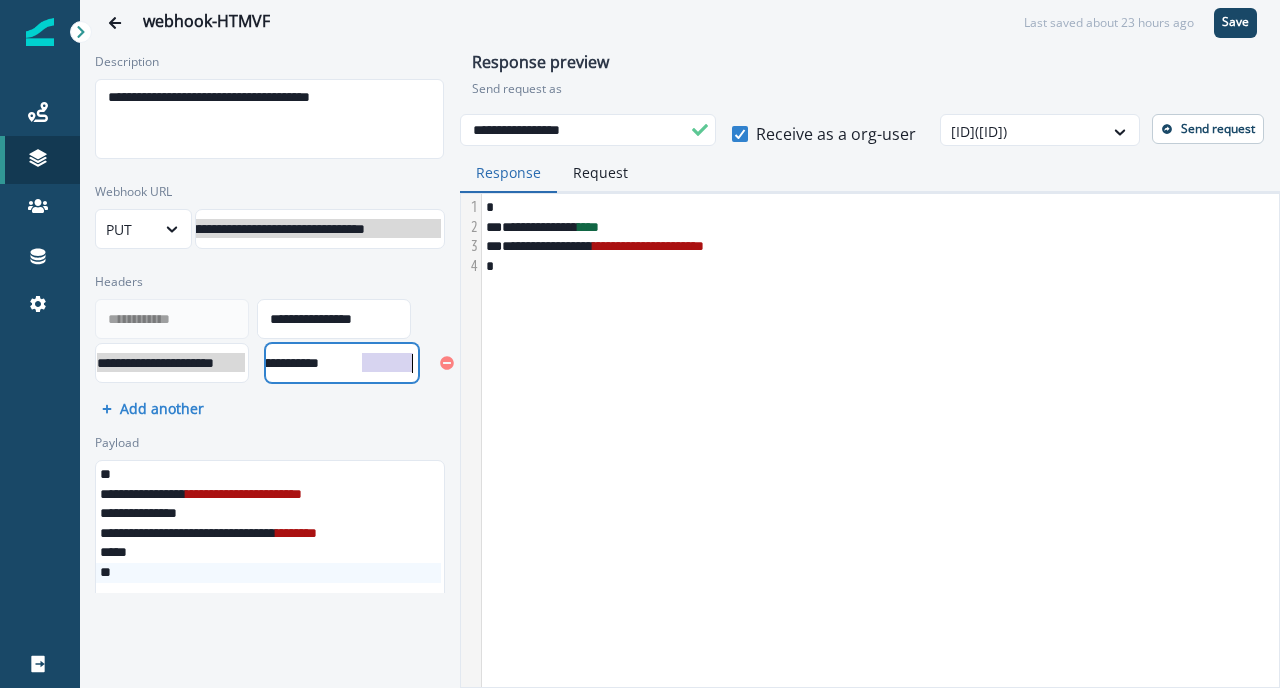 click on "**********" at bounding box center (270, 552) 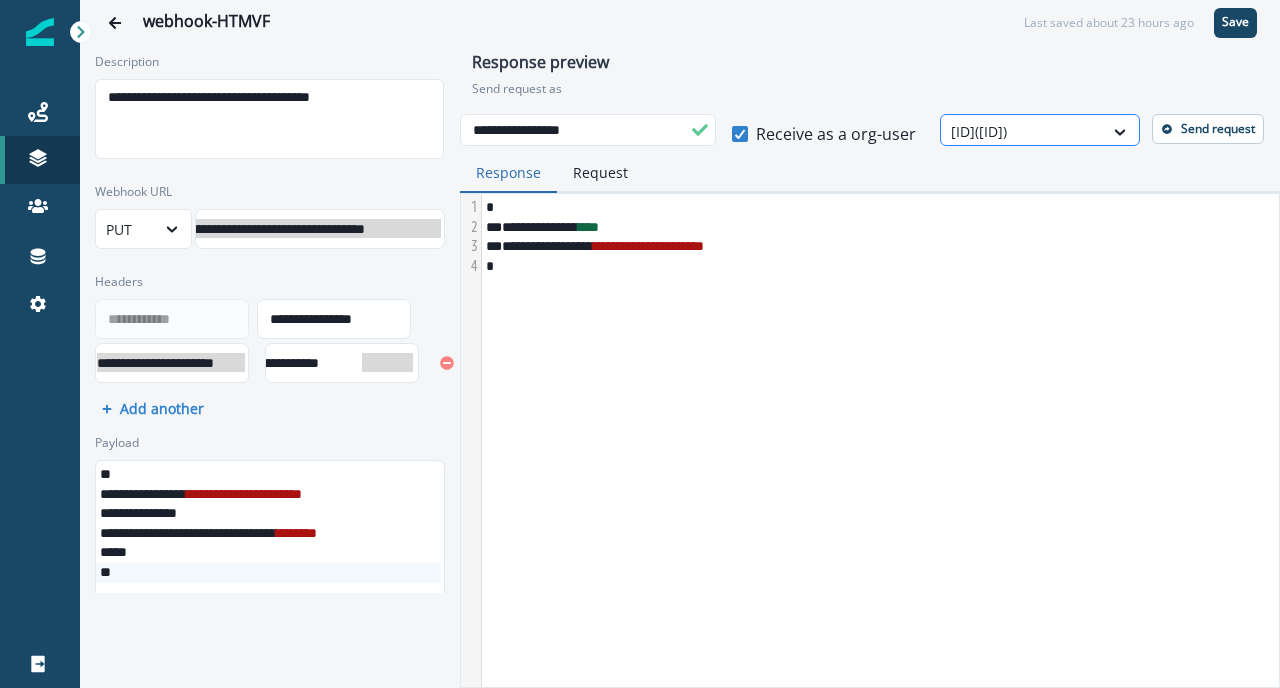 click at bounding box center [1022, 131] 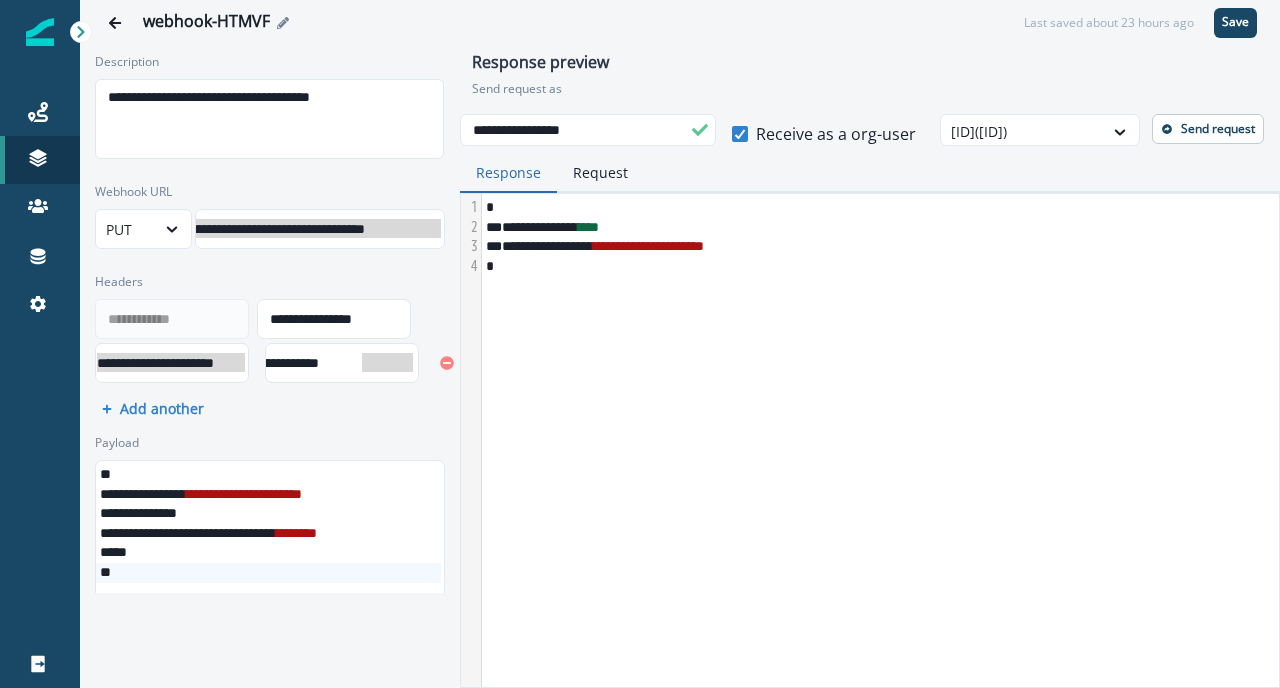 click on "webhook-HTMVF" at bounding box center (579, 23) 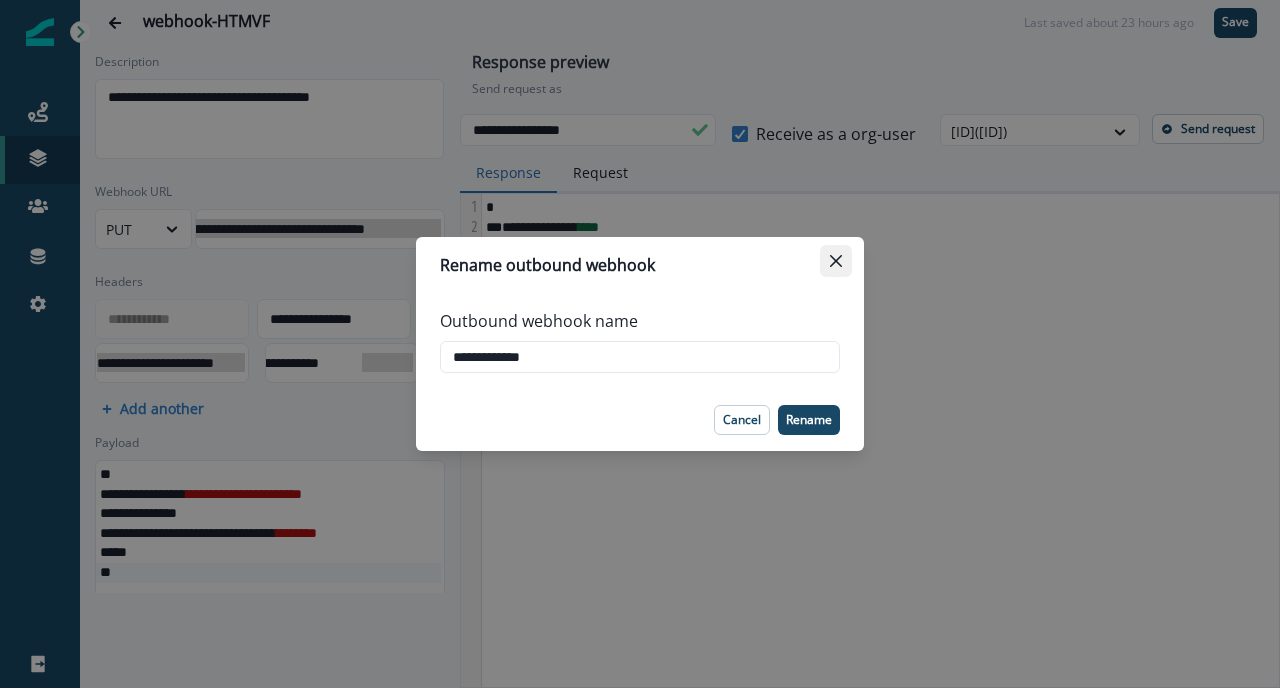 click at bounding box center (836, 261) 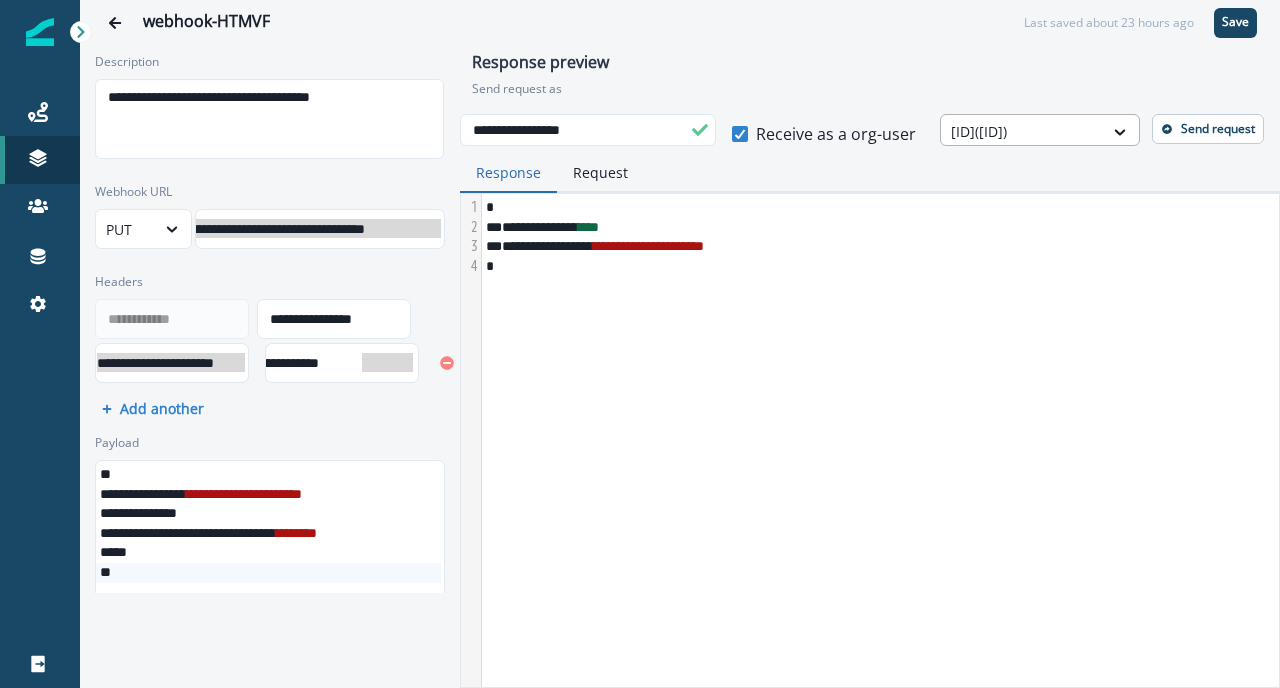 click at bounding box center (1022, 131) 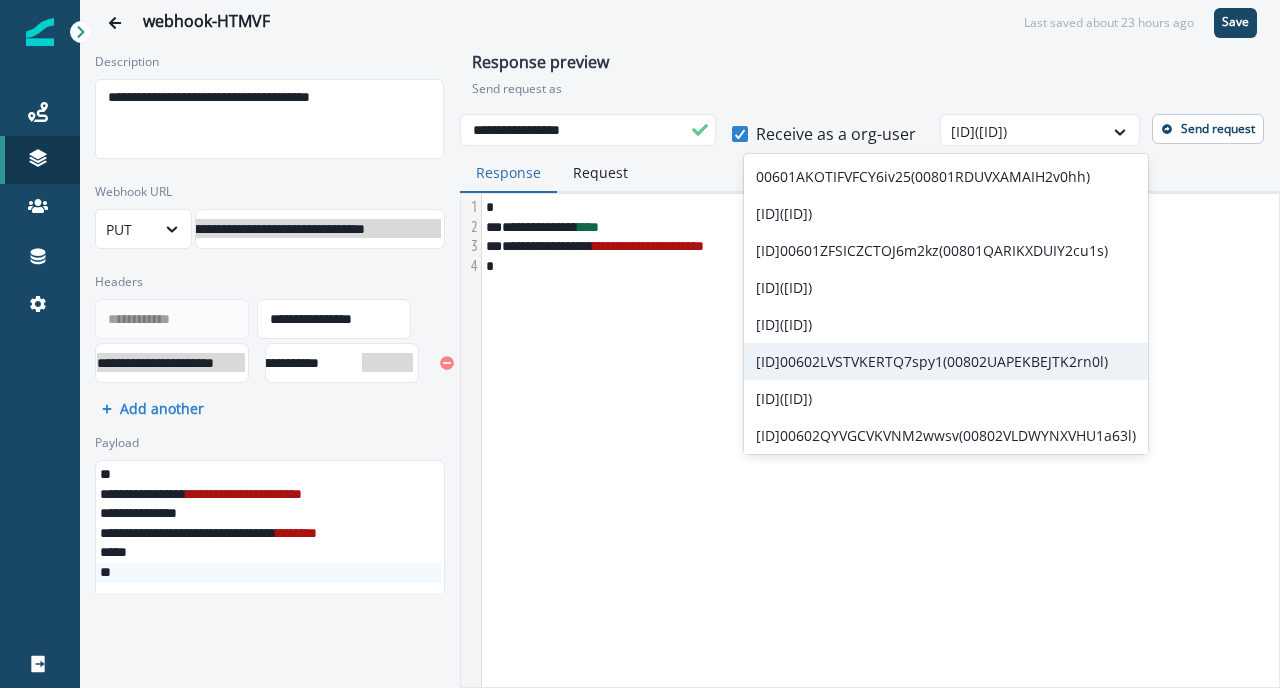 click on "**********" at bounding box center (879, 440) 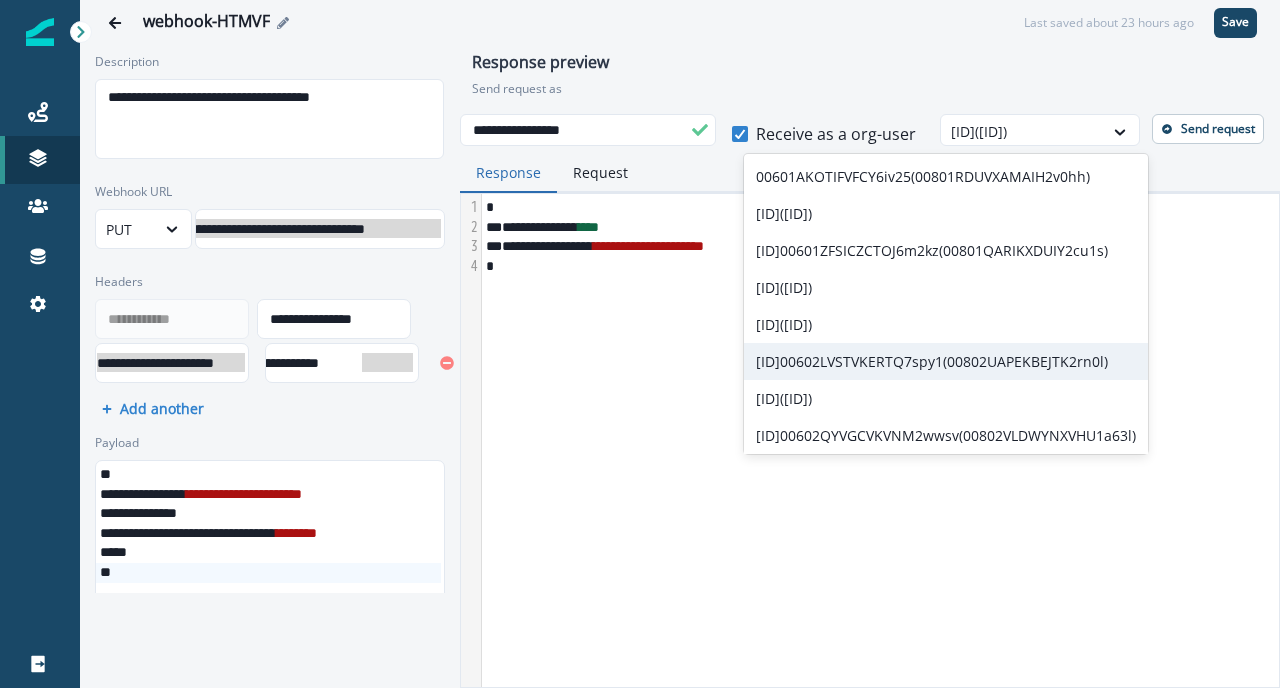 click on "webhook-HTMVF" at bounding box center [579, 23] 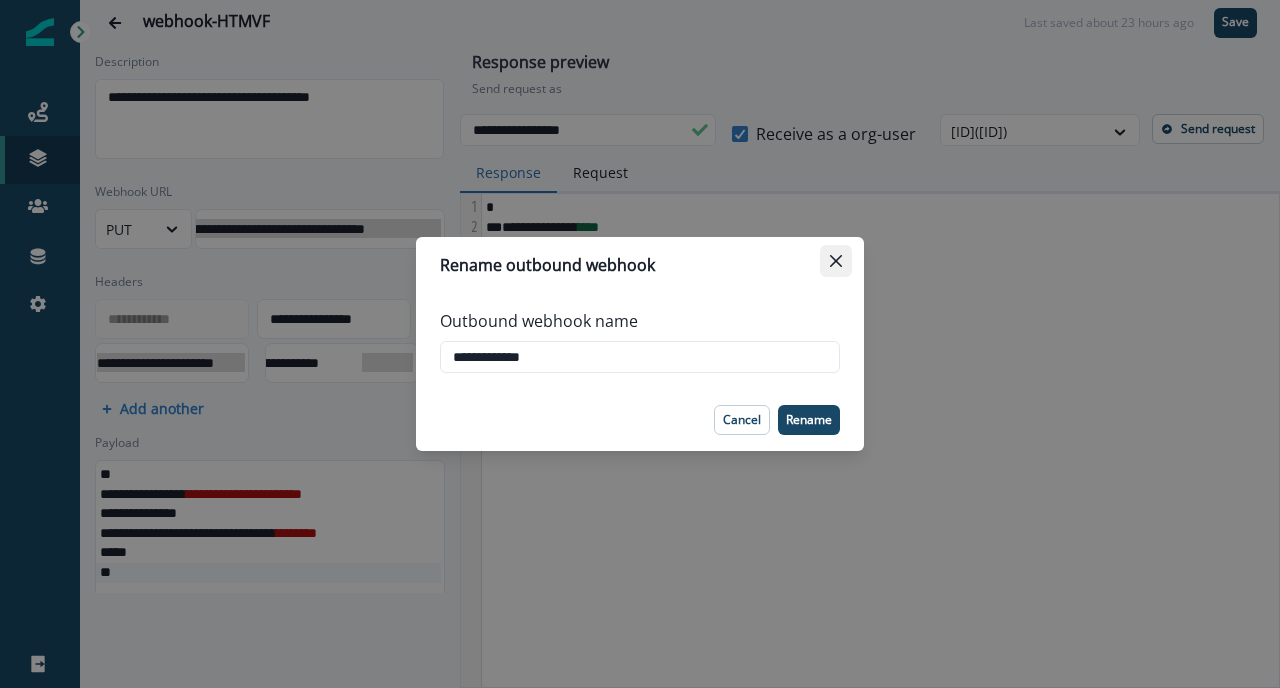 click at bounding box center [836, 261] 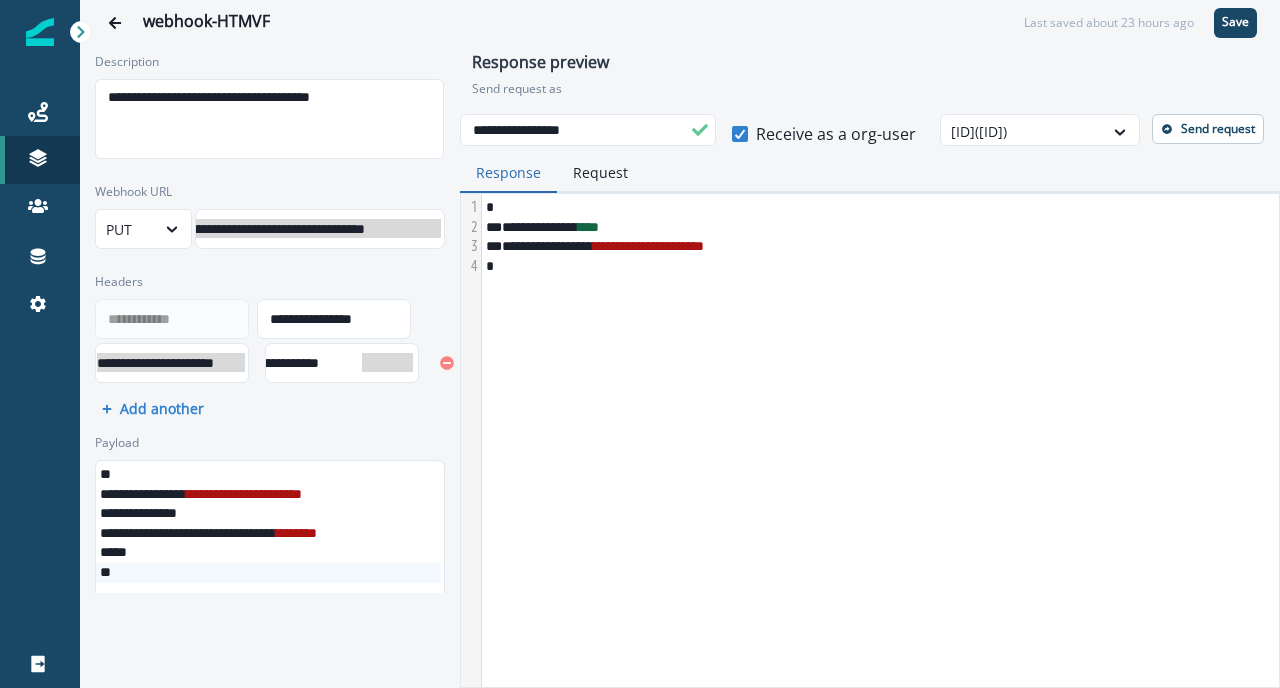 click on "**********" at bounding box center (879, 440) 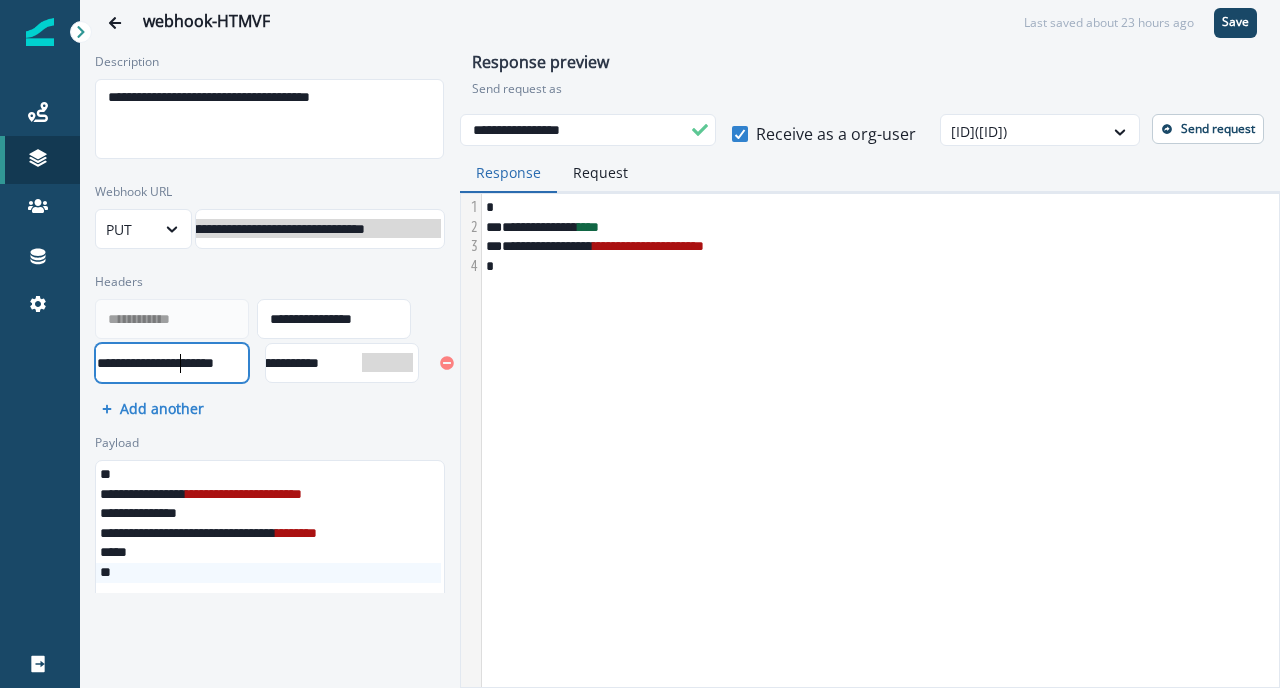 click on "**********" at bounding box center (170, 363) 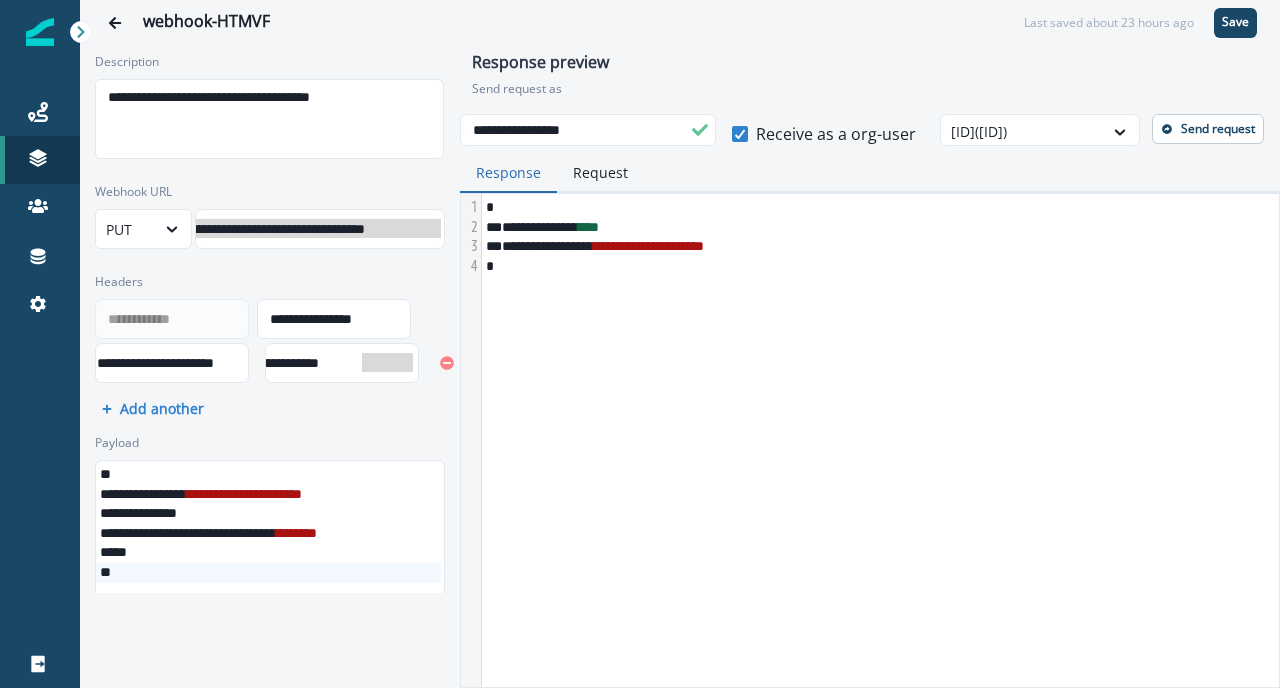 click on "**********" at bounding box center (270, 328) 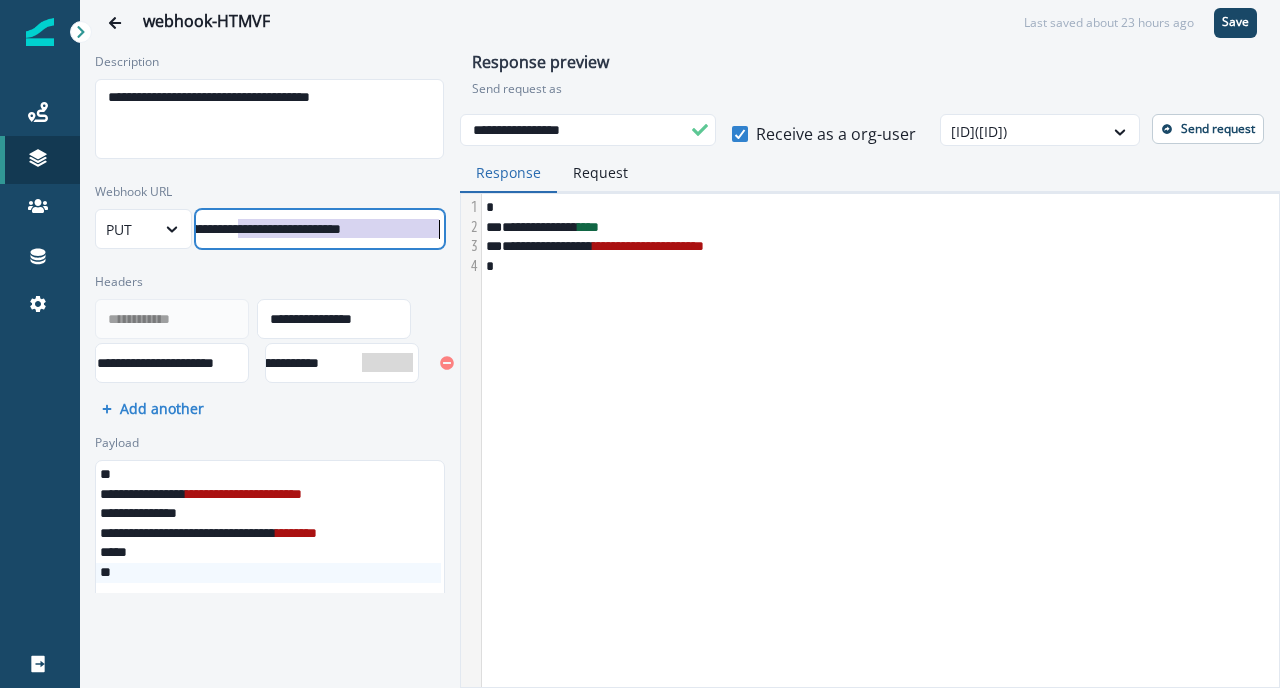 drag, startPoint x: 266, startPoint y: 235, endPoint x: 462, endPoint y: 234, distance: 196.00255 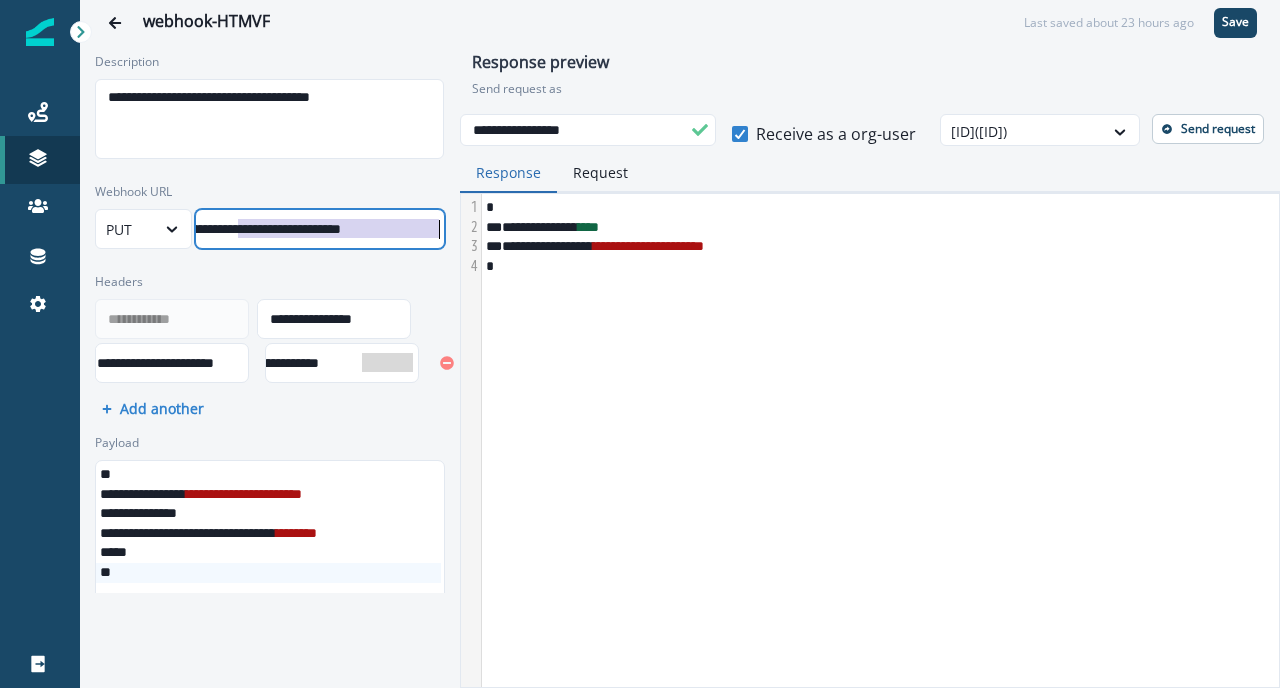 click on "**********" at bounding box center [680, 319] 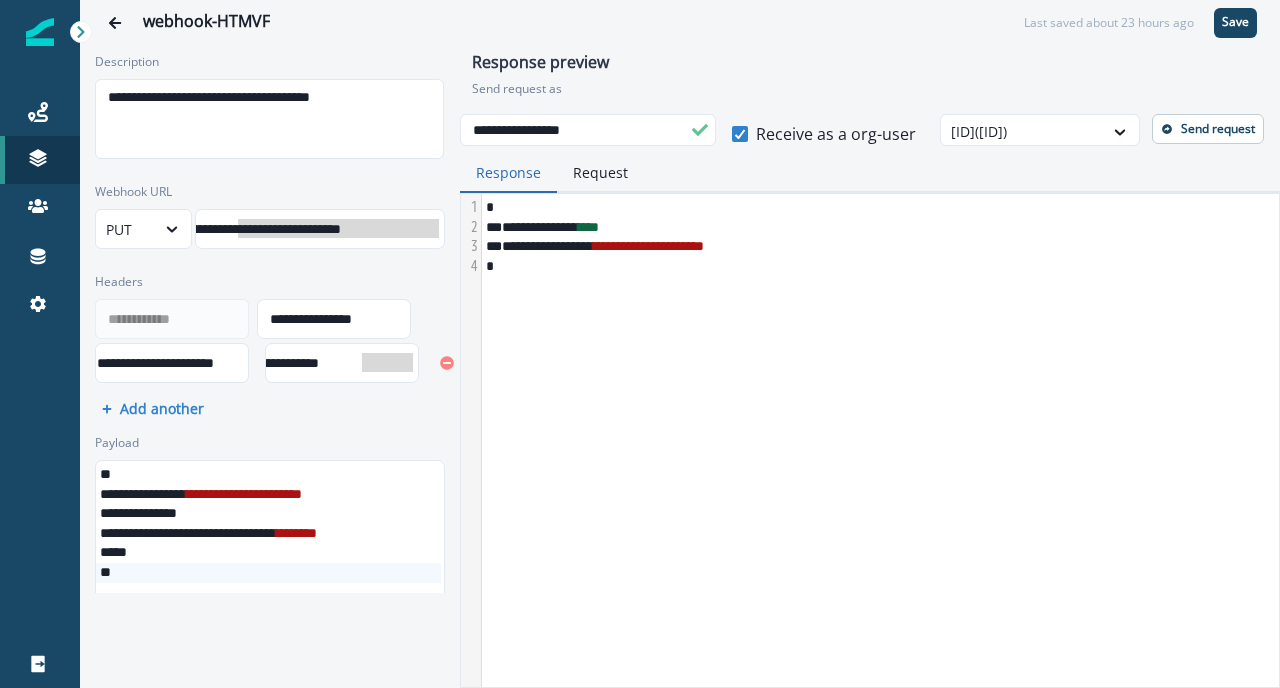 click on "**********" at bounding box center (241, 229) 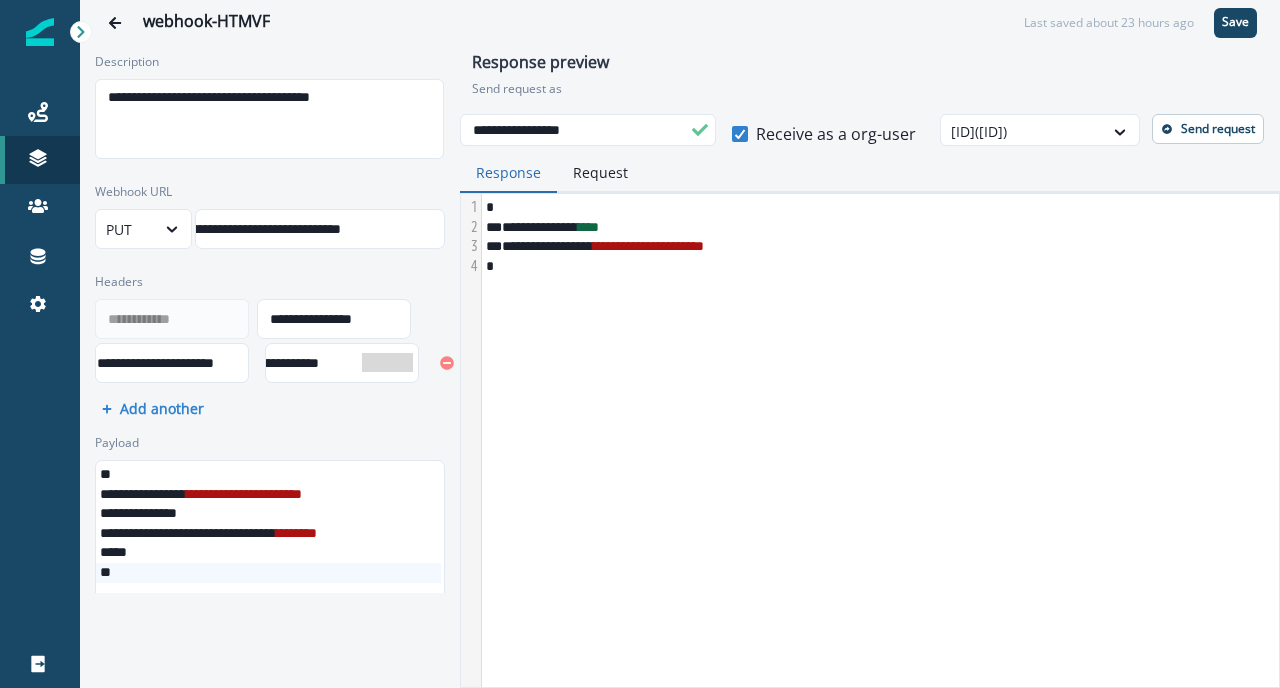 click on "**********" at bounding box center (270, 328) 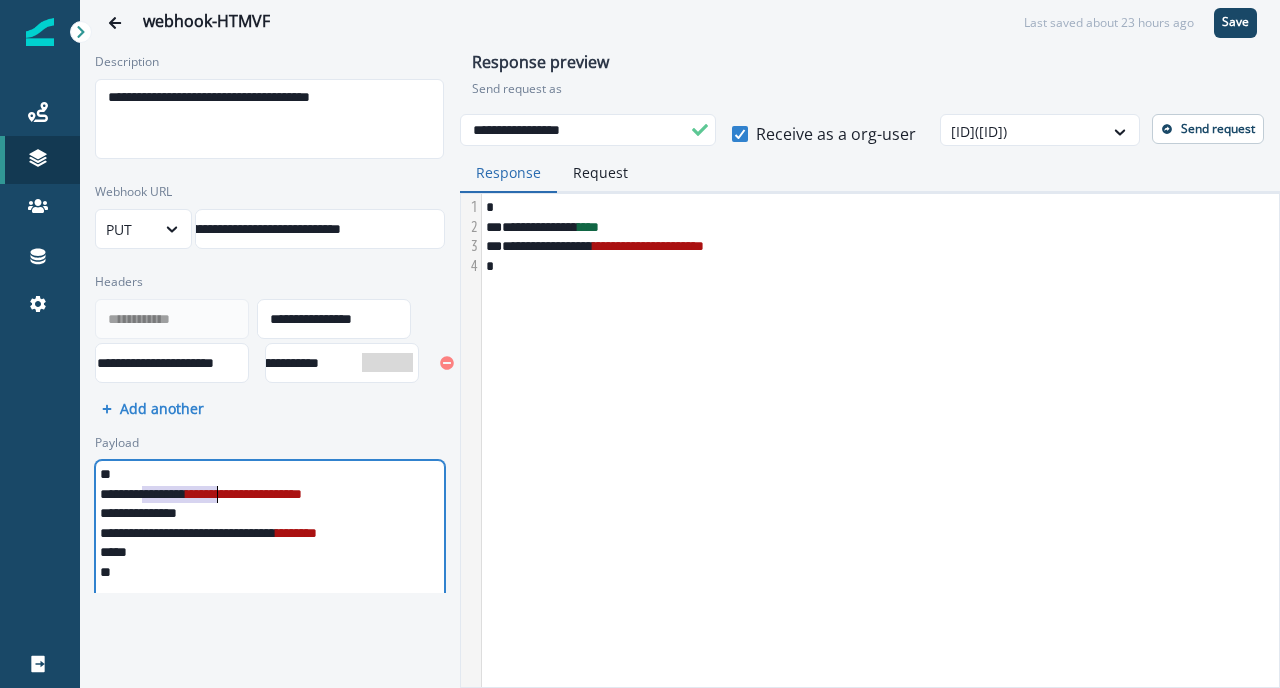 drag, startPoint x: 145, startPoint y: 496, endPoint x: 217, endPoint y: 494, distance: 72.02777 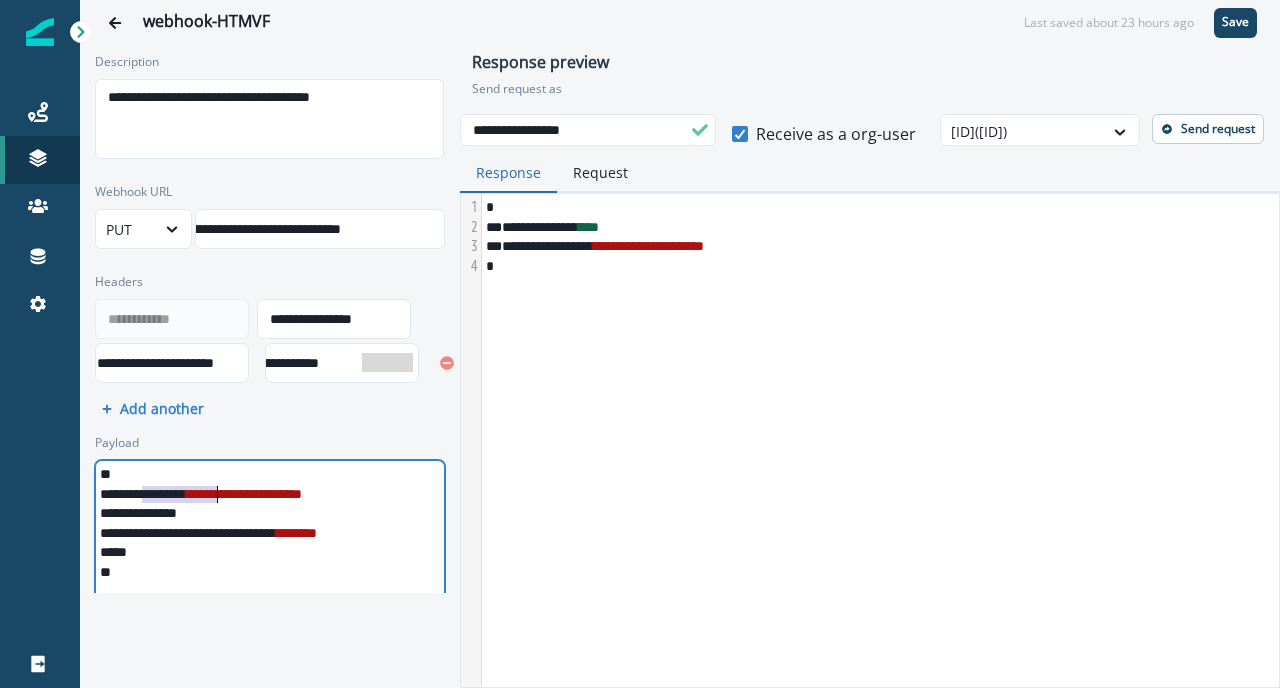 click on "**********" at bounding box center [280, 495] 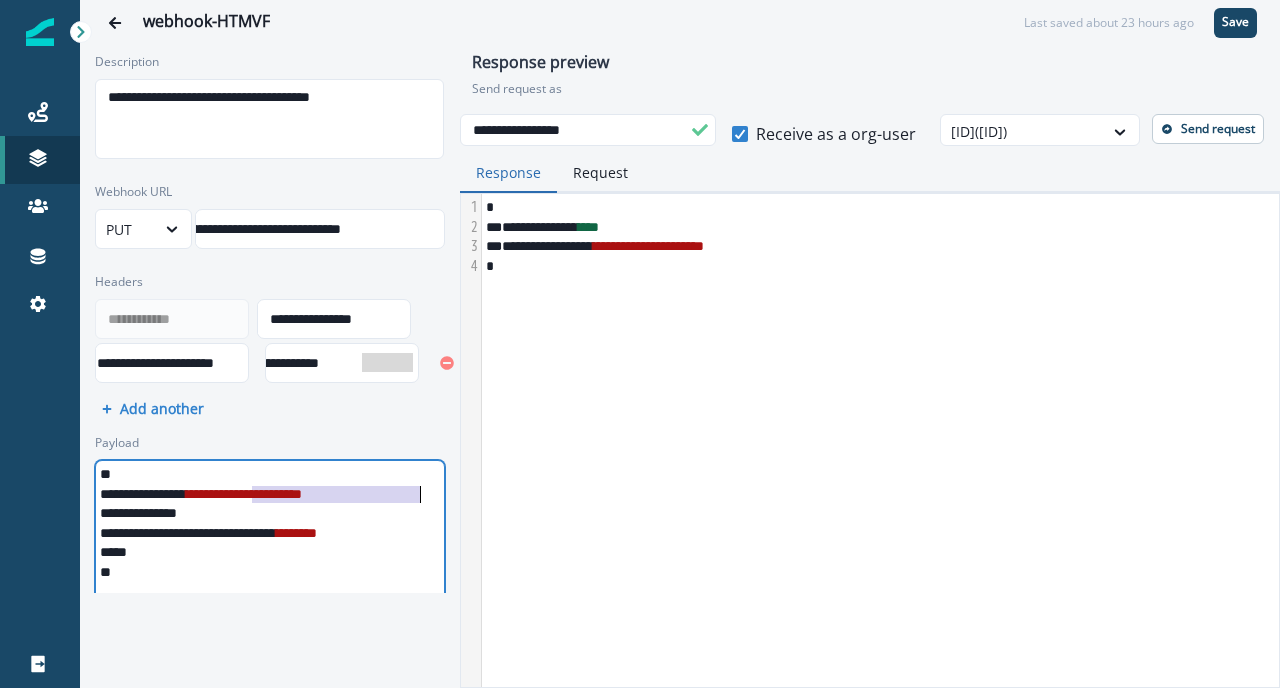 drag, startPoint x: 252, startPoint y: 494, endPoint x: 419, endPoint y: 501, distance: 167.14664 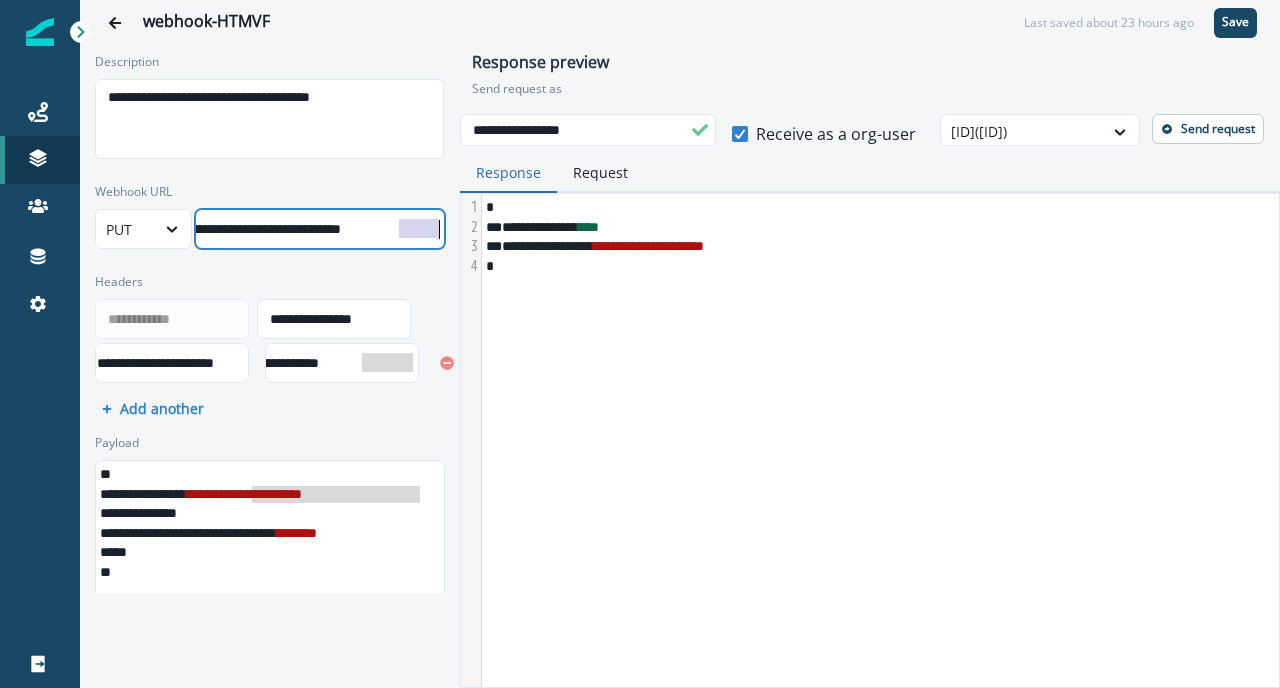 drag, startPoint x: 397, startPoint y: 231, endPoint x: 477, endPoint y: 233, distance: 80.024994 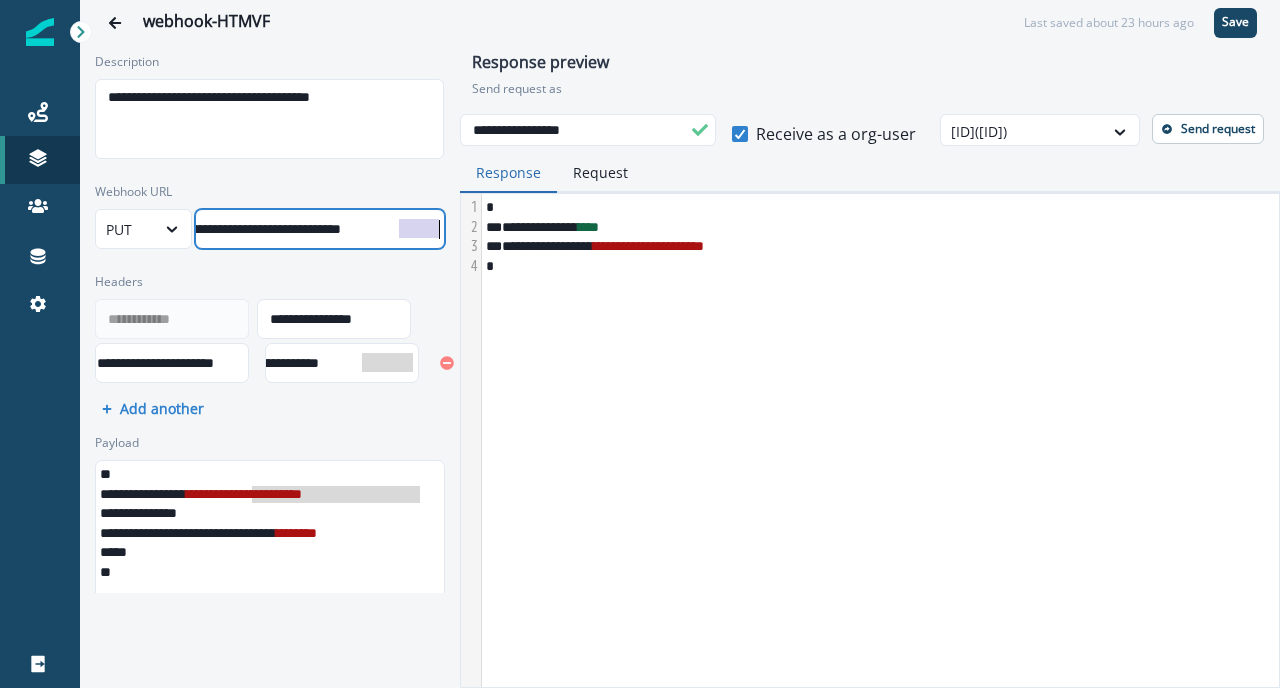 click on "**********" at bounding box center (680, 319) 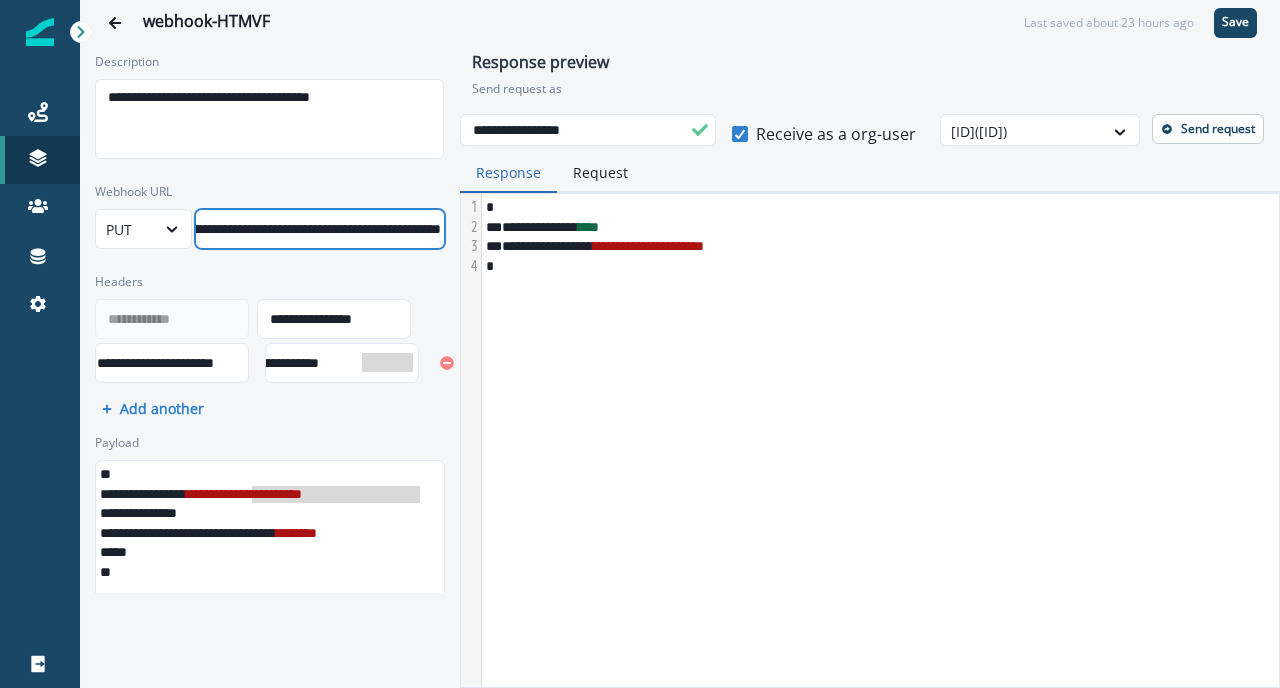 scroll, scrollTop: 0, scrollLeft: 299, axis: horizontal 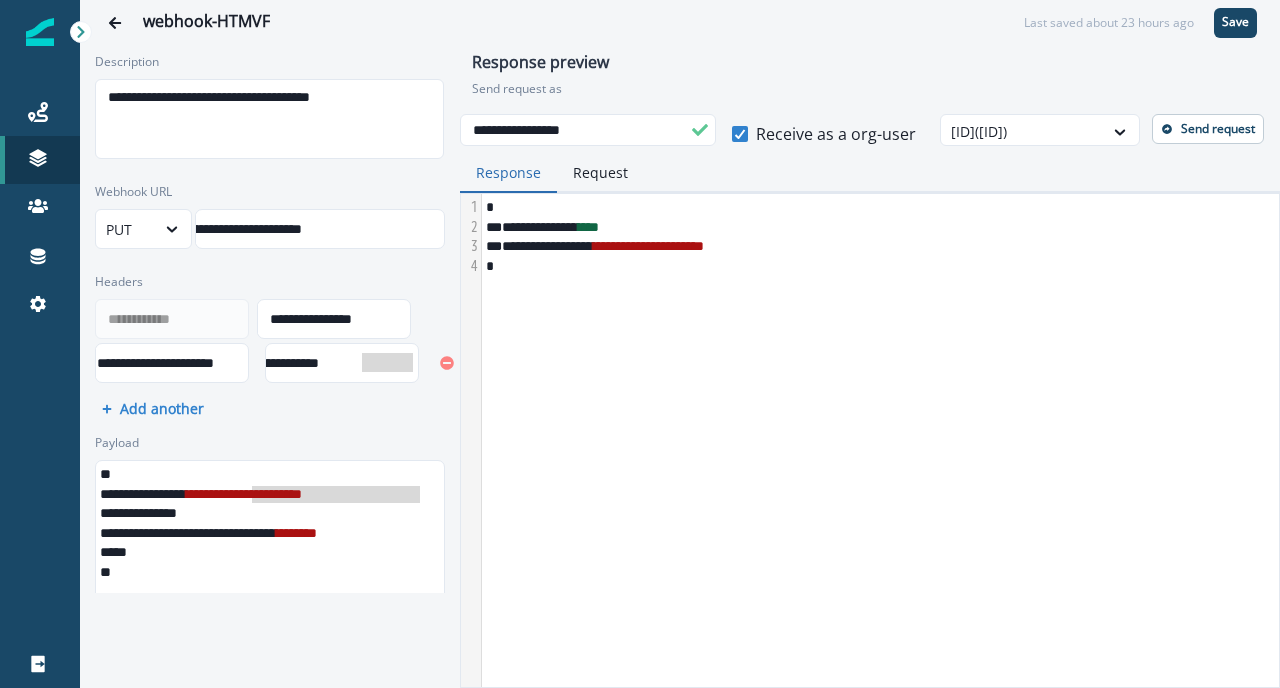 click on "Webhook URL" at bounding box center (264, 192) 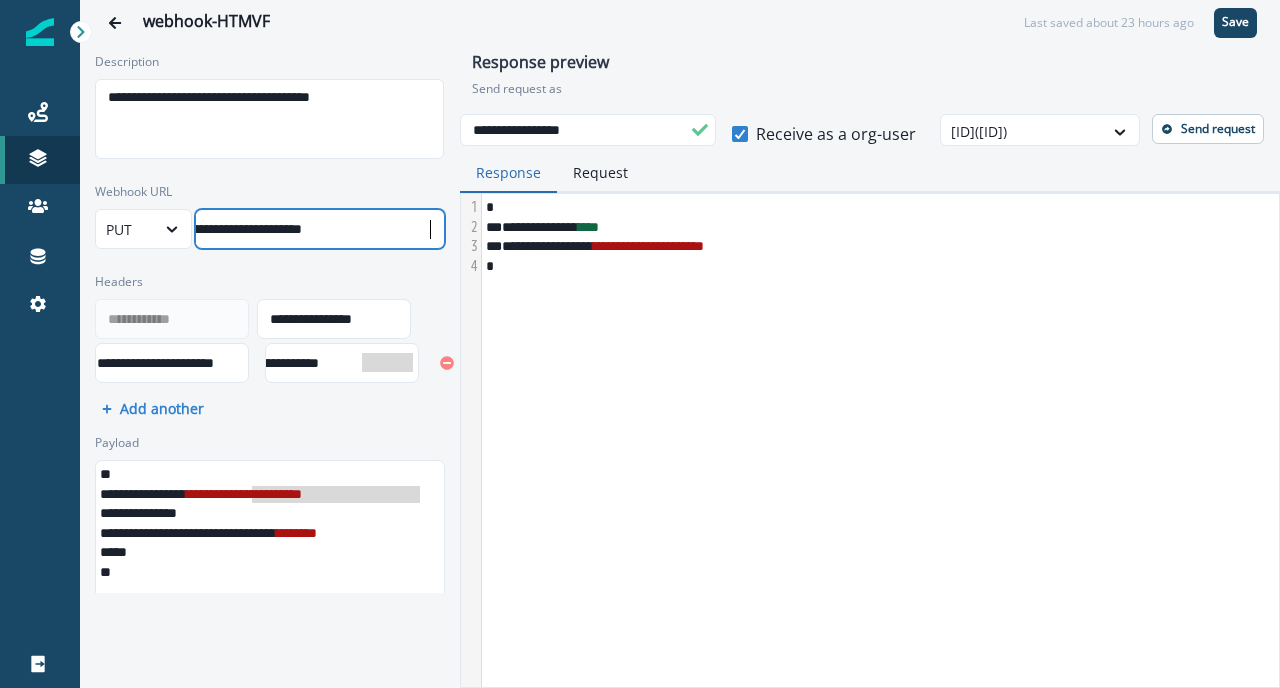 click on "**********" at bounding box center [169, 229] 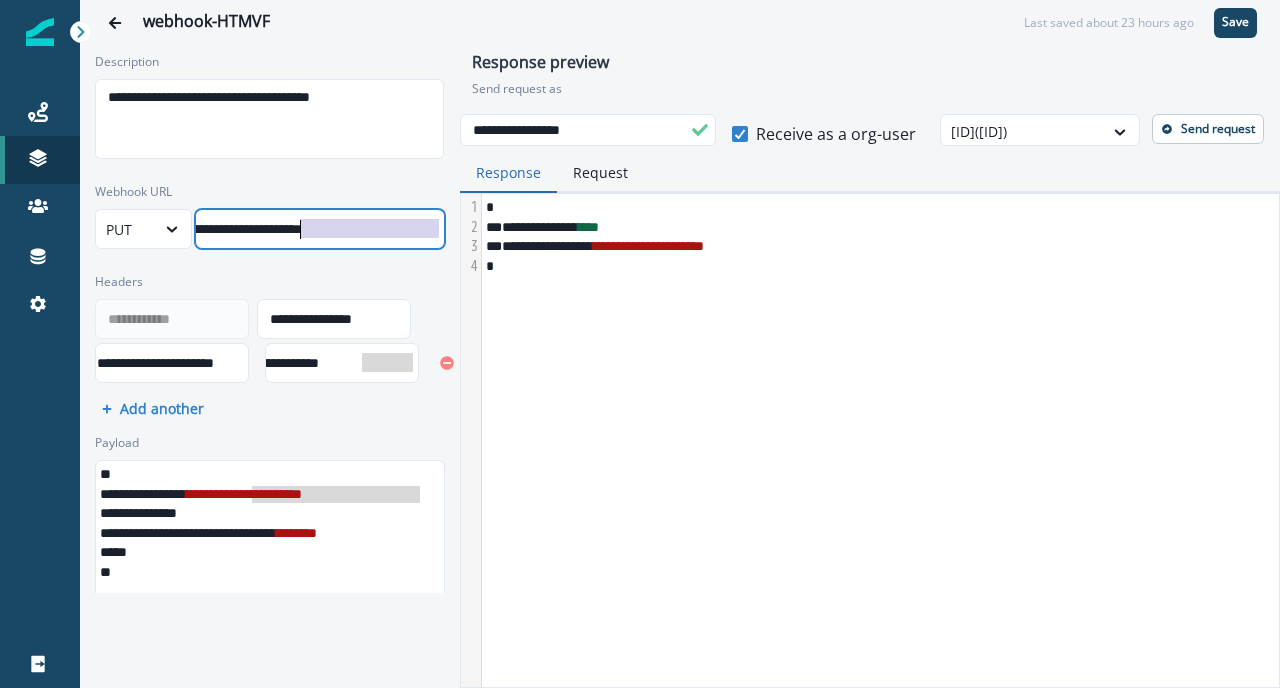 click on "**********" at bounding box center (169, 229) 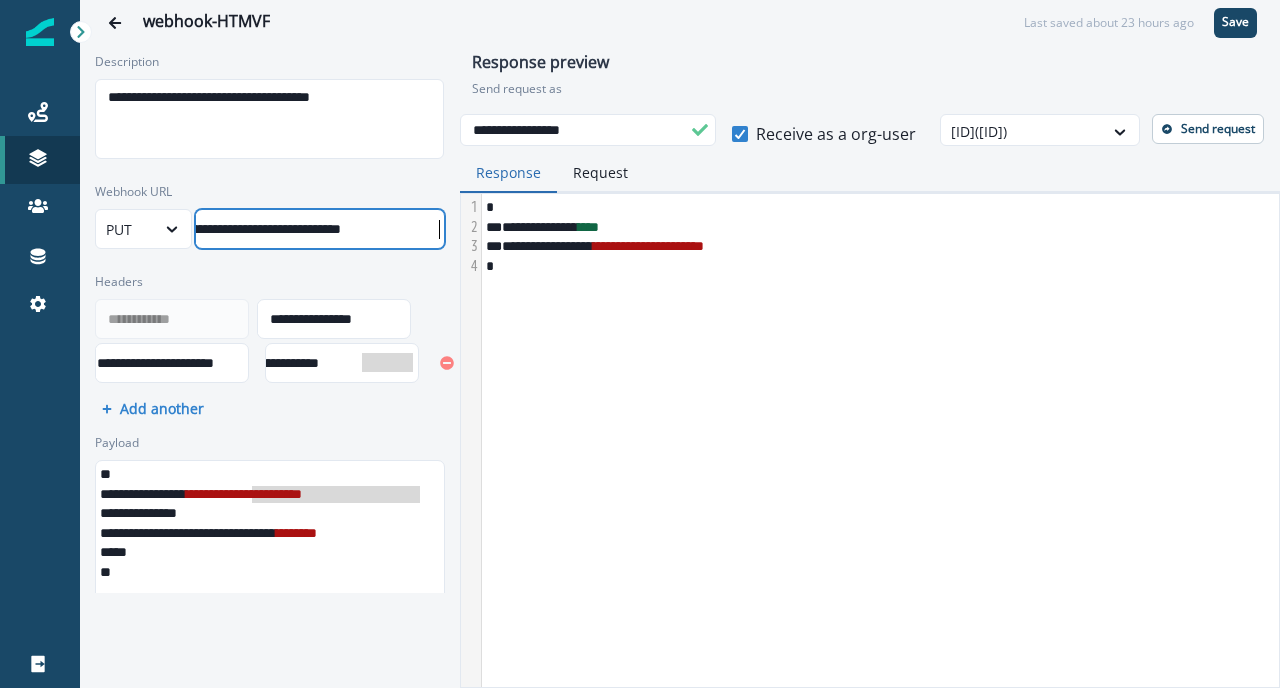 scroll, scrollTop: 0, scrollLeft: 160, axis: horizontal 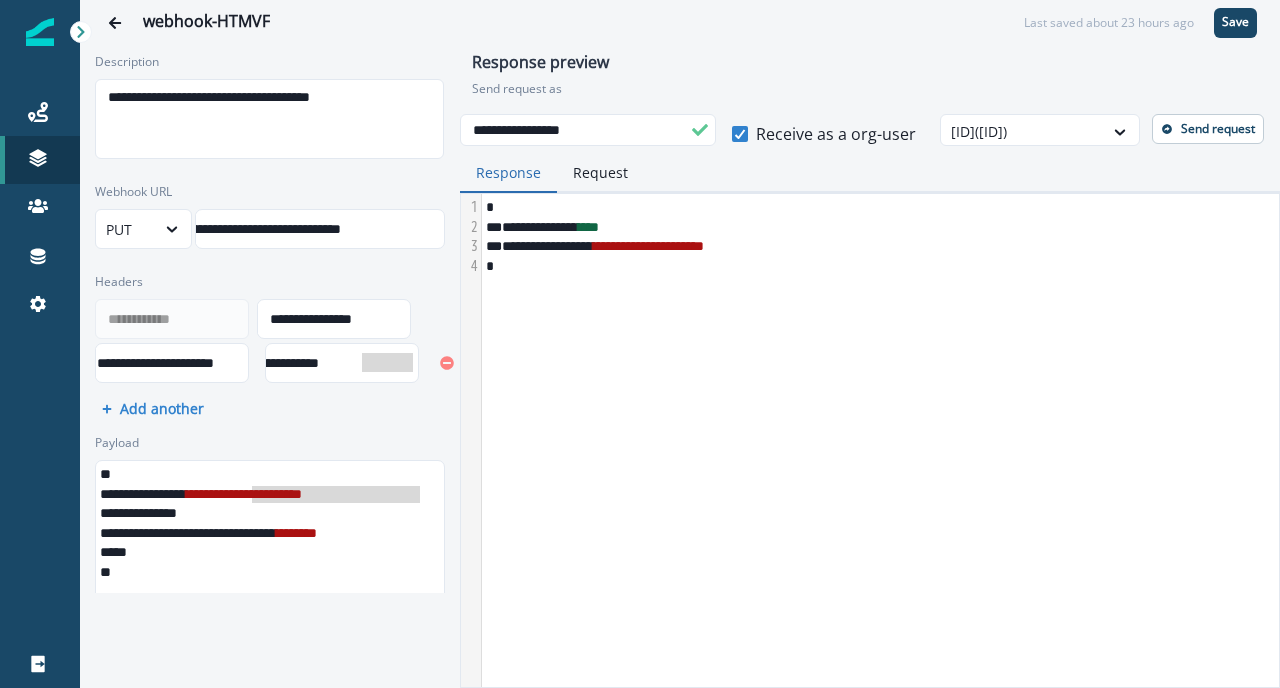 click on "**********" at bounding box center (239, 229) 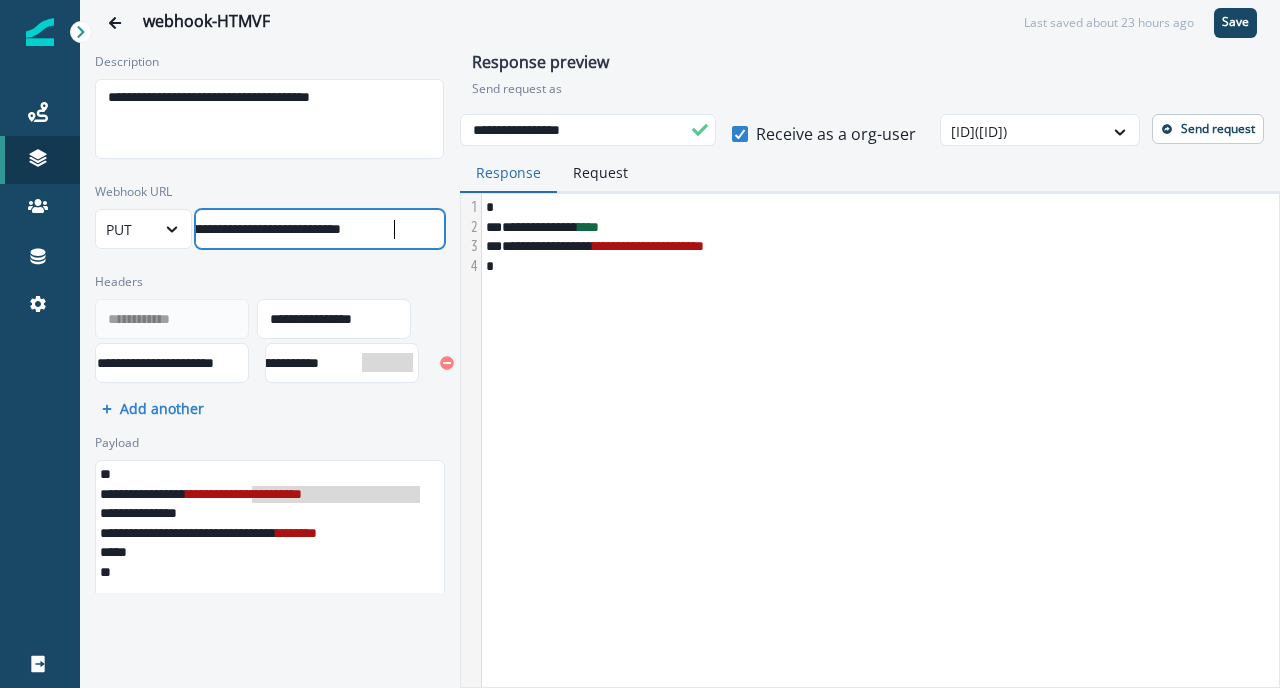 scroll, scrollTop: 0, scrollLeft: 160, axis: horizontal 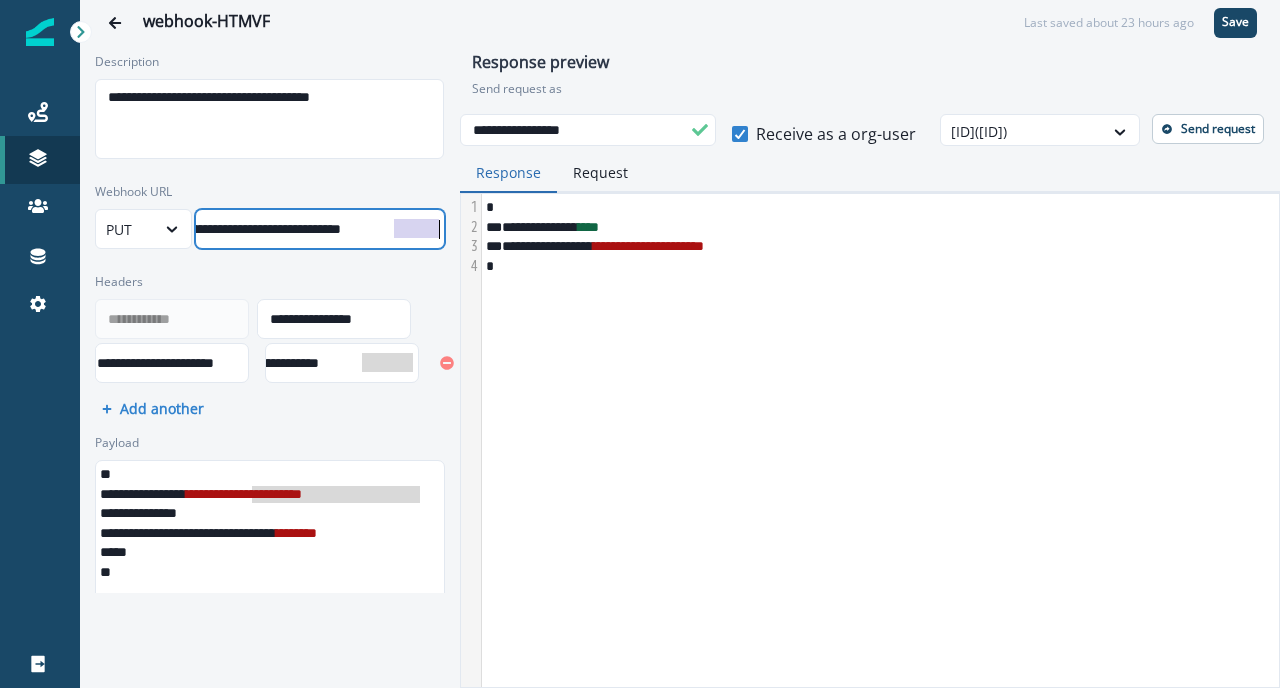 drag, startPoint x: 393, startPoint y: 226, endPoint x: 445, endPoint y: 226, distance: 52 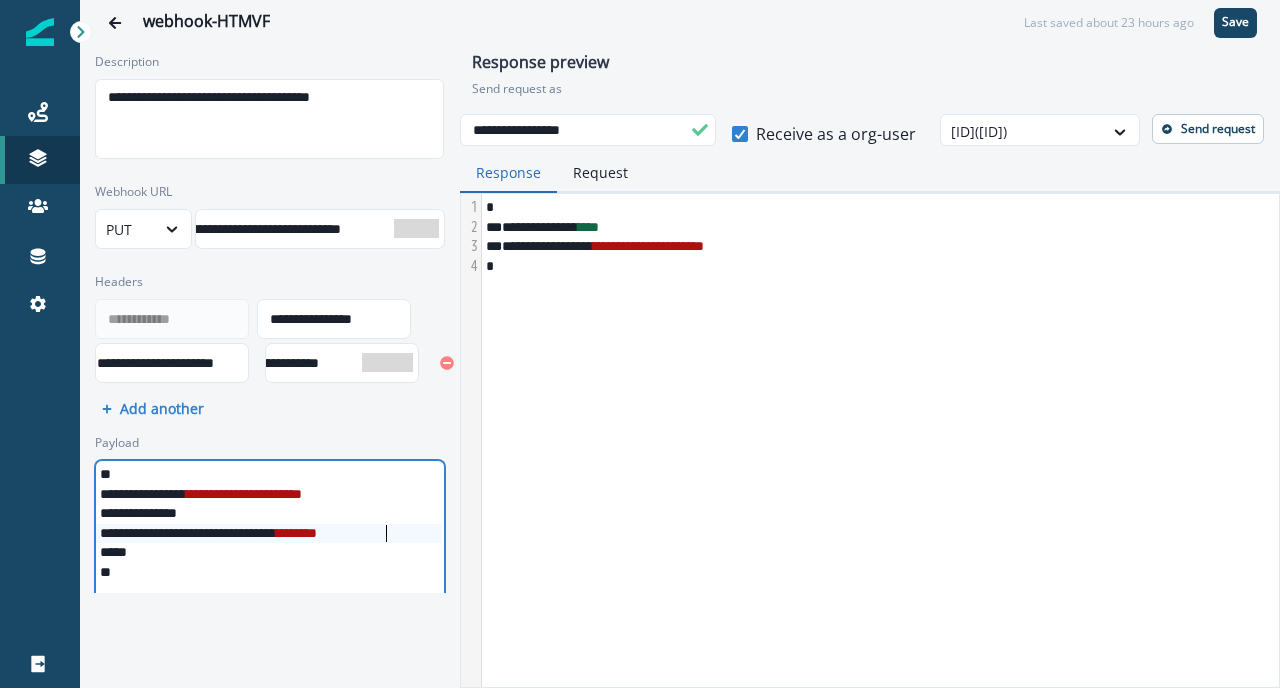 click on "**********" at bounding box center (280, 534) 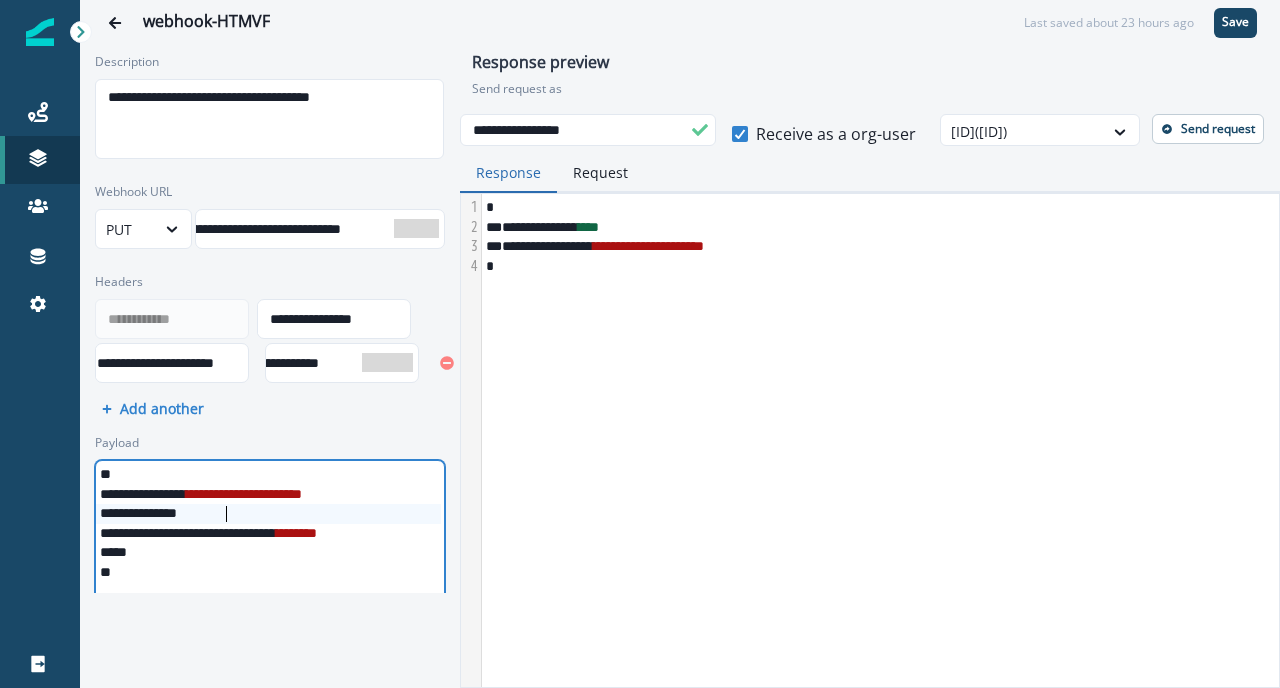 click on "********* *" at bounding box center (280, 514) 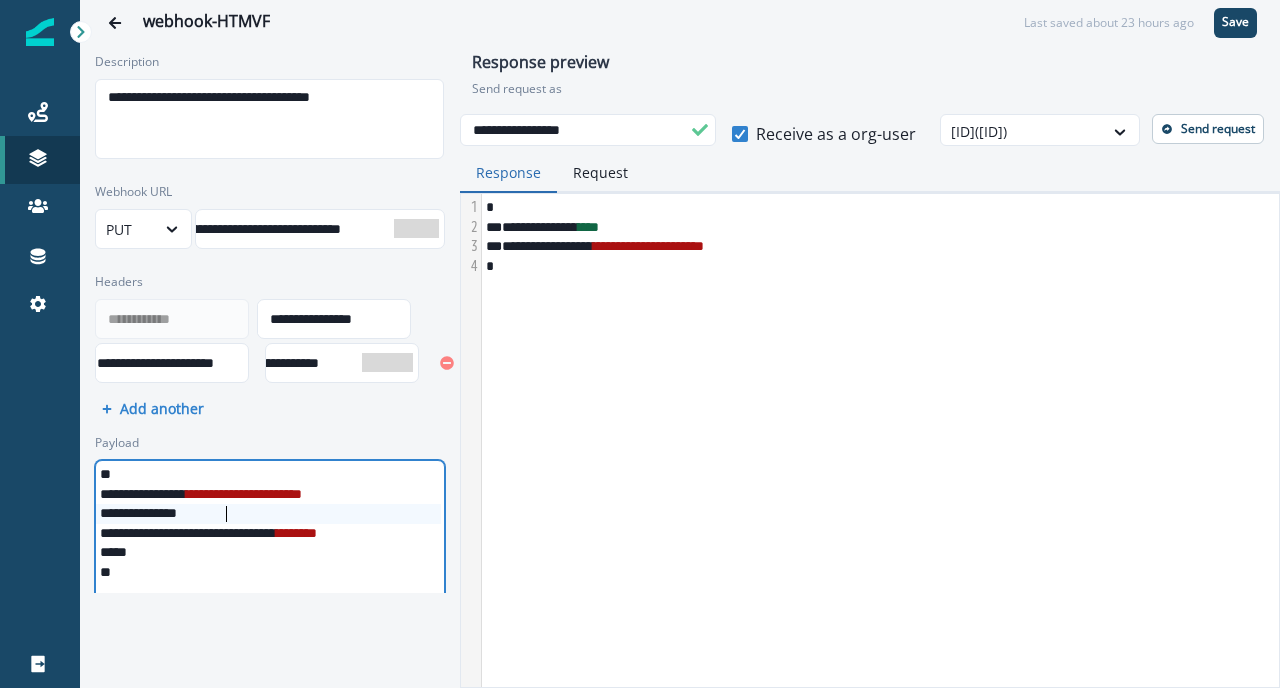 click on "**********" at bounding box center [648, 246] 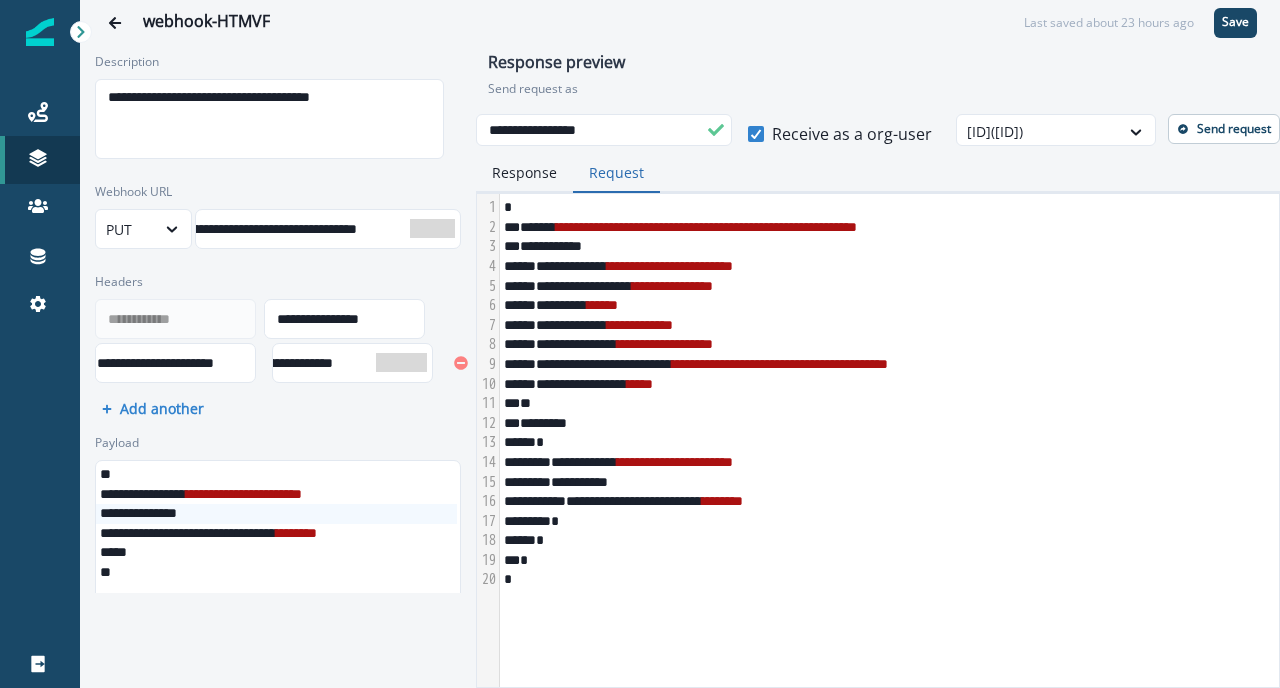 click on "Request" at bounding box center [616, 173] 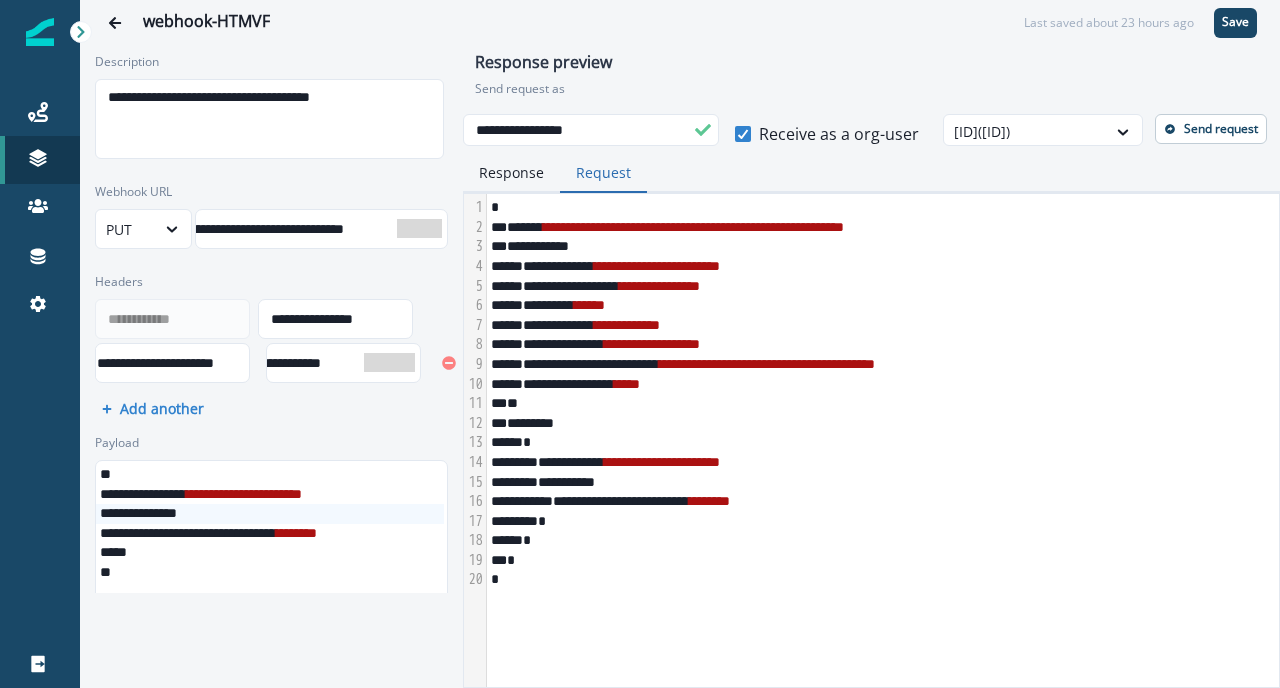 click on "**********" at bounding box center (881, 326) 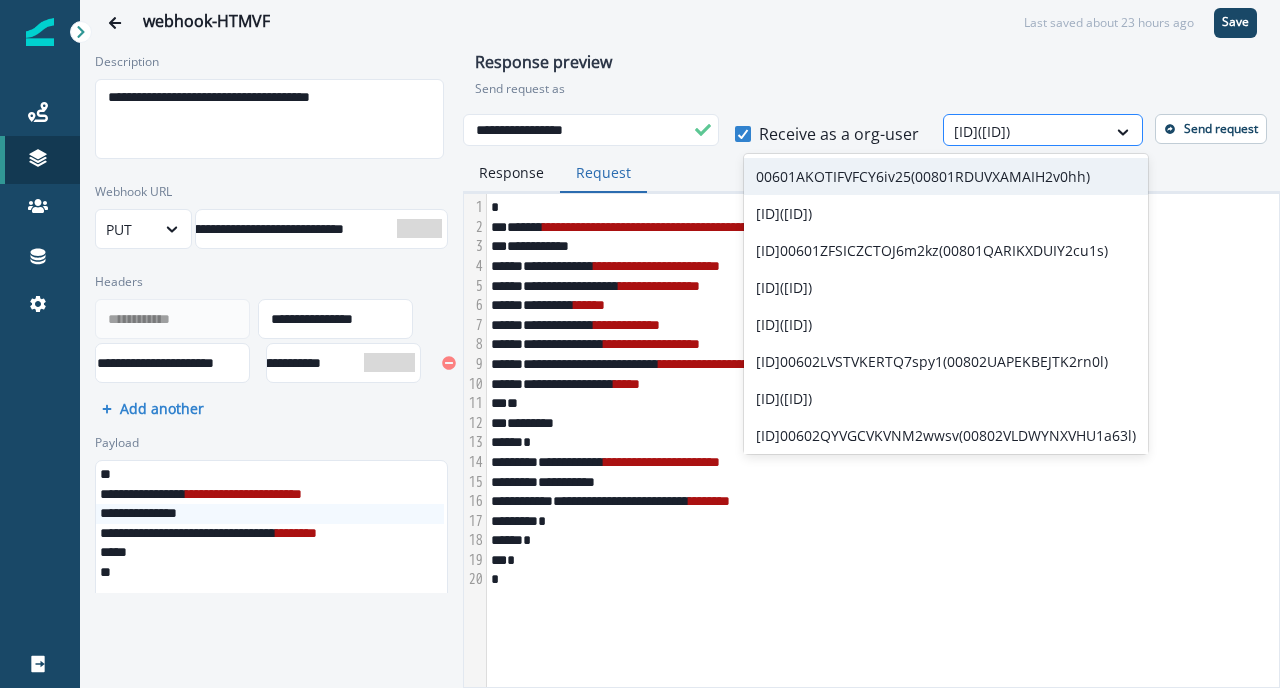 click at bounding box center [1025, 131] 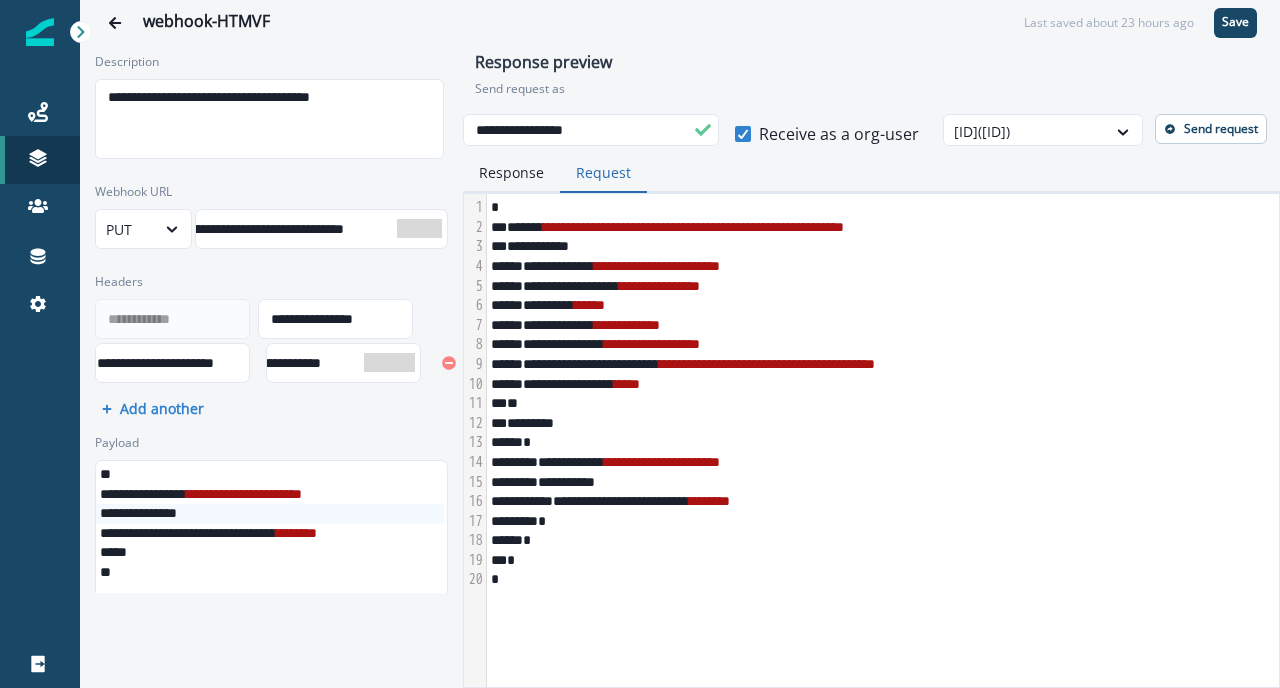 click on "Response Request" at bounding box center (871, 173) 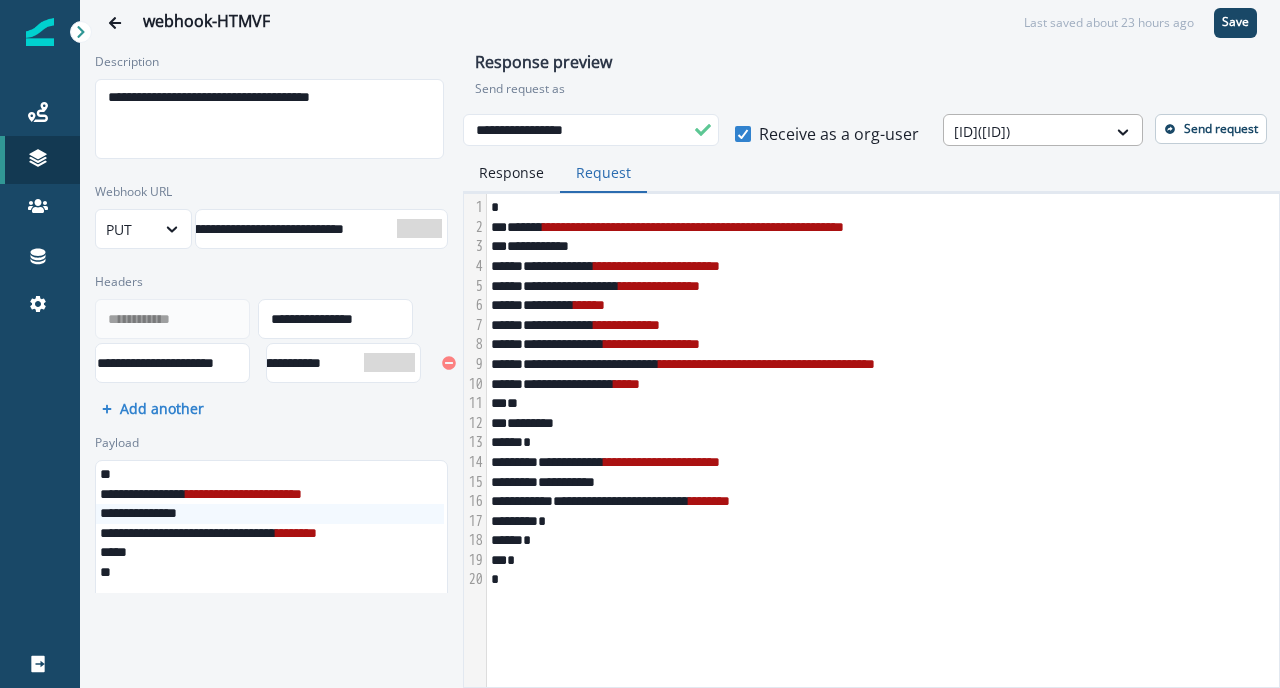 click at bounding box center (1025, 131) 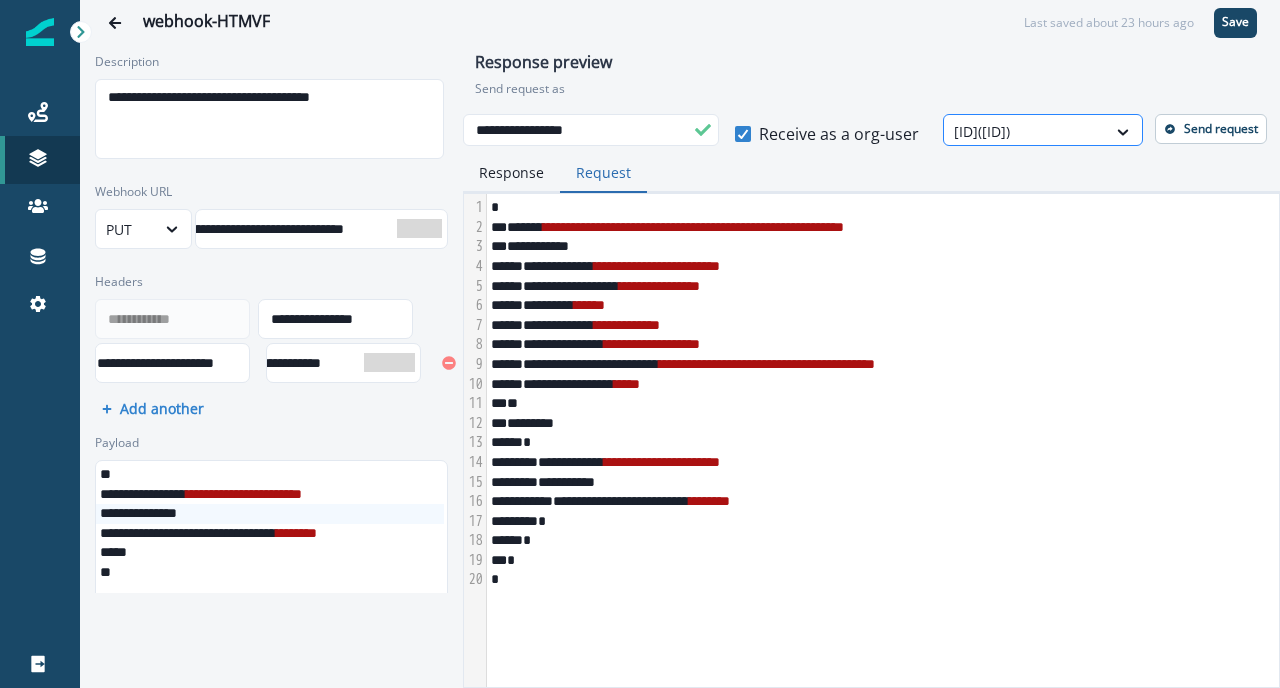 click at bounding box center [1025, 131] 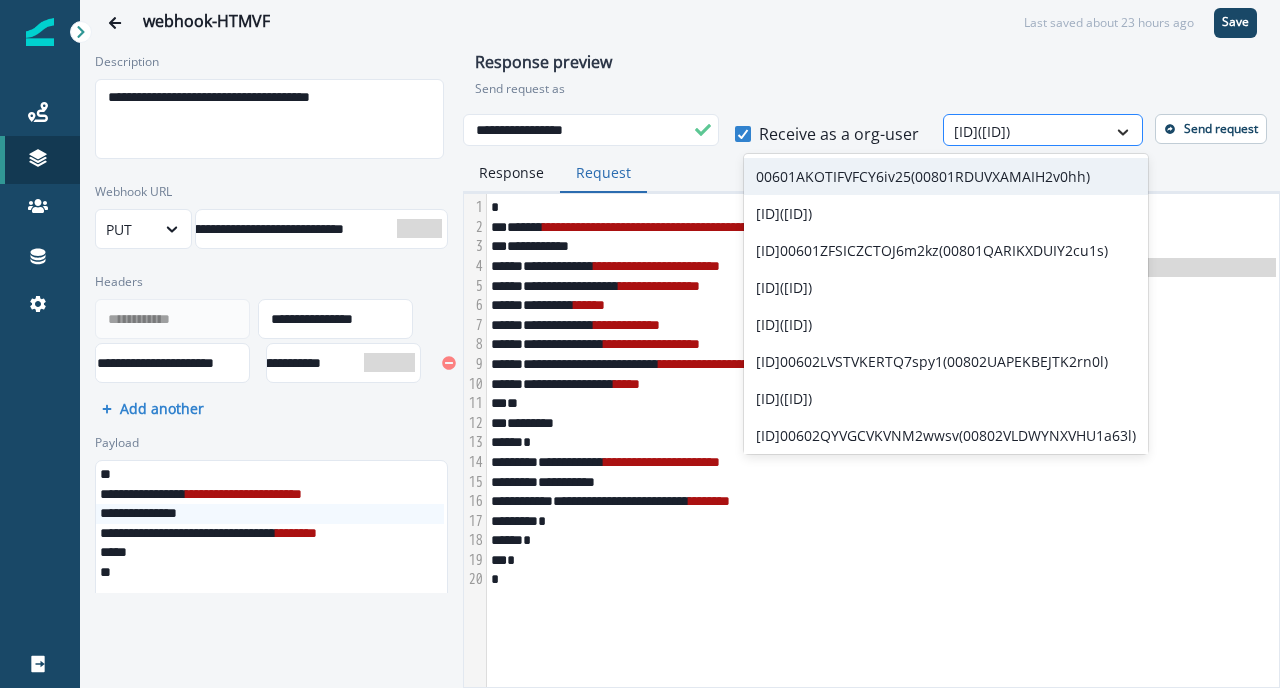 click at bounding box center (1123, 132) 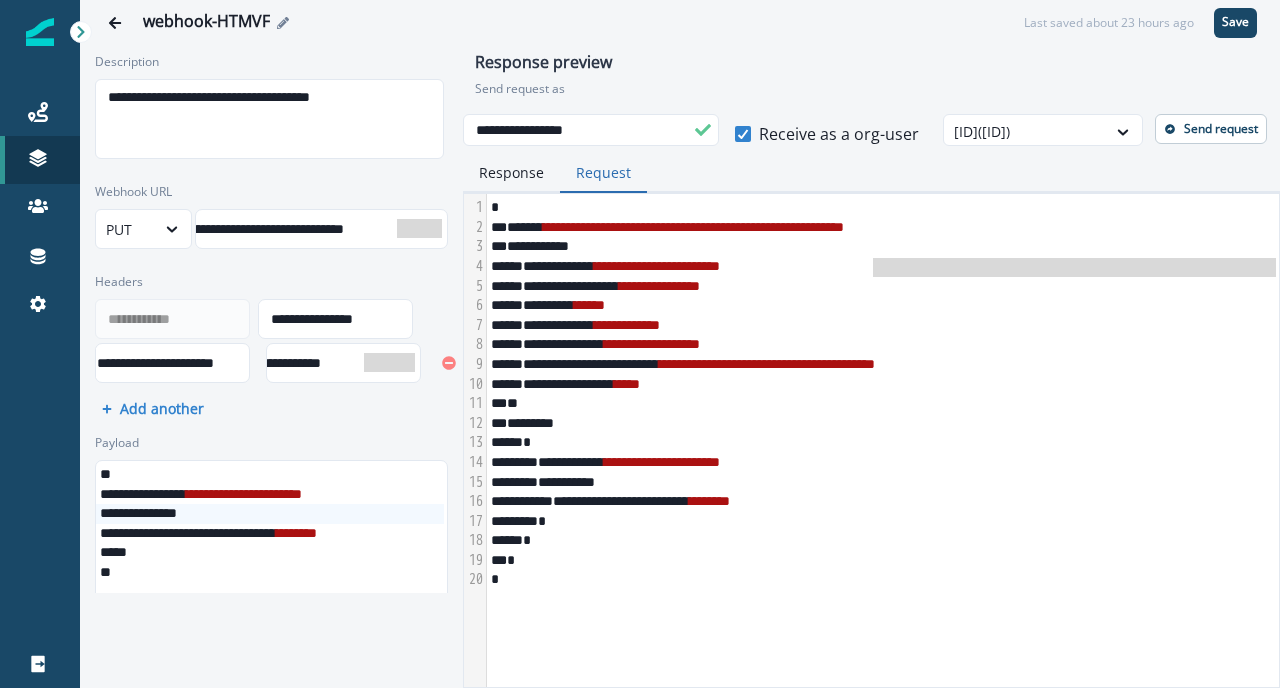 click on "webhook-HTMVF" at bounding box center (579, 23) 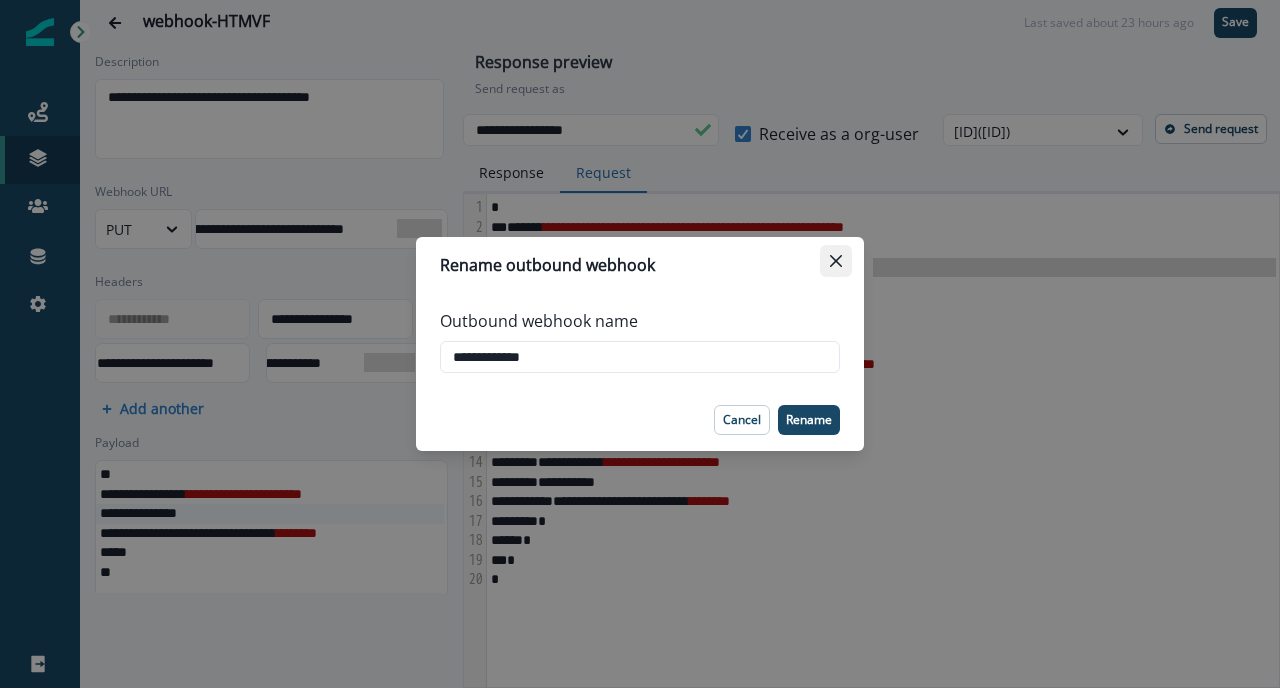 click at bounding box center [836, 261] 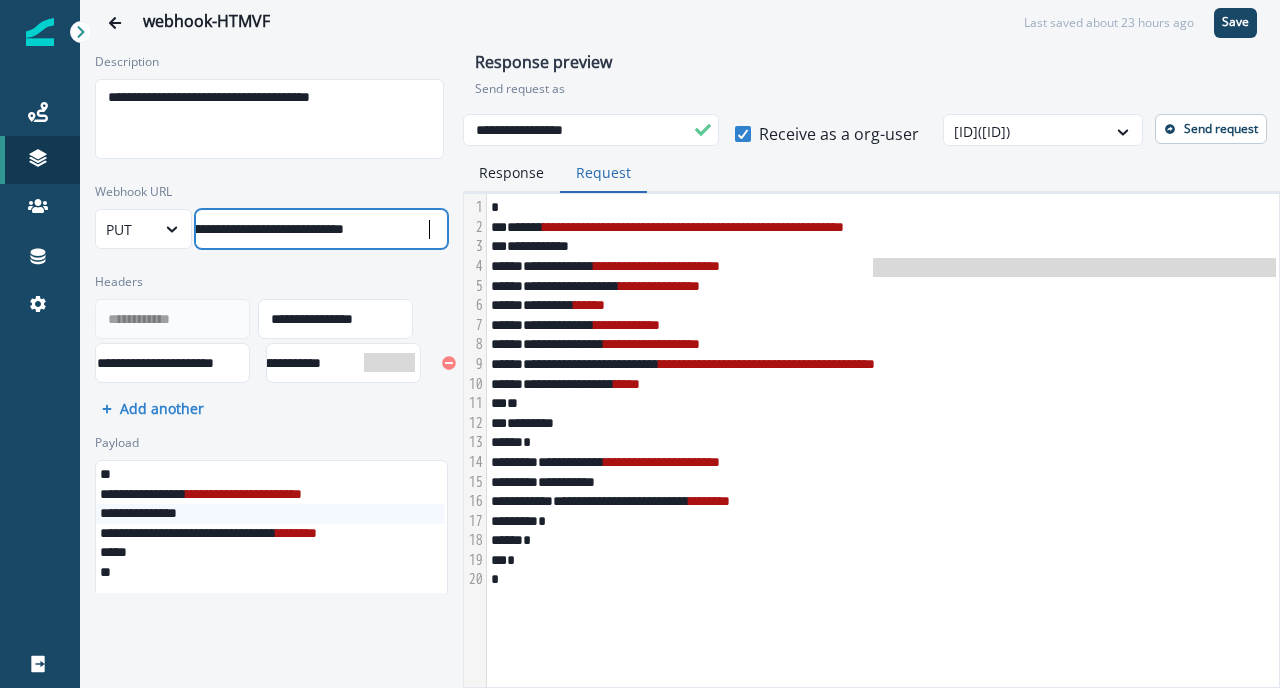 click on "**********" at bounding box center [242, 229] 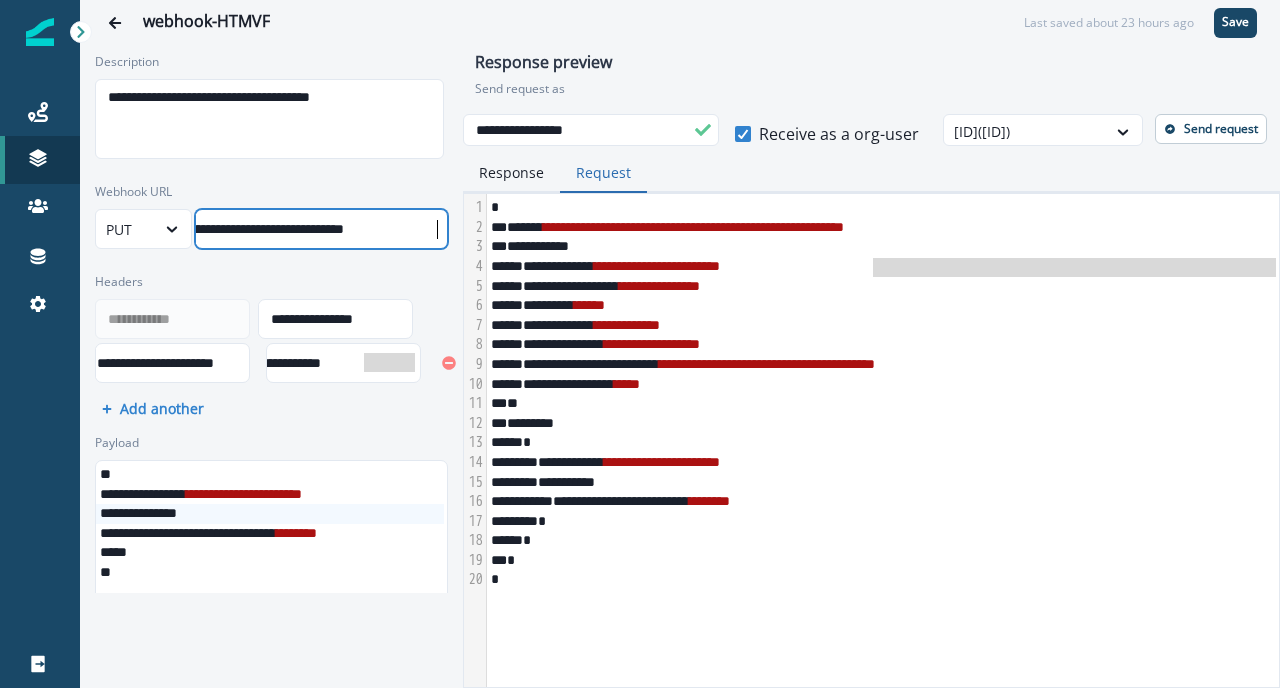 click on "**********" at bounding box center [242, 229] 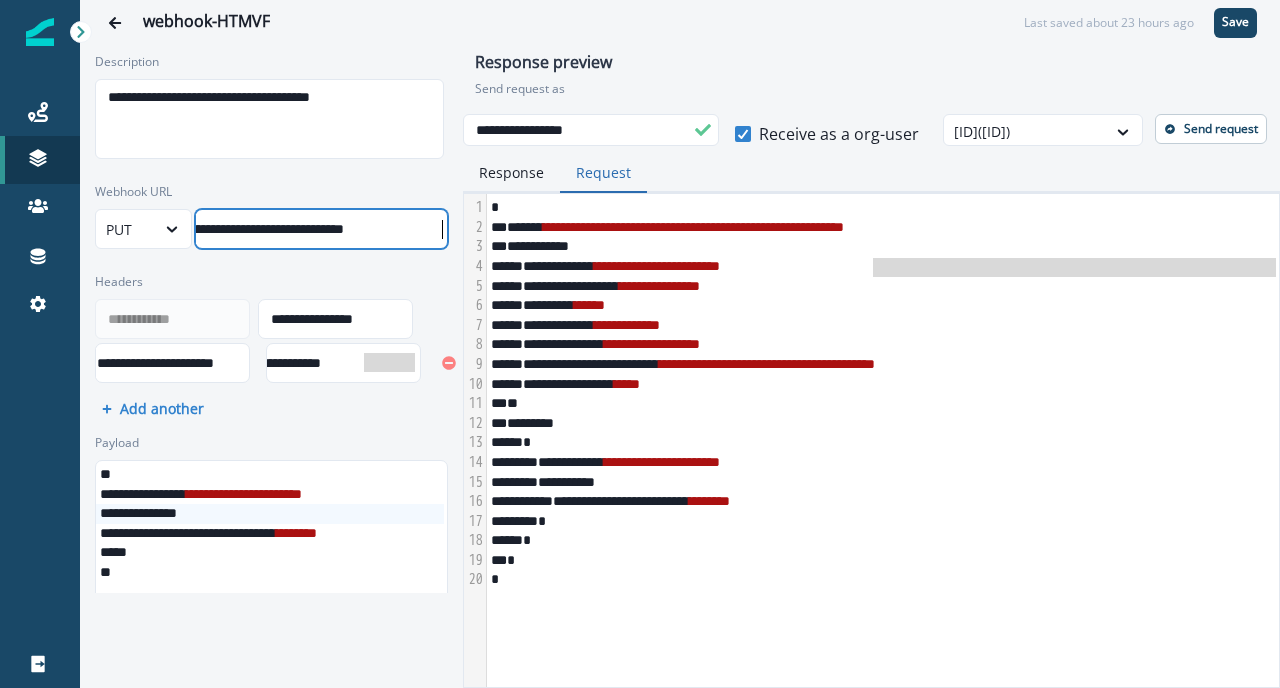 scroll, scrollTop: 0, scrollLeft: 329, axis: horizontal 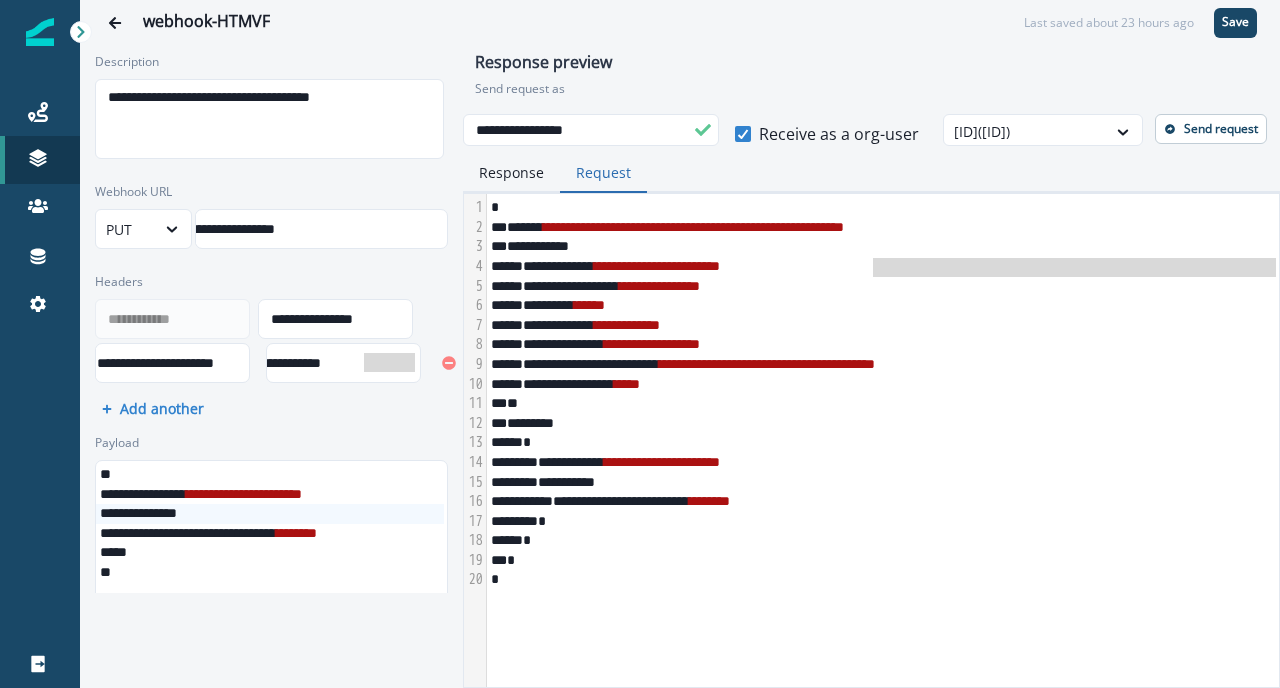 click on "Headers" at bounding box center (265, 282) 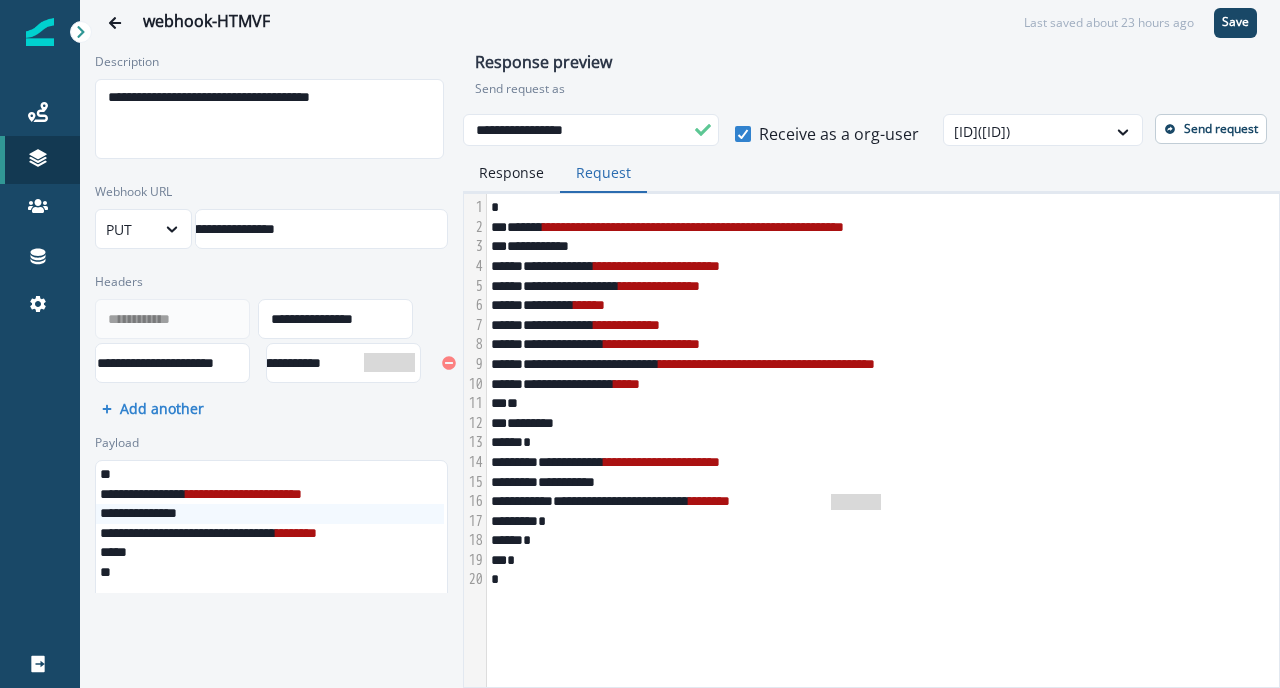 drag, startPoint x: 879, startPoint y: 512, endPoint x: 826, endPoint y: 514, distance: 53.037724 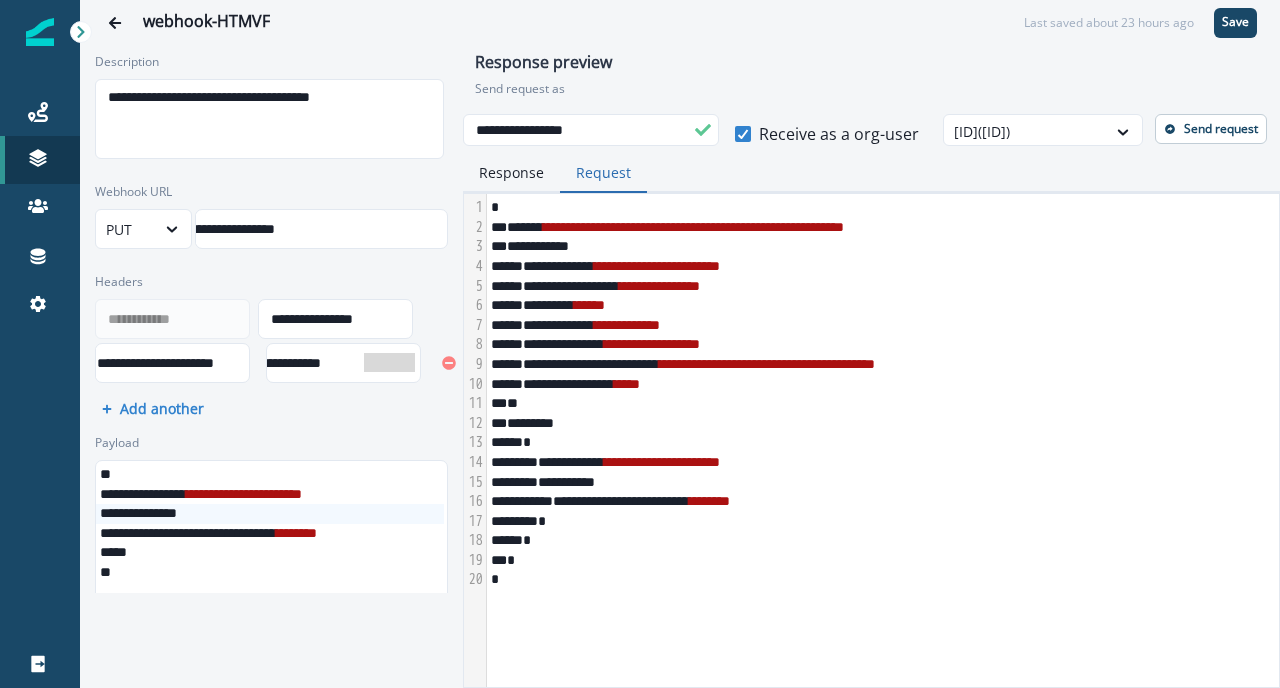 click on "********" at bounding box center [709, 501] 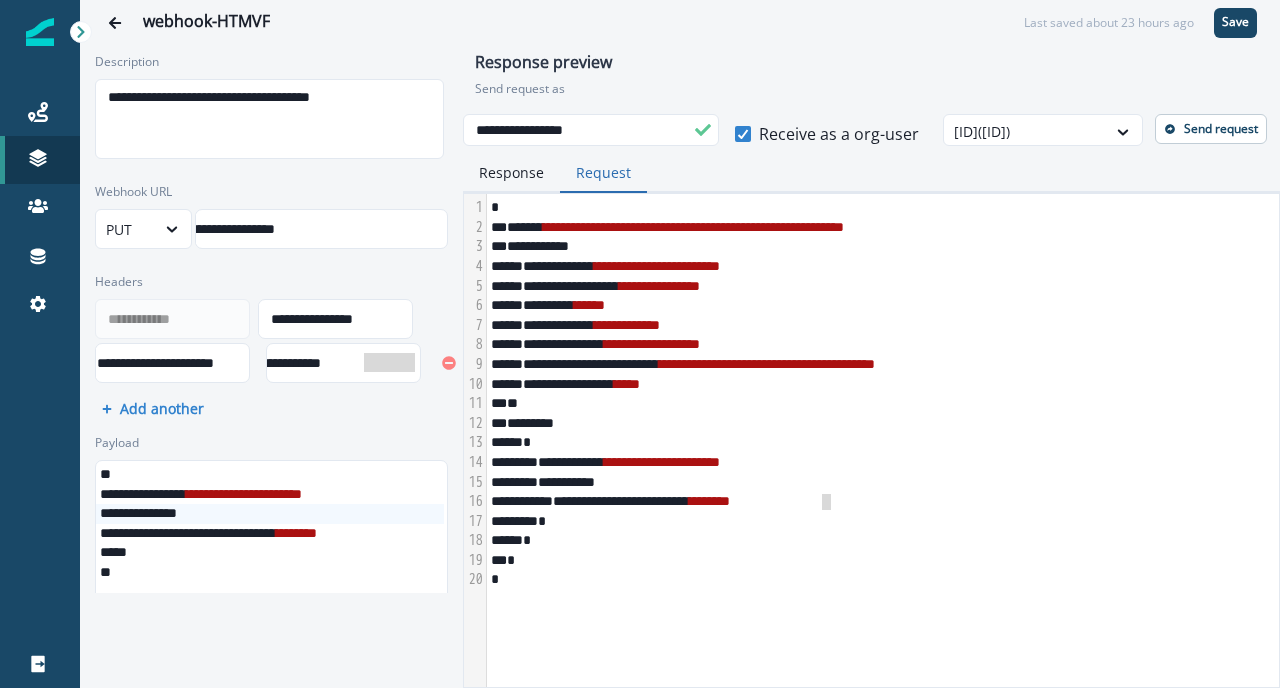 click on "********" at bounding box center (244, 494) 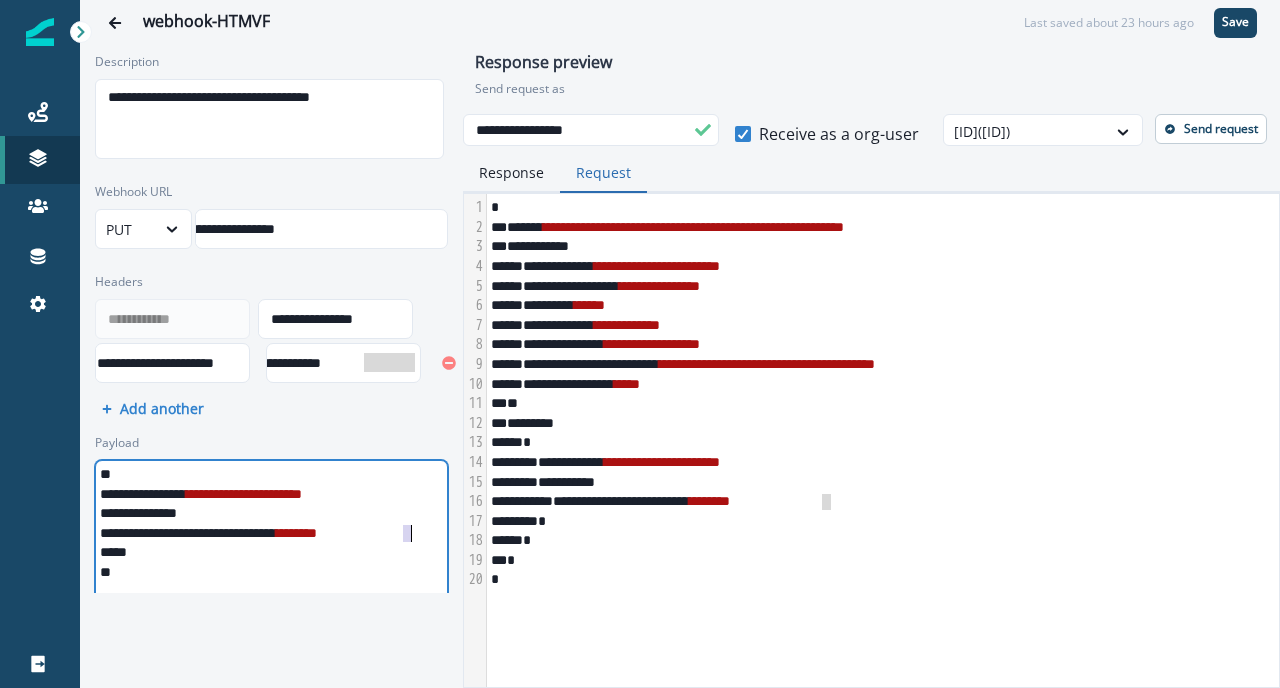 scroll, scrollTop: 0, scrollLeft: 24, axis: horizontal 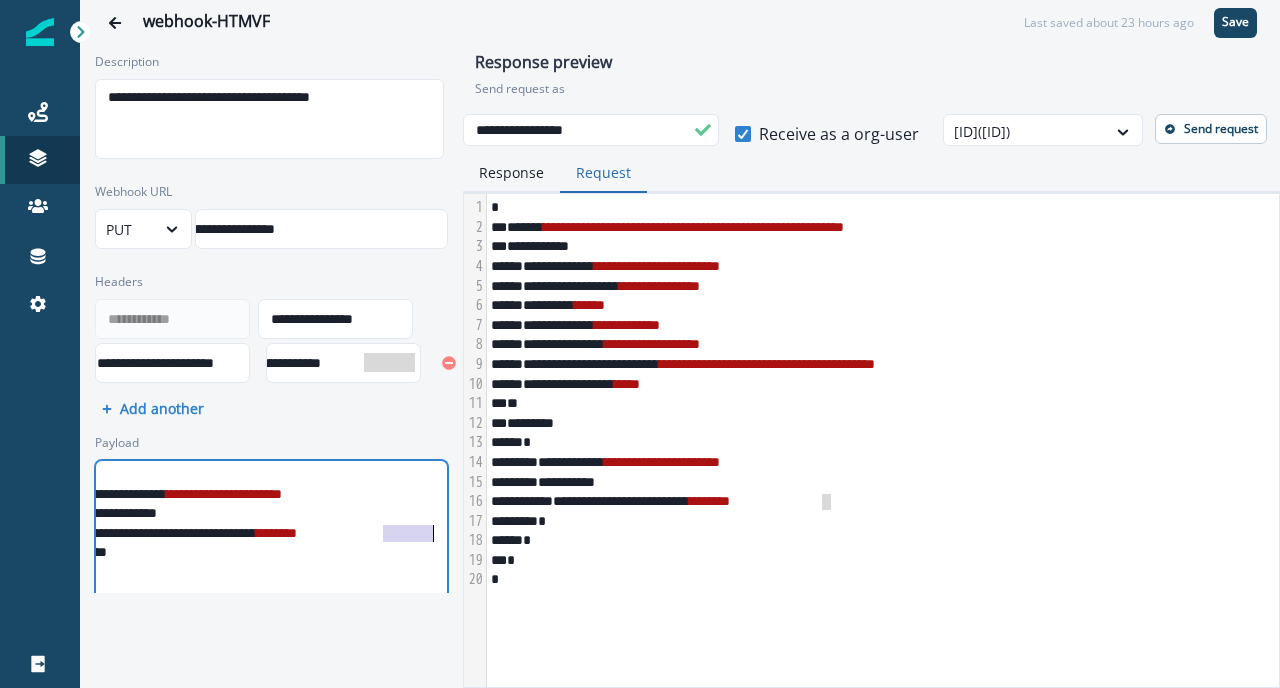 drag, startPoint x: 405, startPoint y: 532, endPoint x: 429, endPoint y: 535, distance: 24.186773 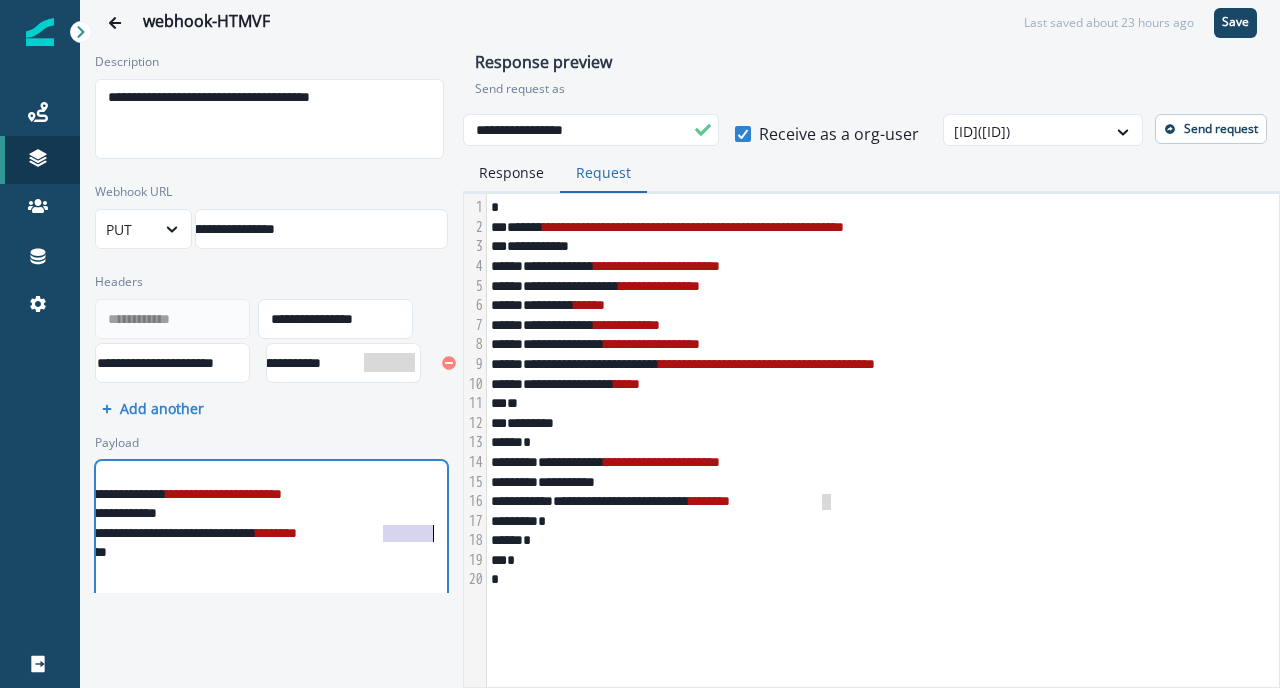 scroll, scrollTop: 0, scrollLeft: 0, axis: both 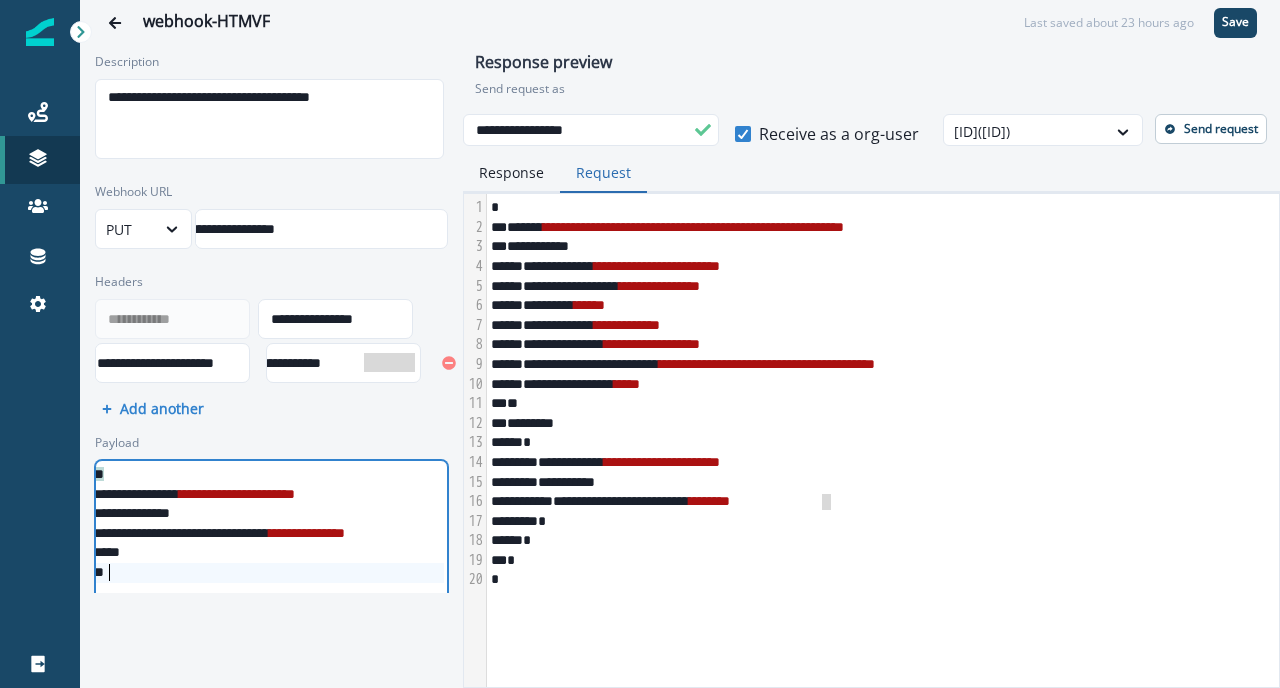 click on "* *" at bounding box center [302, 573] 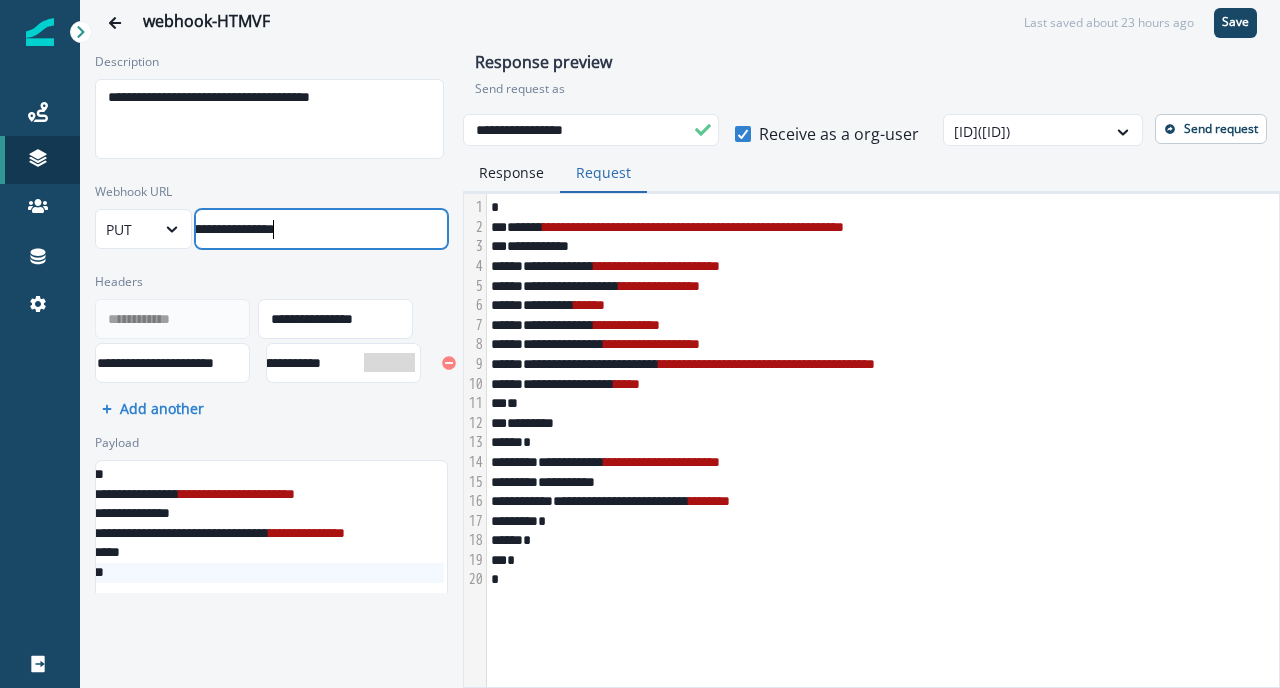 scroll, scrollTop: 0, scrollLeft: 329, axis: horizontal 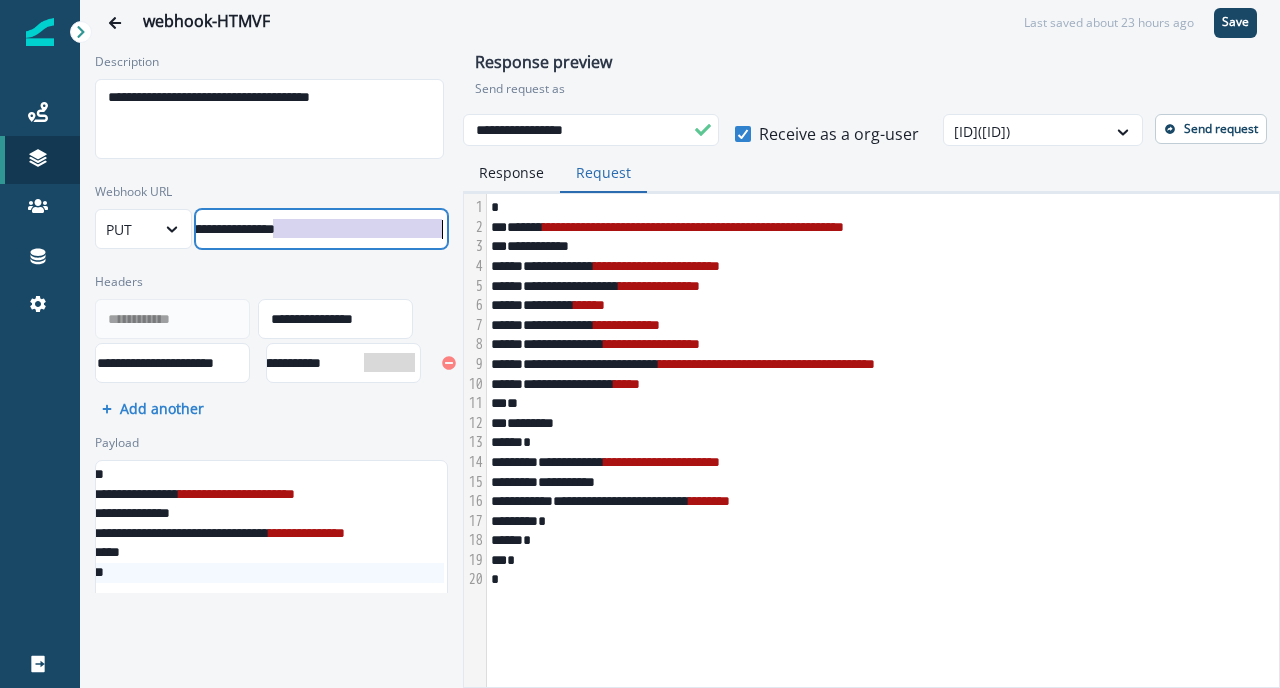 drag, startPoint x: 267, startPoint y: 230, endPoint x: 454, endPoint y: 226, distance: 187.04277 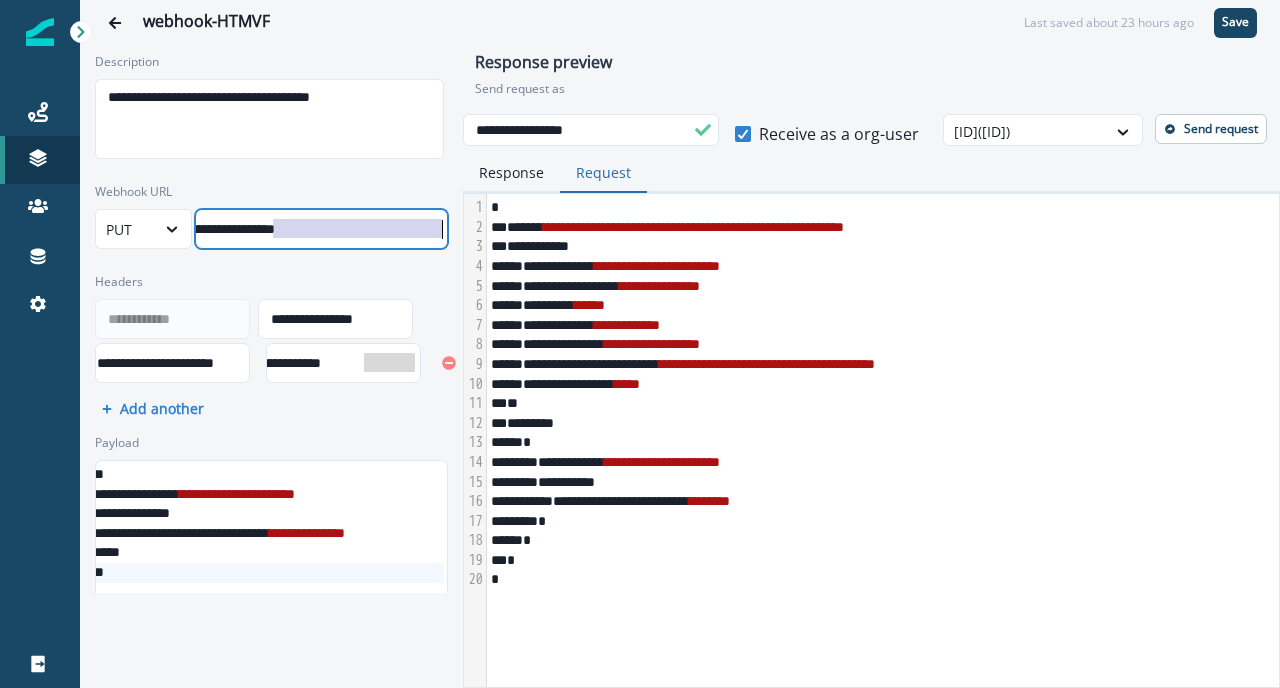 click on "**********" at bounding box center (271, 319) 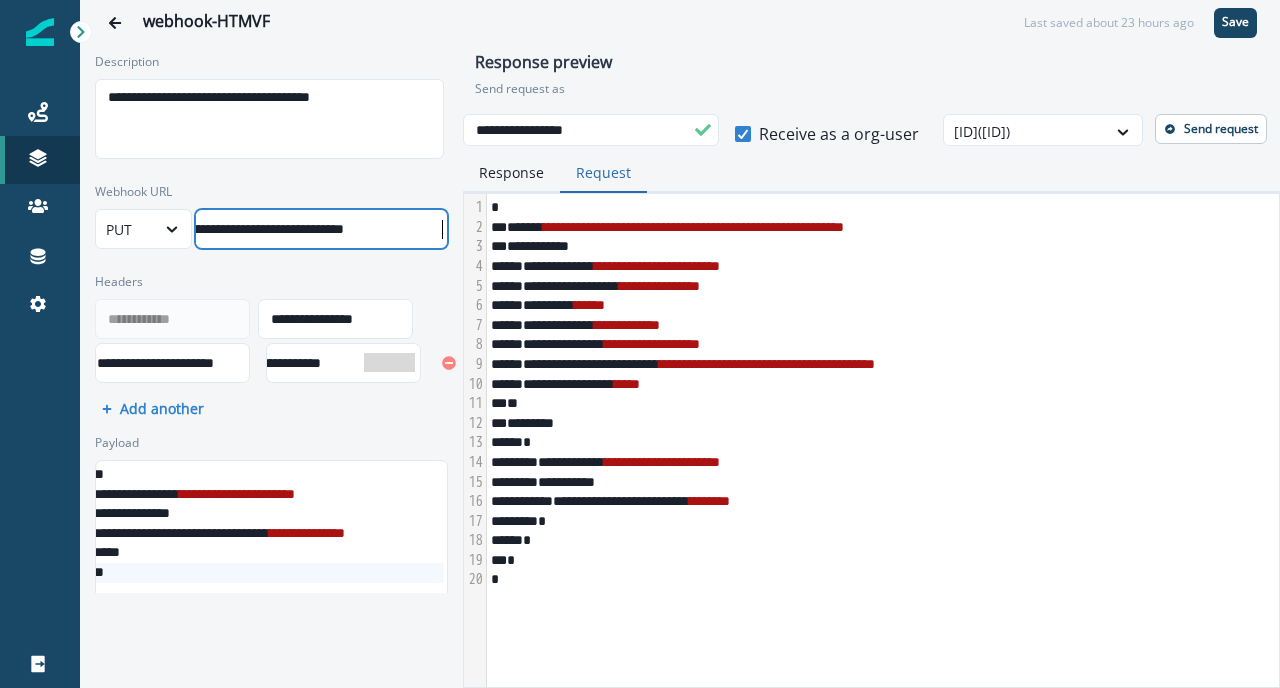 scroll, scrollTop: 0, scrollLeft: 160, axis: horizontal 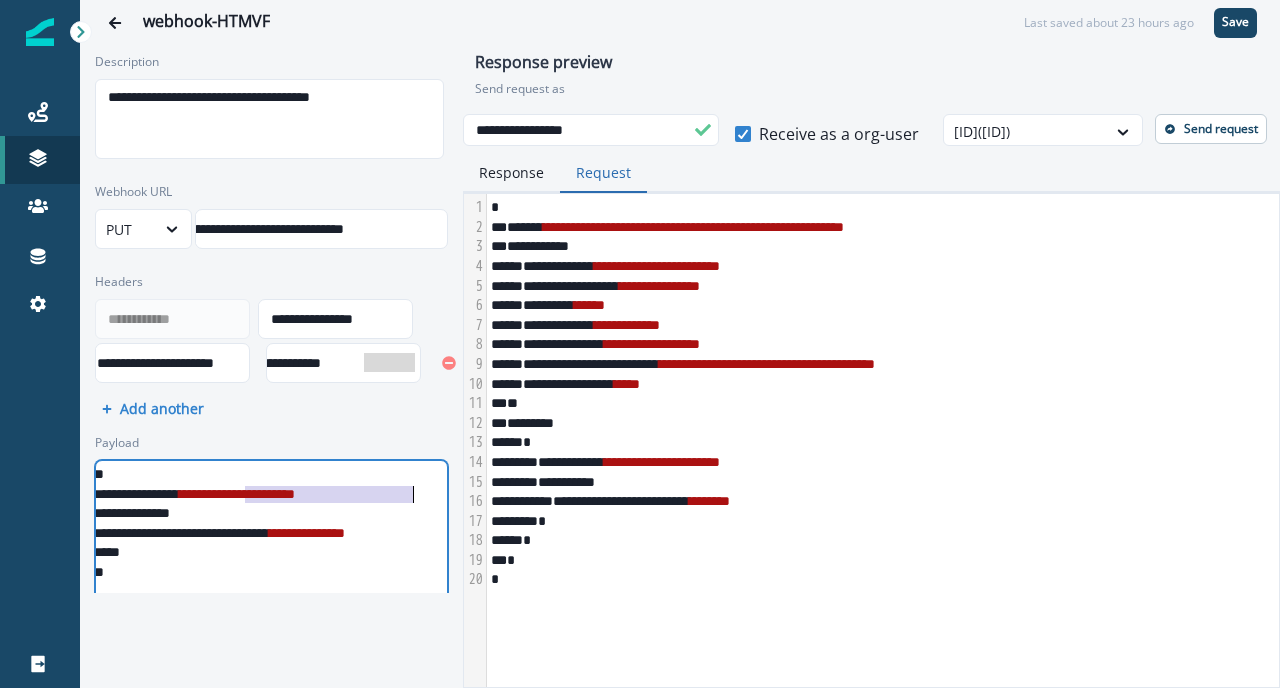 drag, startPoint x: 246, startPoint y: 495, endPoint x: 410, endPoint y: 493, distance: 164.01219 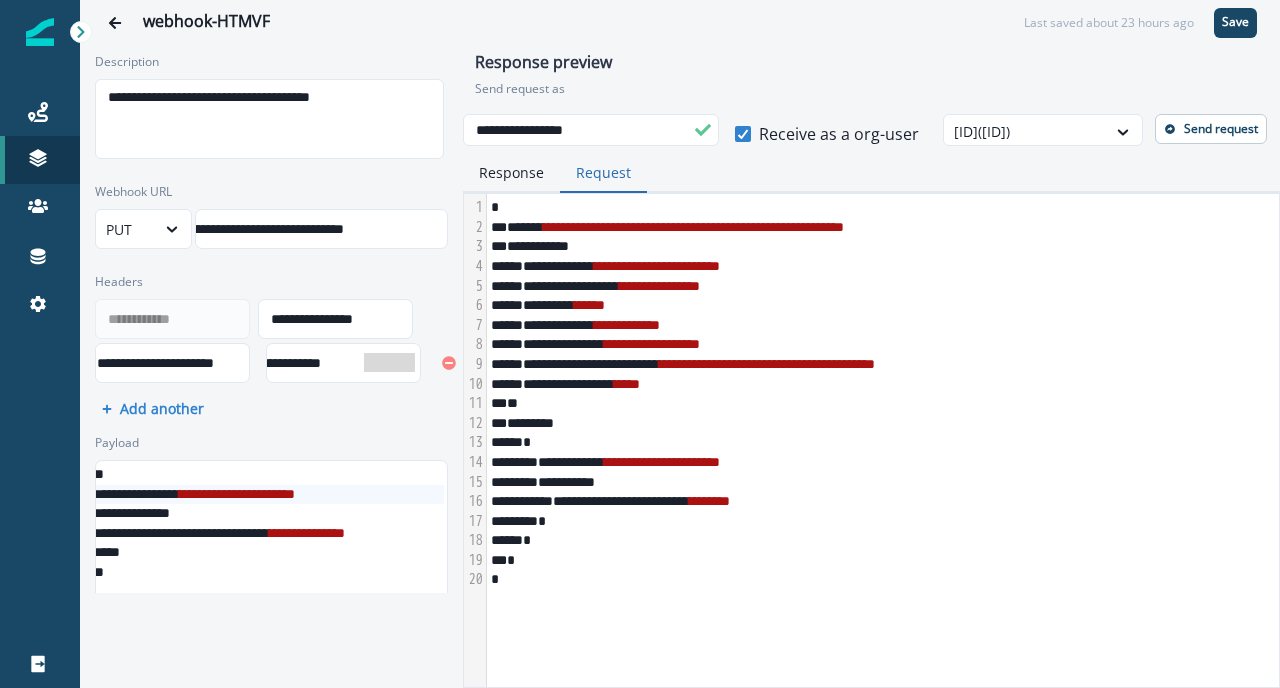 click on "**********" at bounding box center [271, 319] 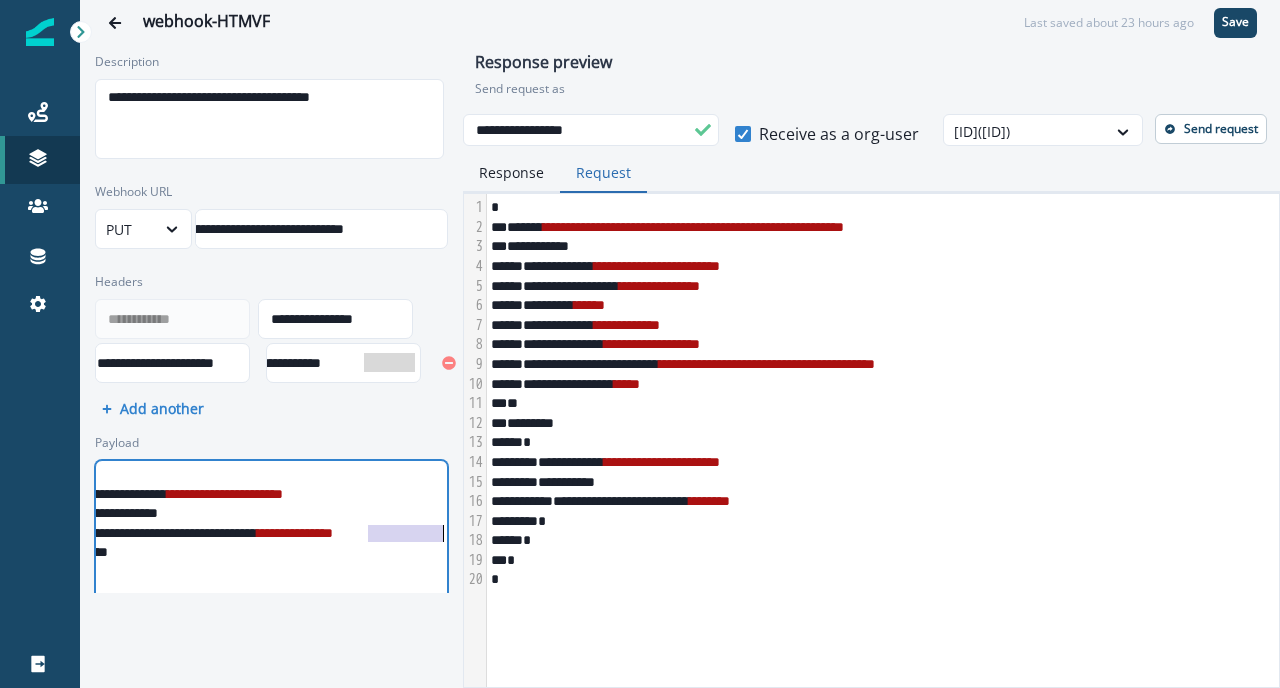 scroll, scrollTop: 0, scrollLeft: 83, axis: horizontal 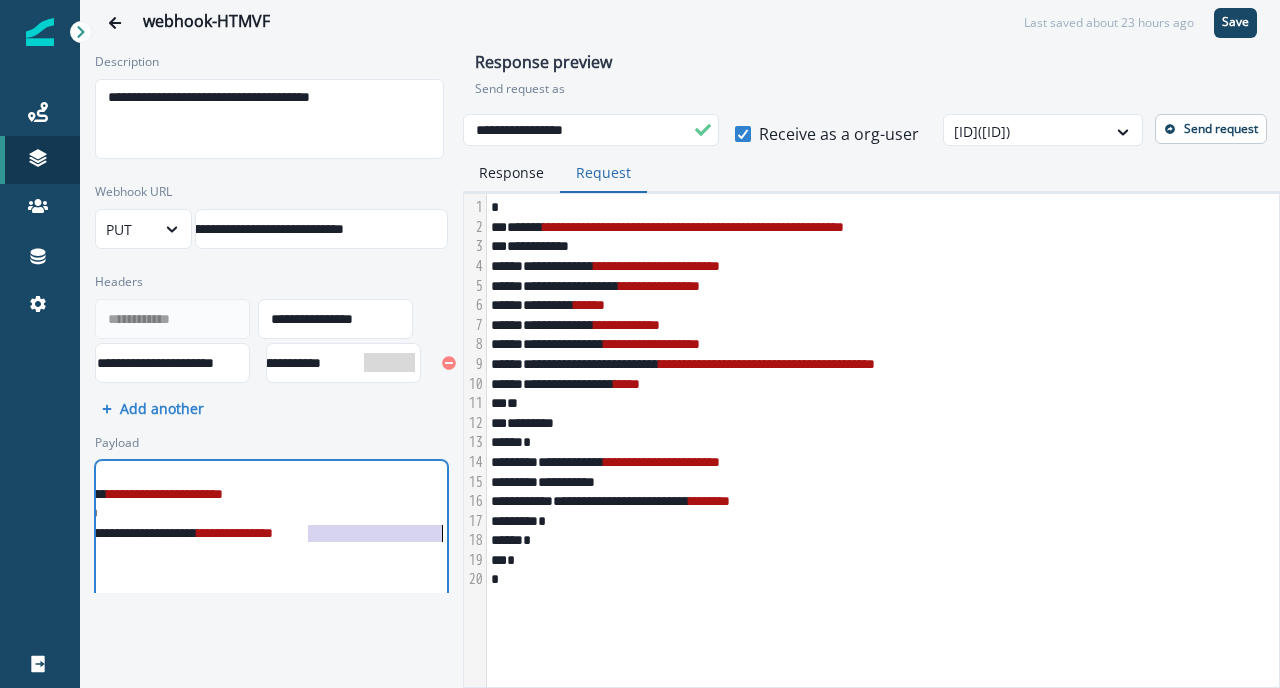 drag, startPoint x: 380, startPoint y: 538, endPoint x: 463, endPoint y: 539, distance: 83.00603 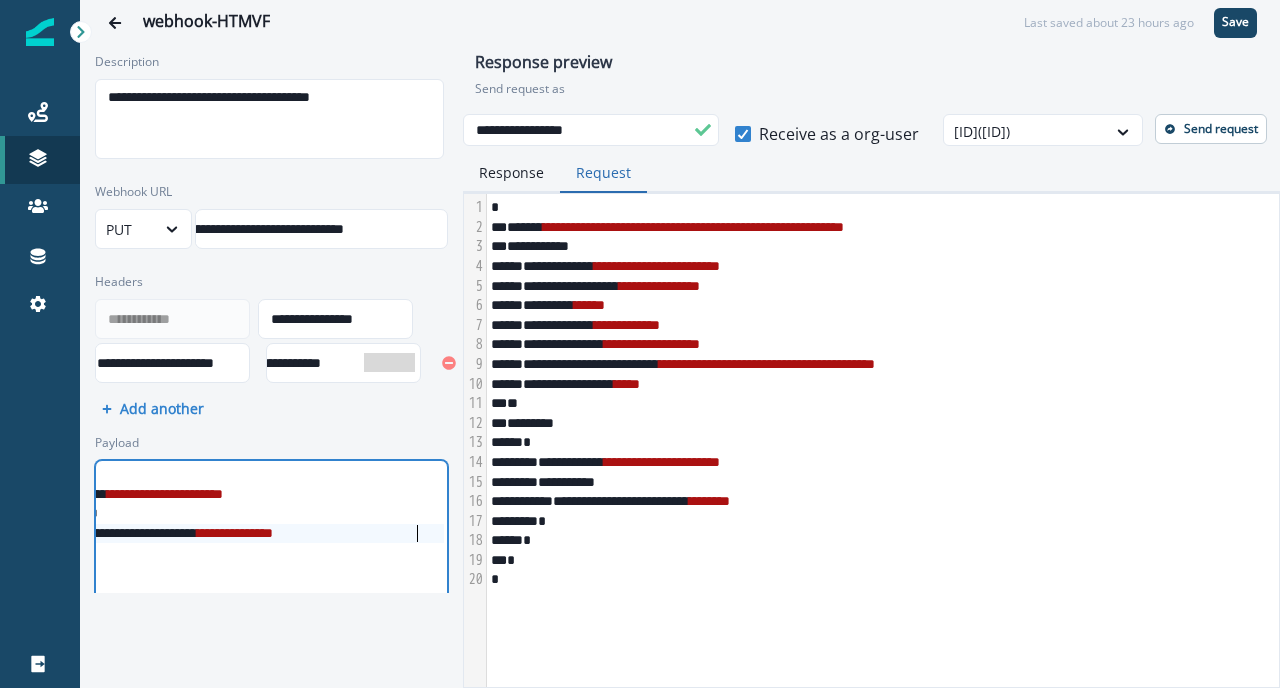 click on "**********" at bounding box center (235, 533) 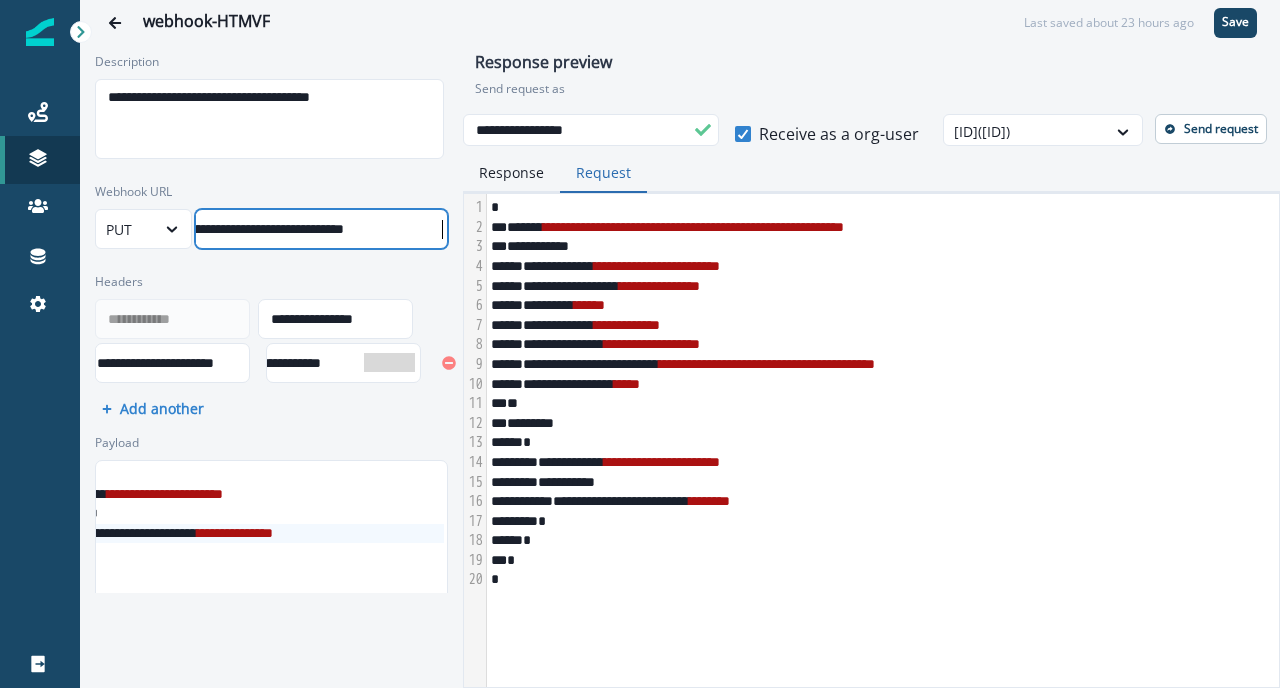 click on "**********" at bounding box center [242, 229] 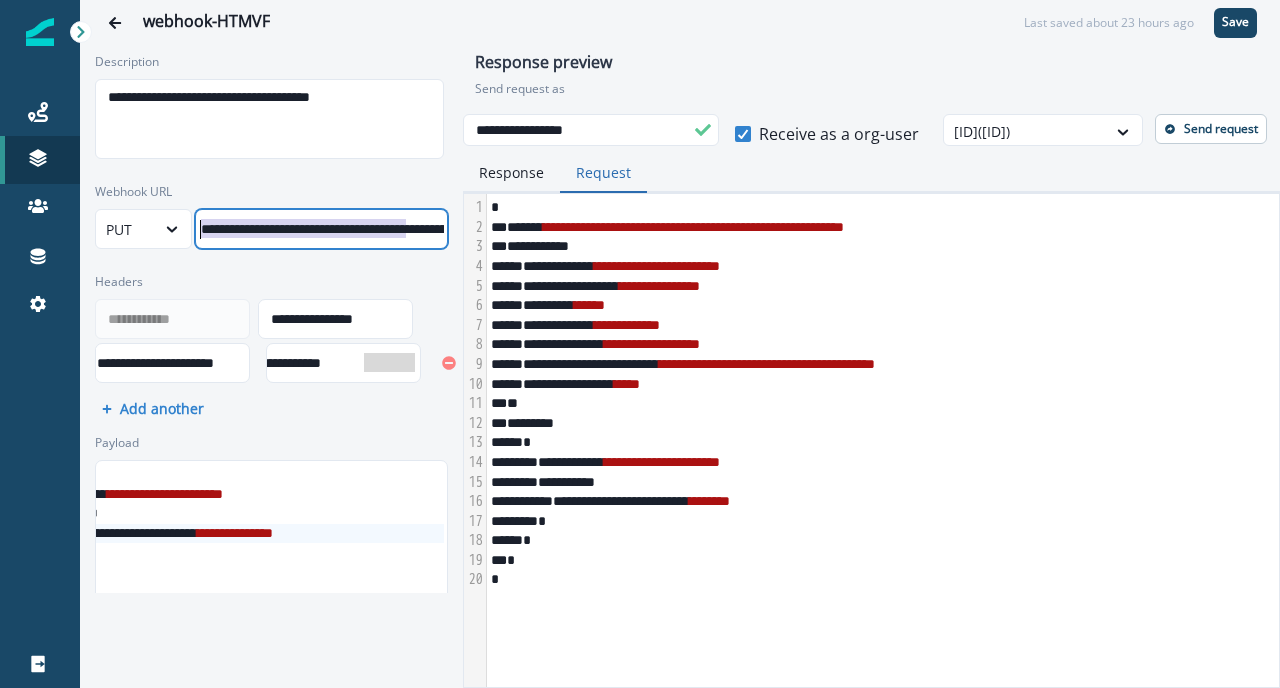 drag, startPoint x: 253, startPoint y: 241, endPoint x: 298, endPoint y: 238, distance: 45.099888 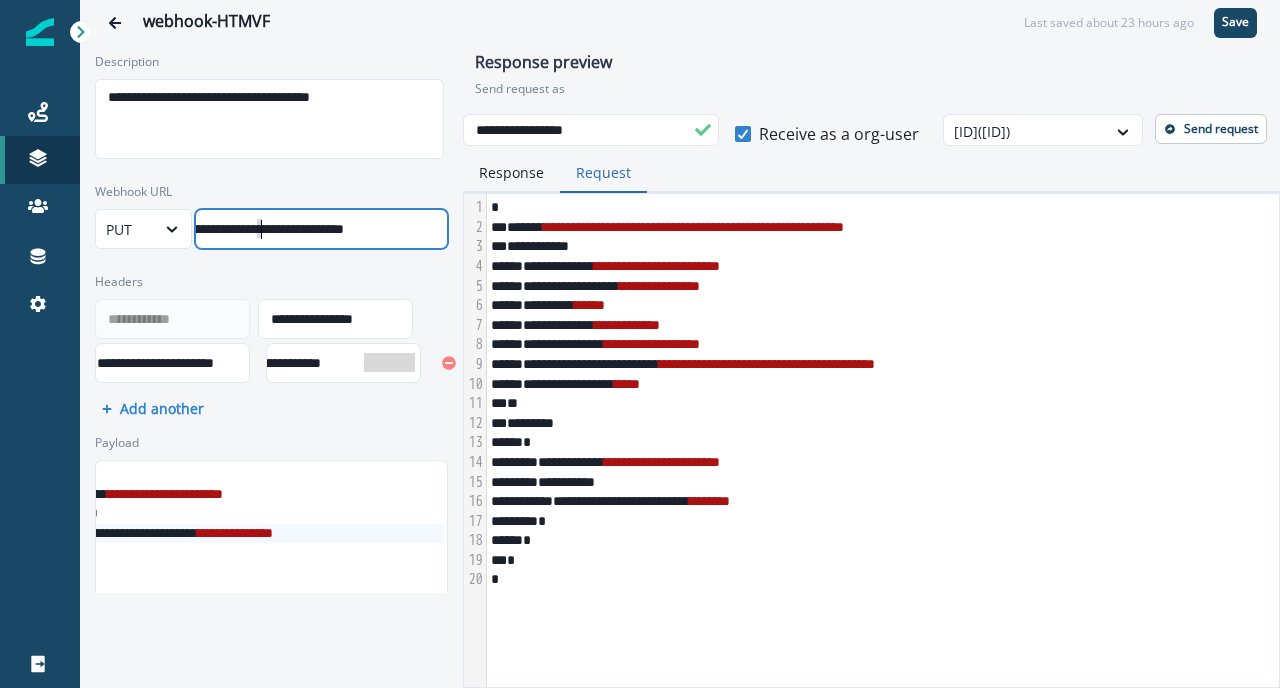 click on "**********" at bounding box center [242, 229] 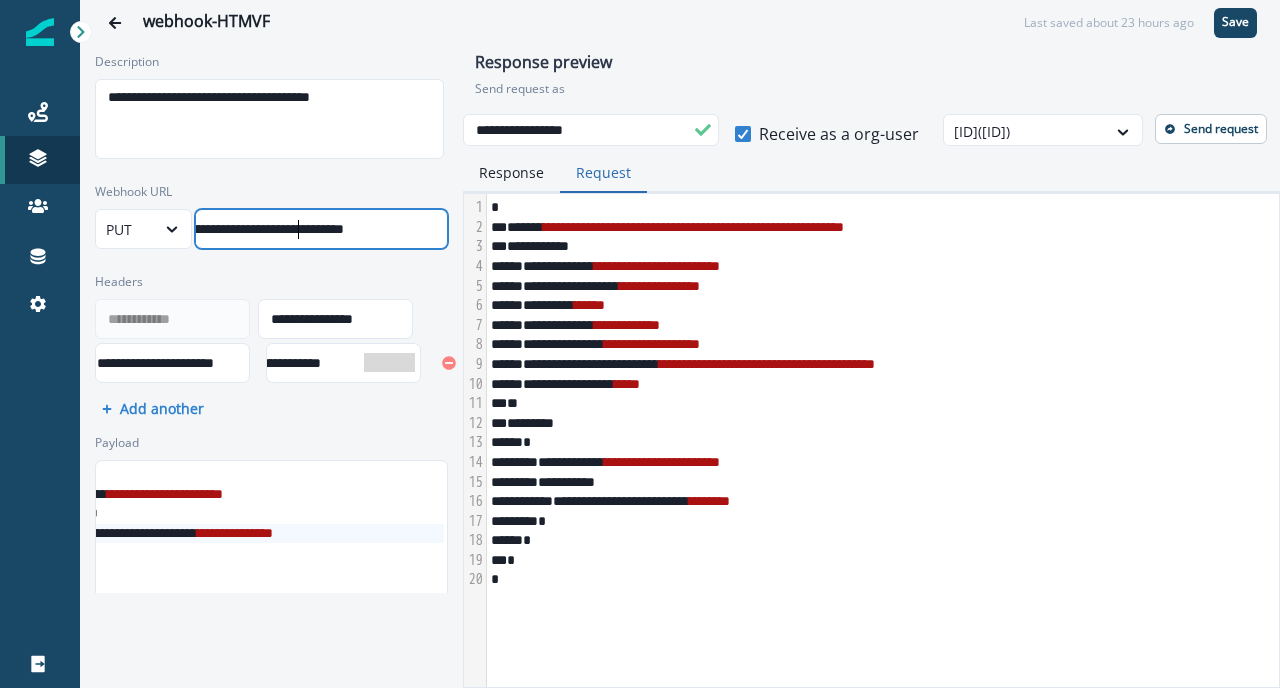 click on "**********" at bounding box center (242, 229) 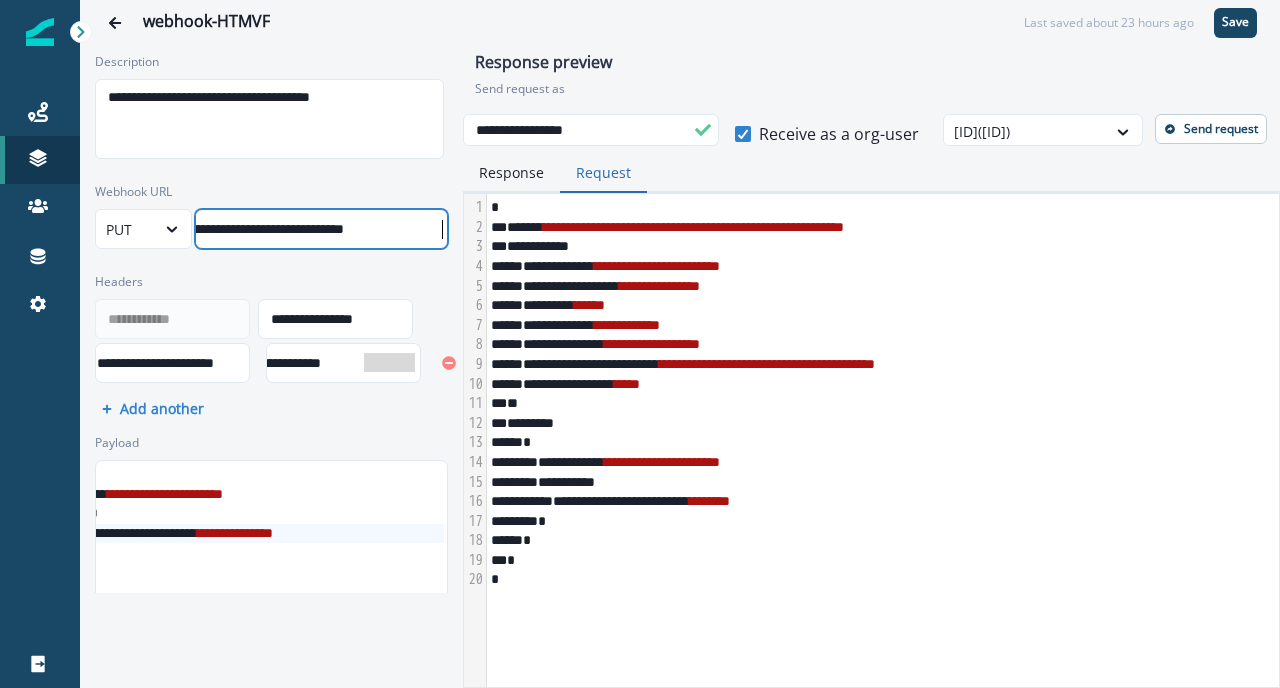 scroll, scrollTop: 0, scrollLeft: 155, axis: horizontal 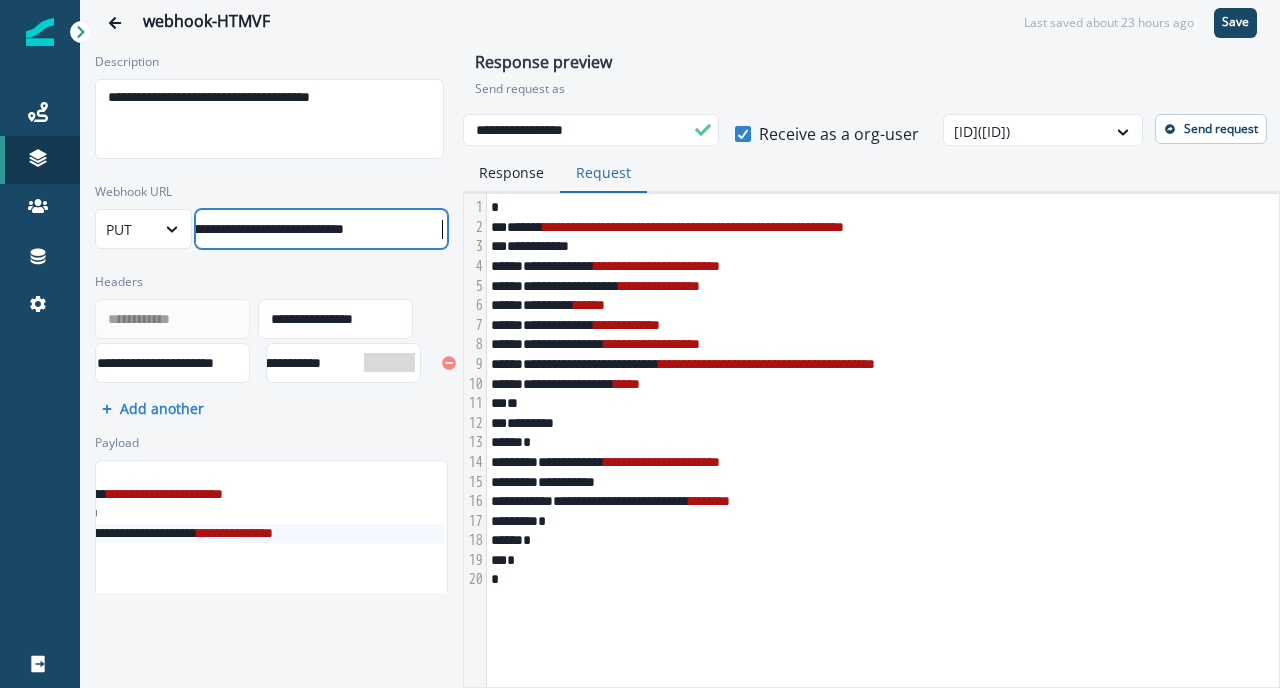 click on "**********" at bounding box center [271, 319] 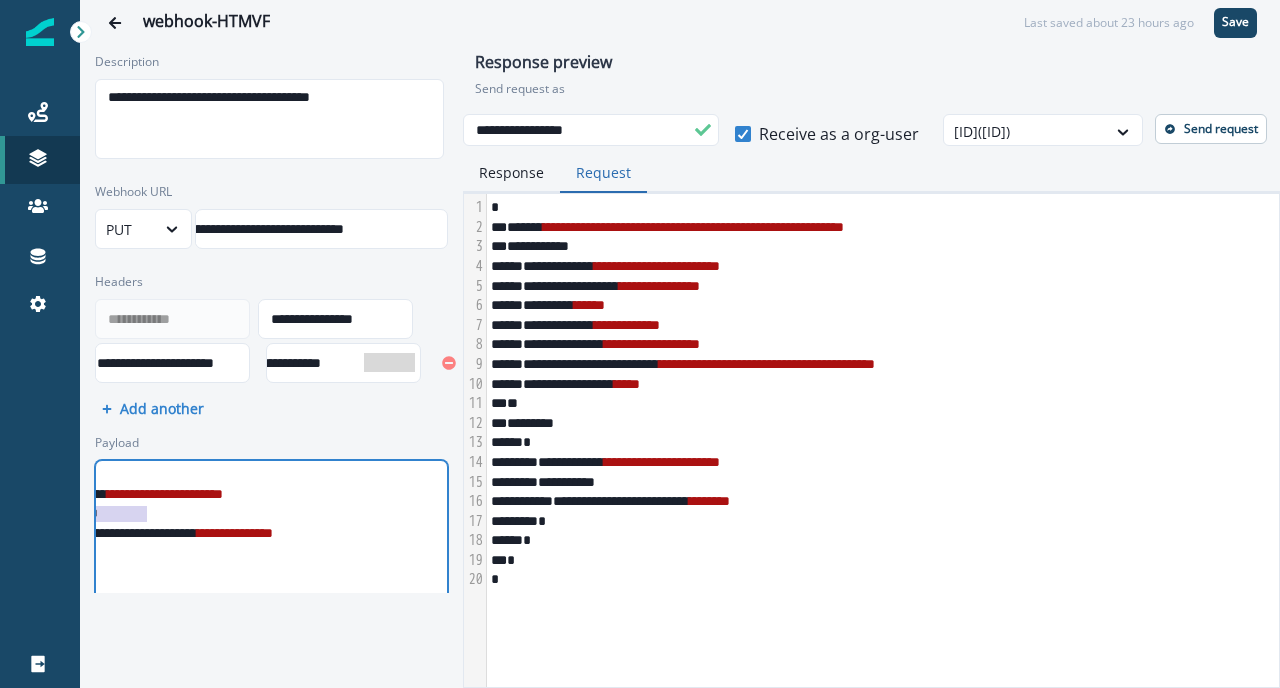 scroll, scrollTop: 0, scrollLeft: 0, axis: both 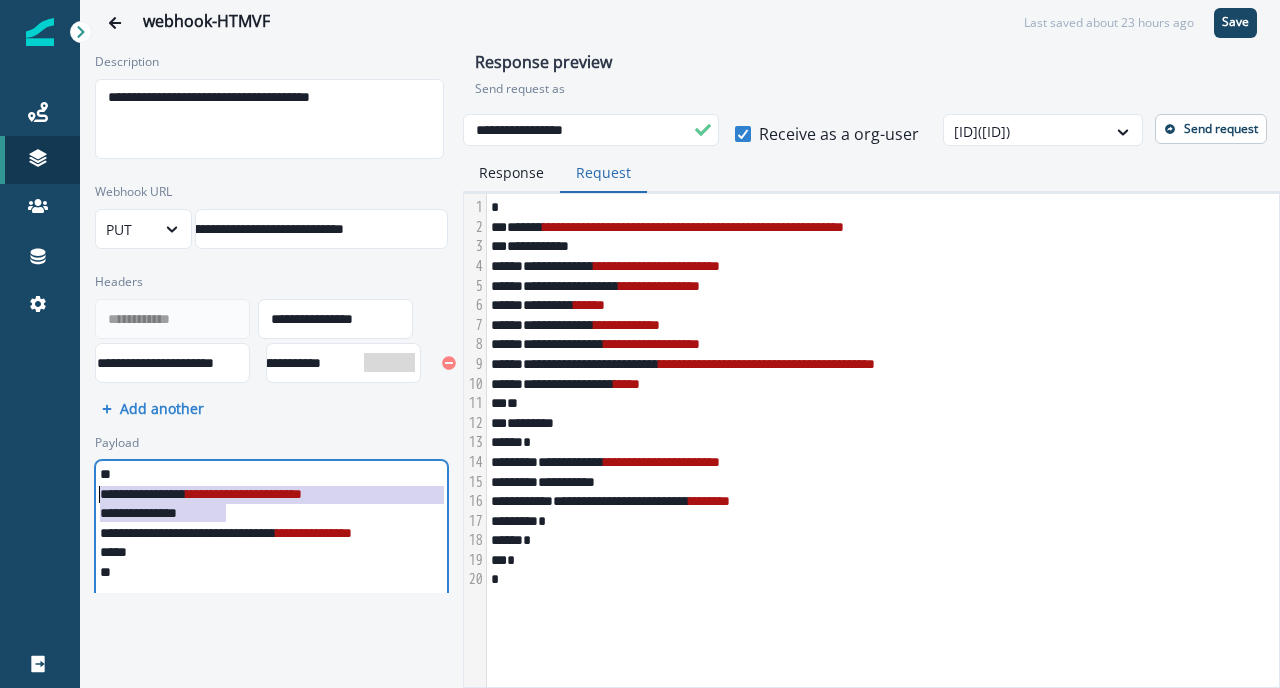 drag, startPoint x: 290, startPoint y: 510, endPoint x: 60, endPoint y: 503, distance: 230.10649 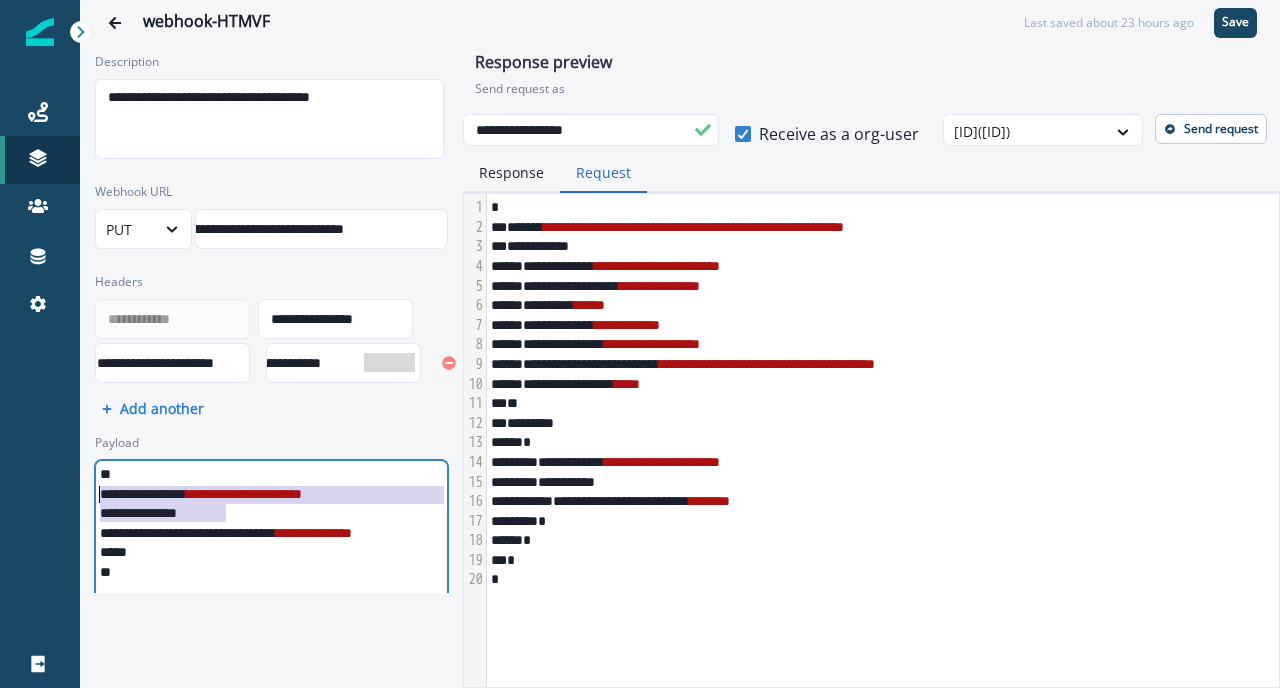 click on "**********" at bounding box center (640, 344) 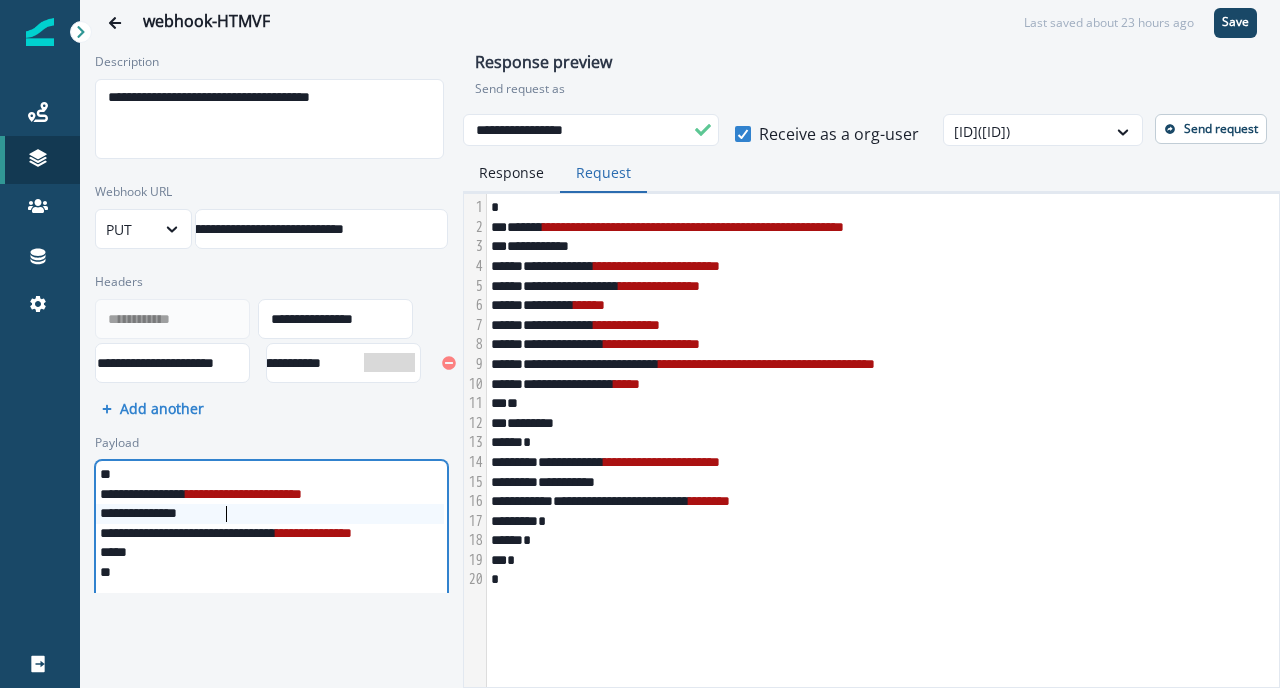 click on "**********" at bounding box center [244, 494] 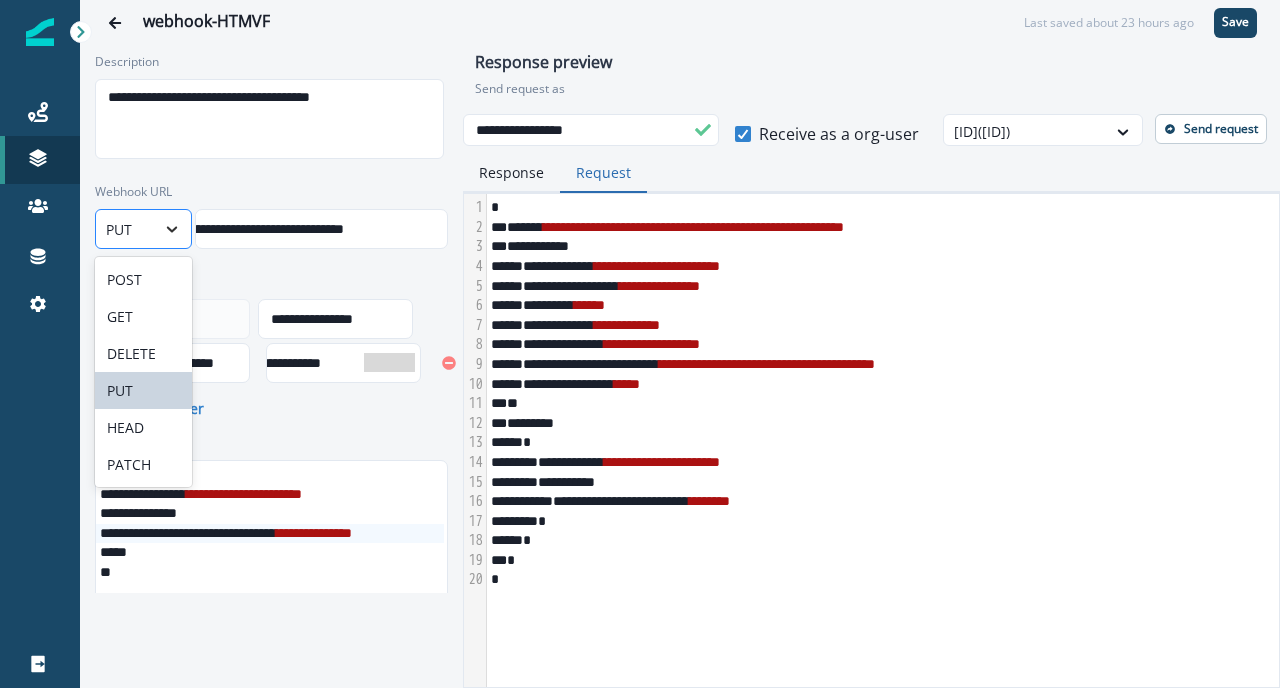 click at bounding box center [172, 229] 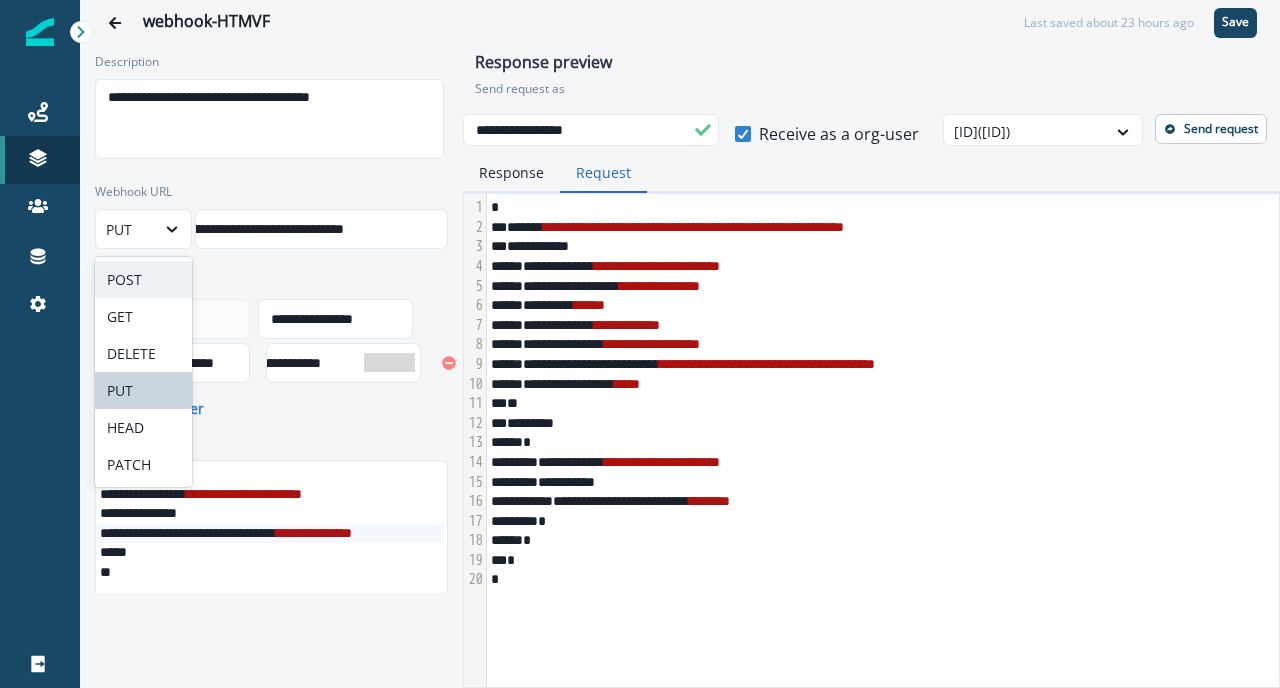 click on "POST" at bounding box center [143, 279] 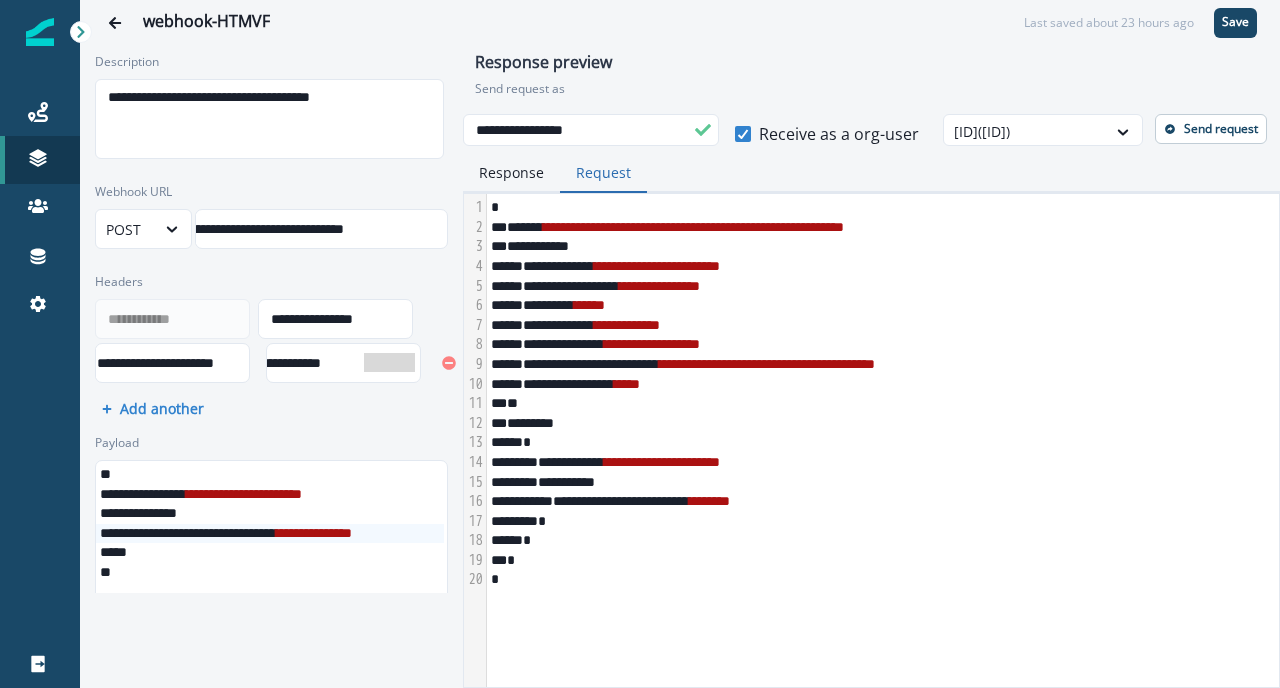 click on "**********" at bounding box center (271, 216) 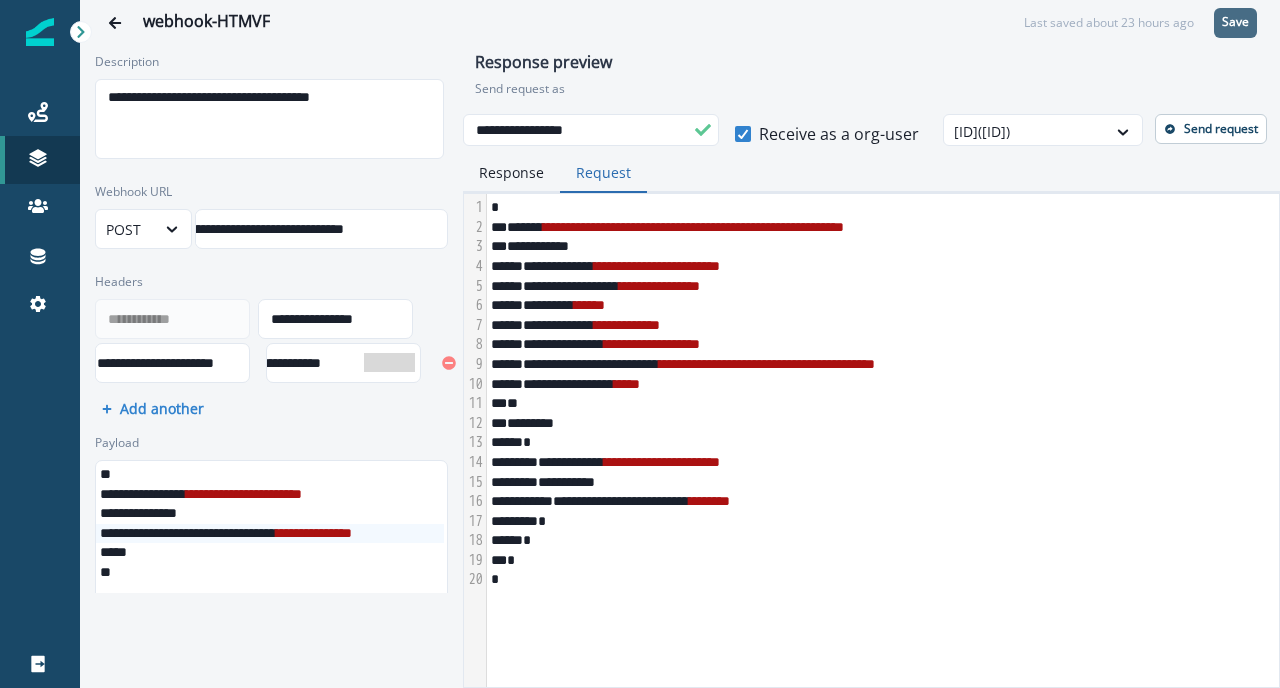 click on "Save" at bounding box center [1235, 22] 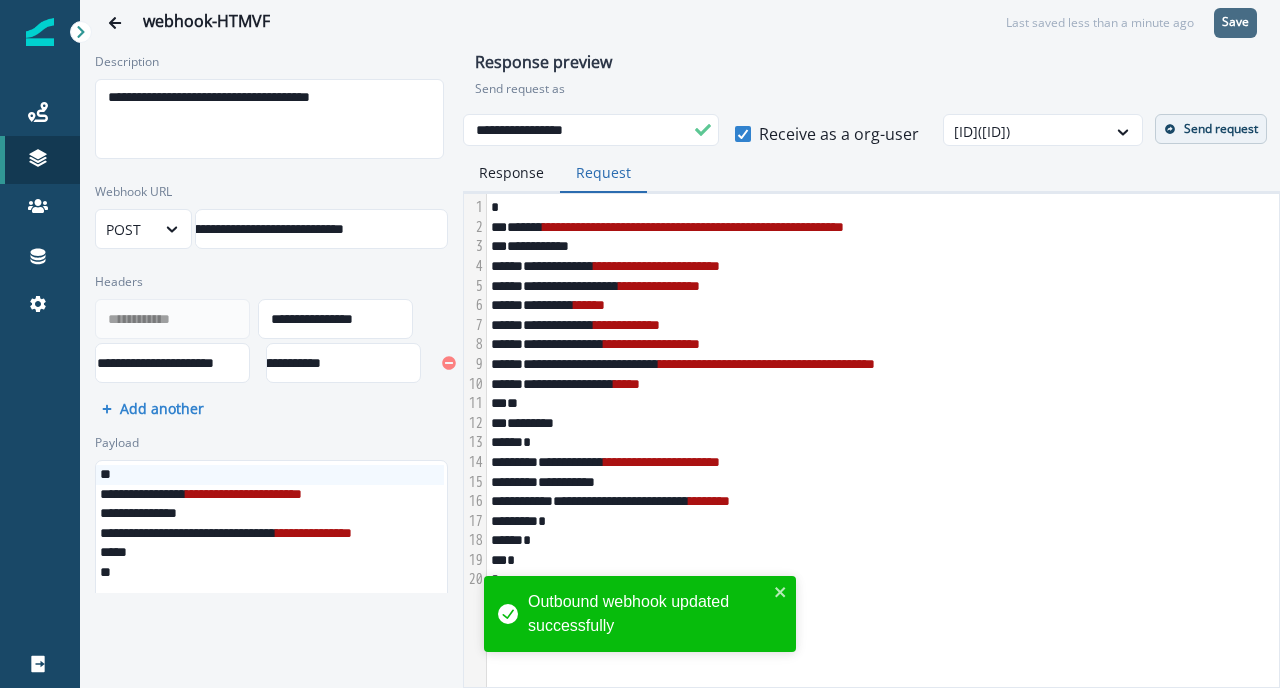 click on "Send request" at bounding box center (1221, 129) 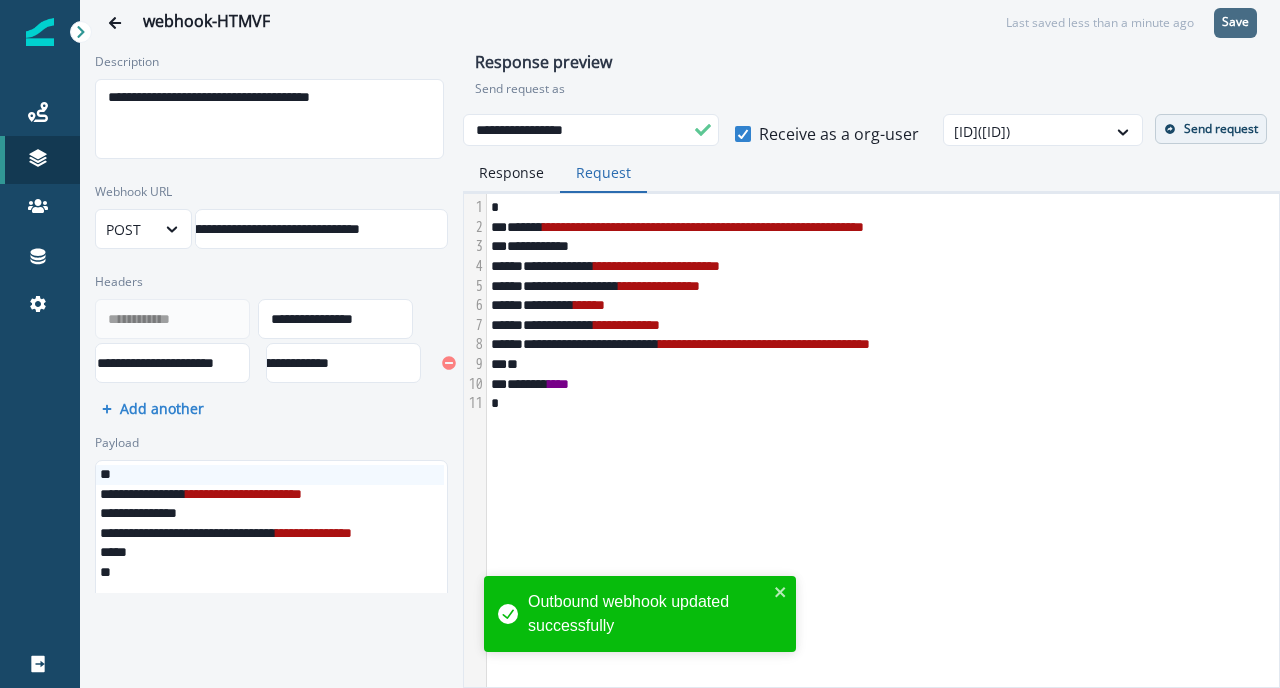 click on "Response" at bounding box center (511, 173) 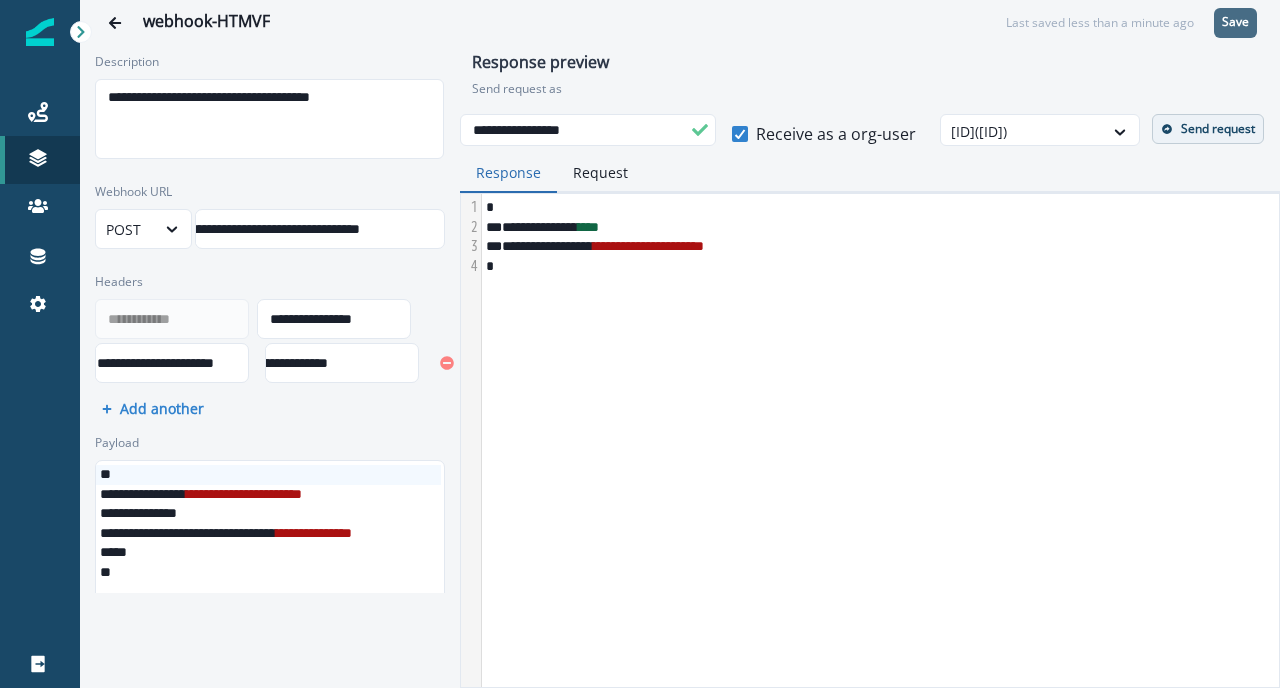 click on "Send request" at bounding box center [1218, 129] 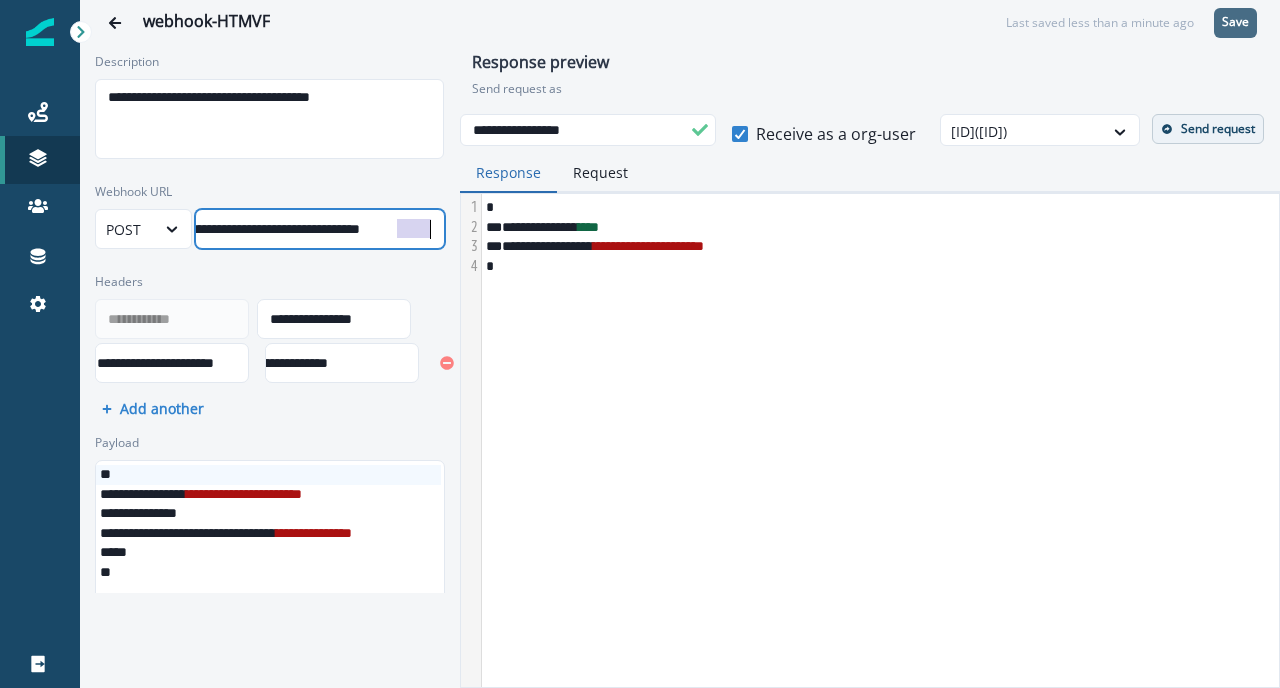 scroll, scrollTop: 0, scrollLeft: 155, axis: horizontal 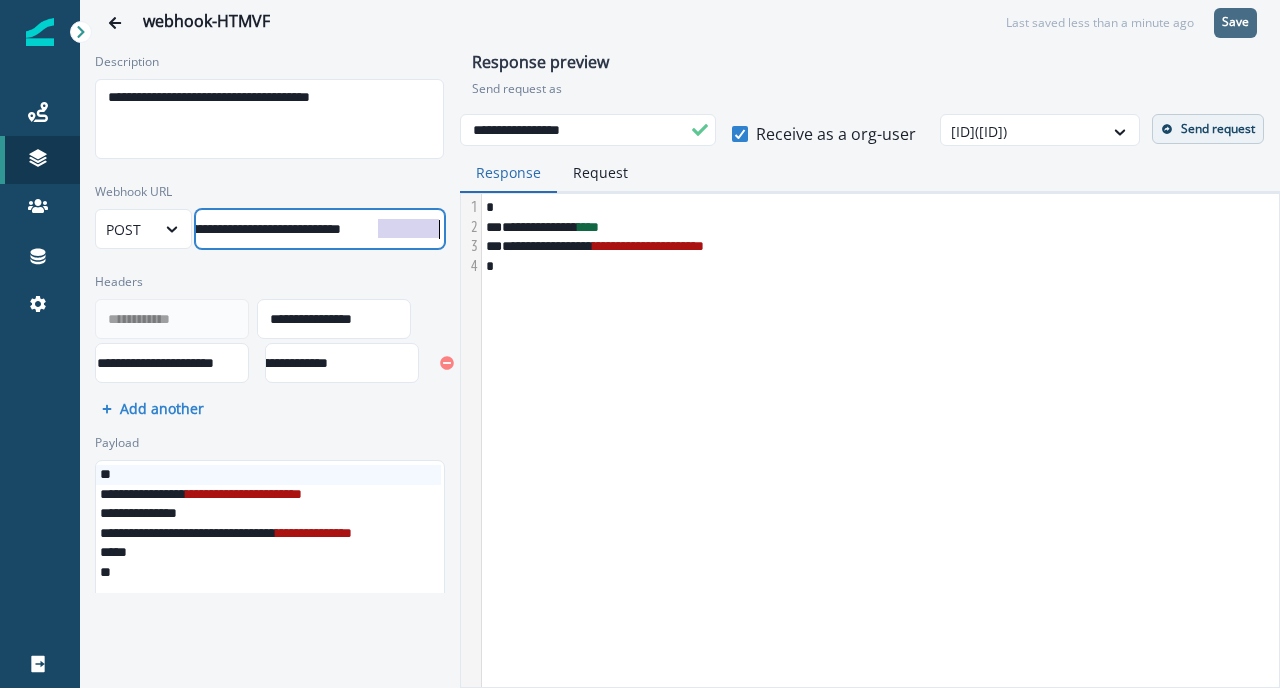 drag, startPoint x: 400, startPoint y: 232, endPoint x: 475, endPoint y: 232, distance: 75 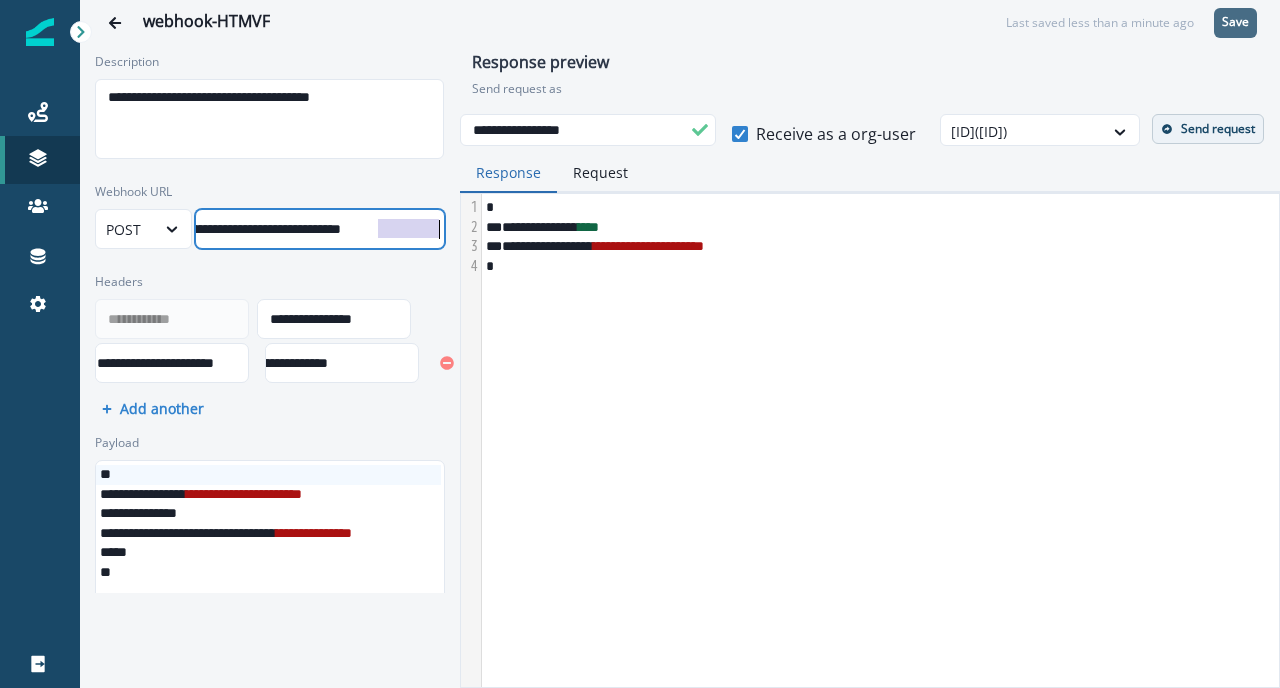 click on "Webhook URL" at bounding box center (264, 192) 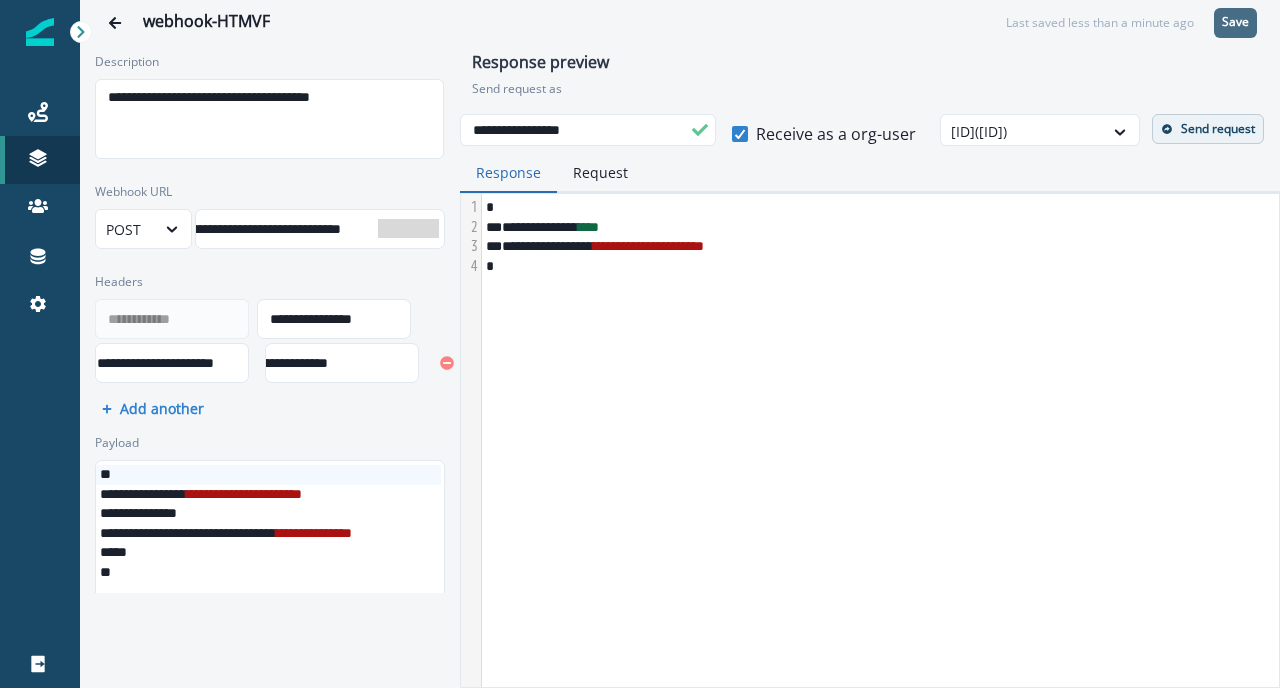 click on "**********" at bounding box center (270, 319) 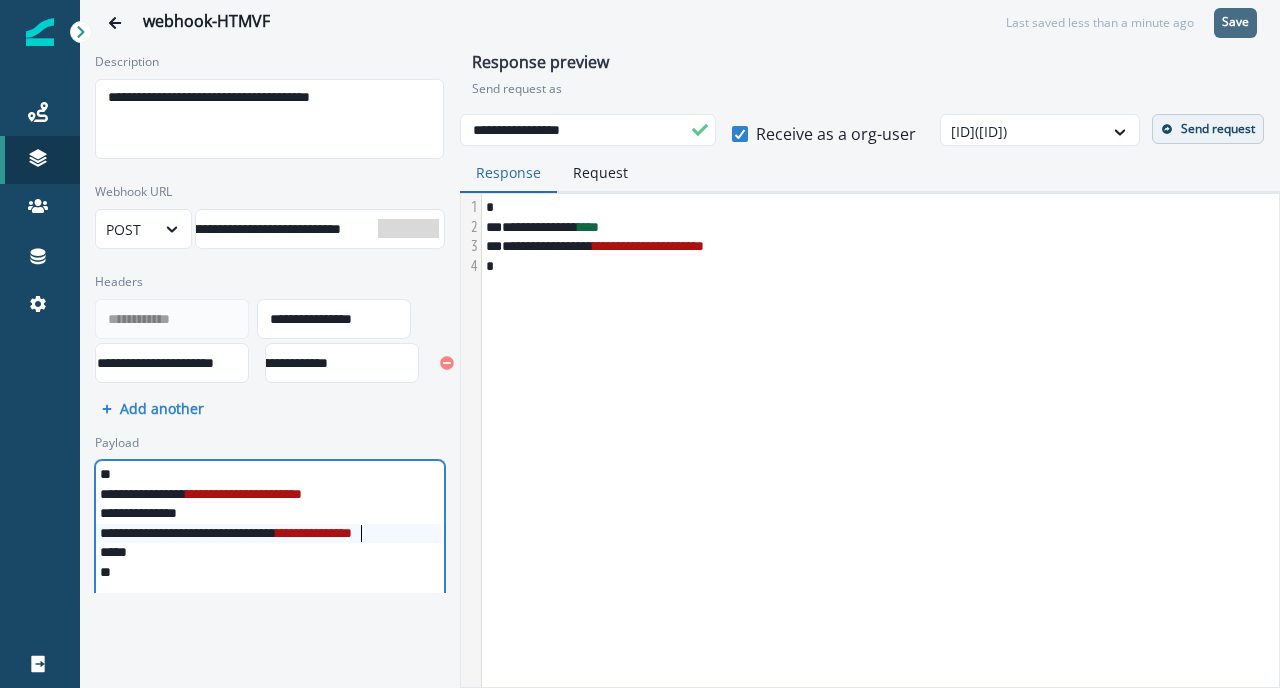 click on "**********" at bounding box center (309, 534) 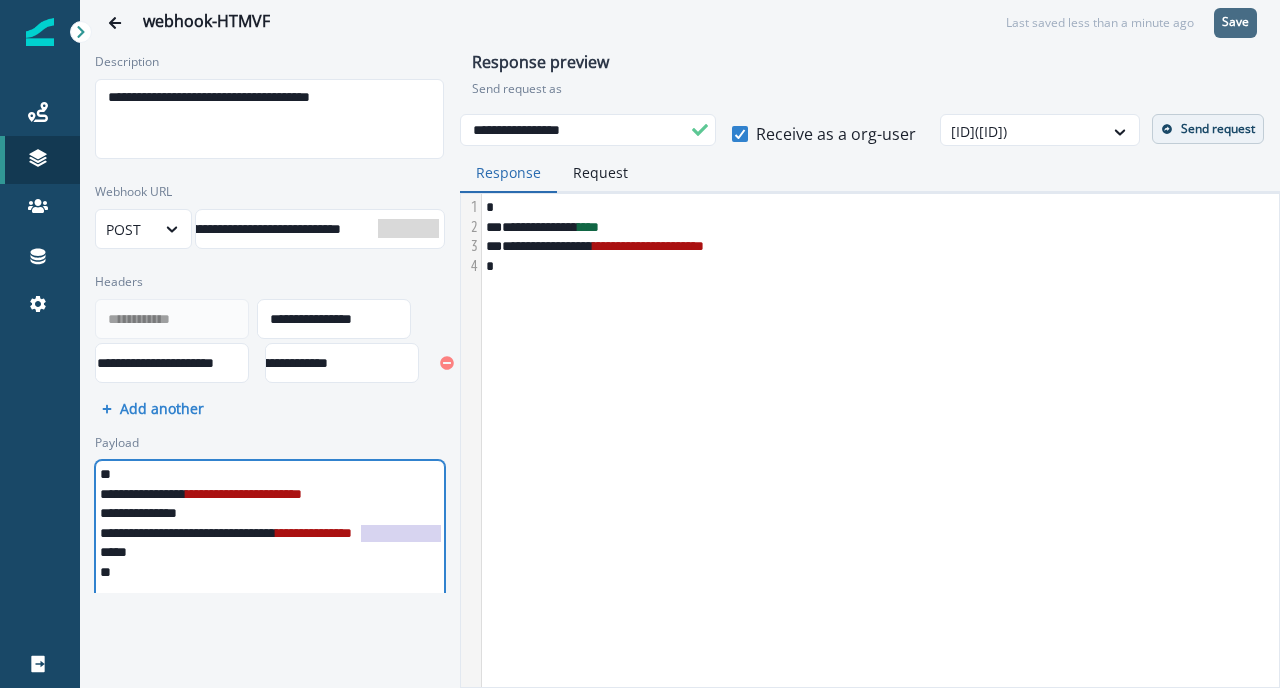 scroll, scrollTop: 0, scrollLeft: 83, axis: horizontal 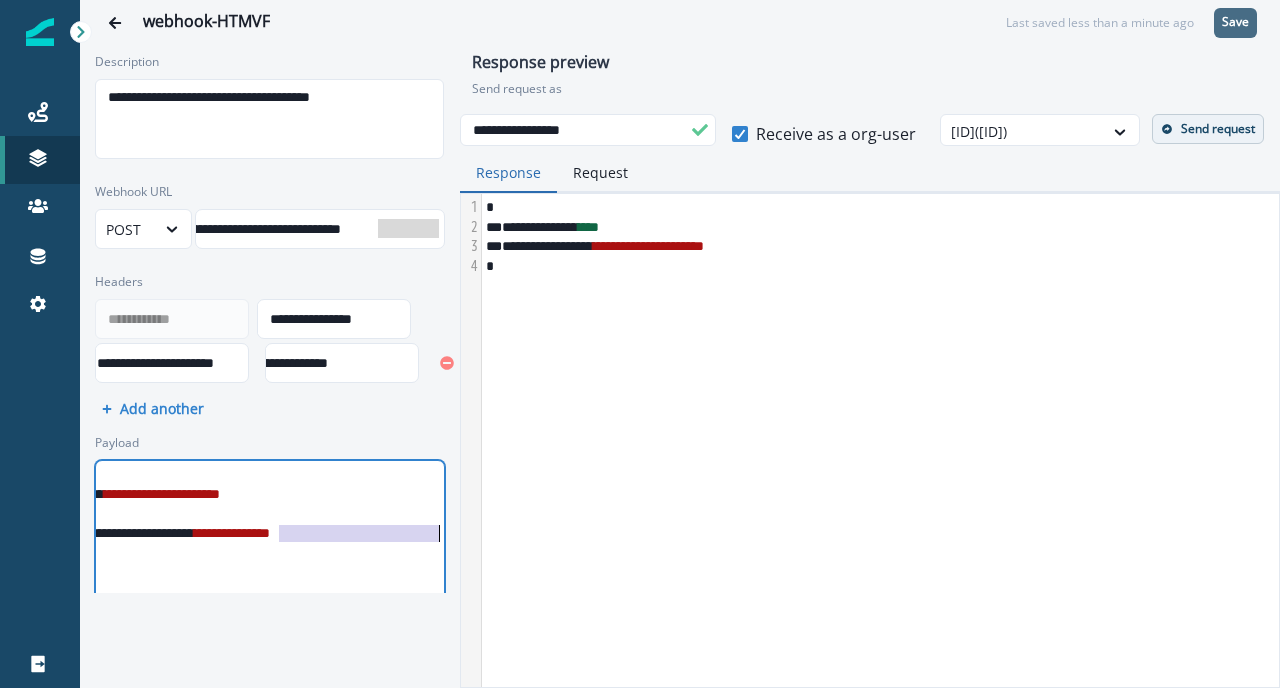 drag, startPoint x: 365, startPoint y: 533, endPoint x: 452, endPoint y: 533, distance: 87 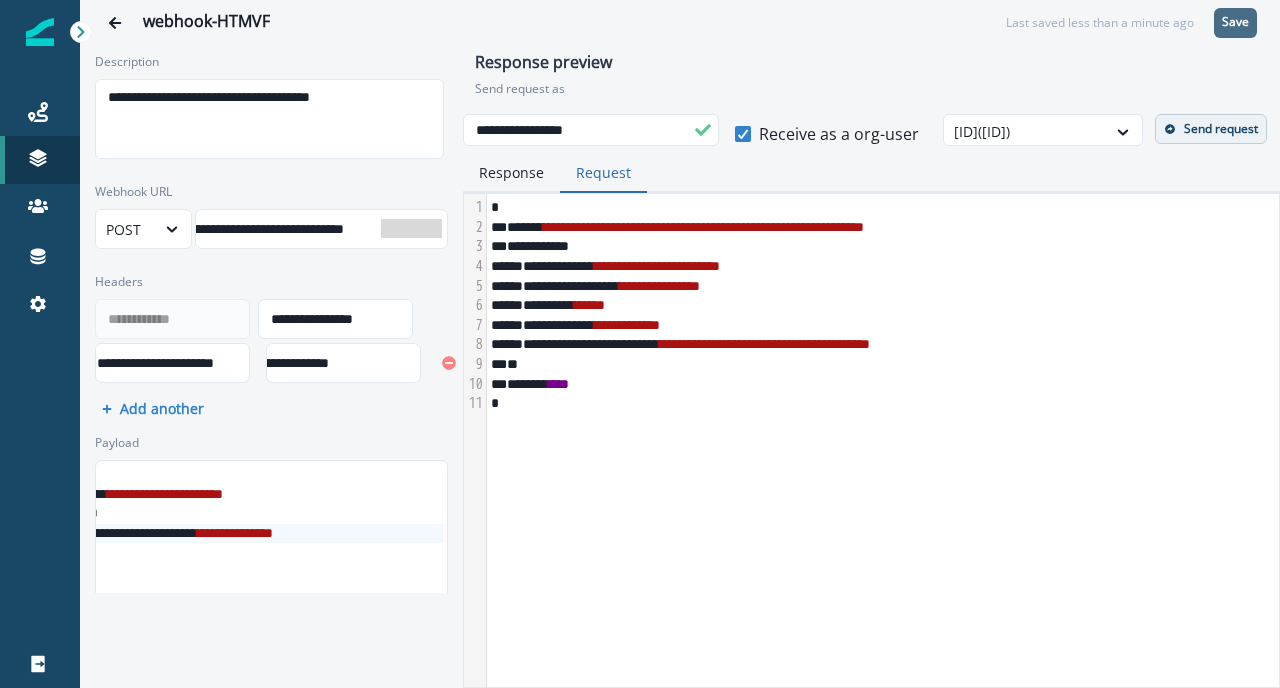 click on "Request" at bounding box center [603, 173] 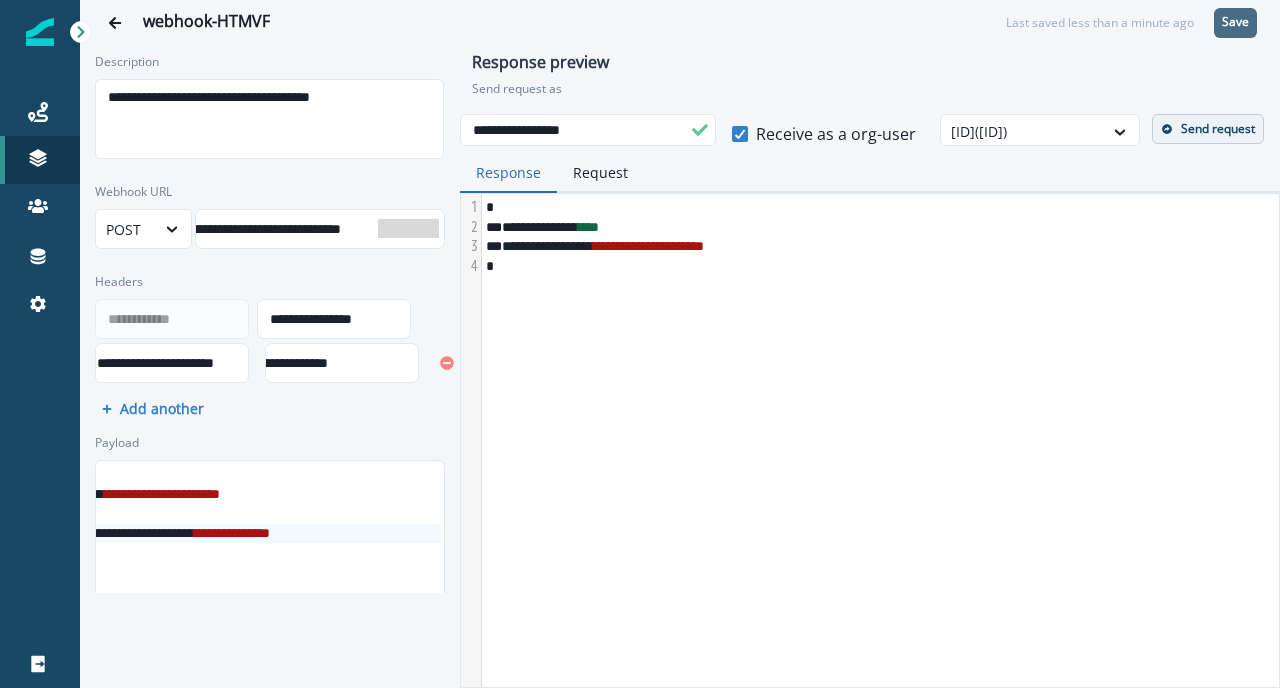 click on "Response" at bounding box center [508, 173] 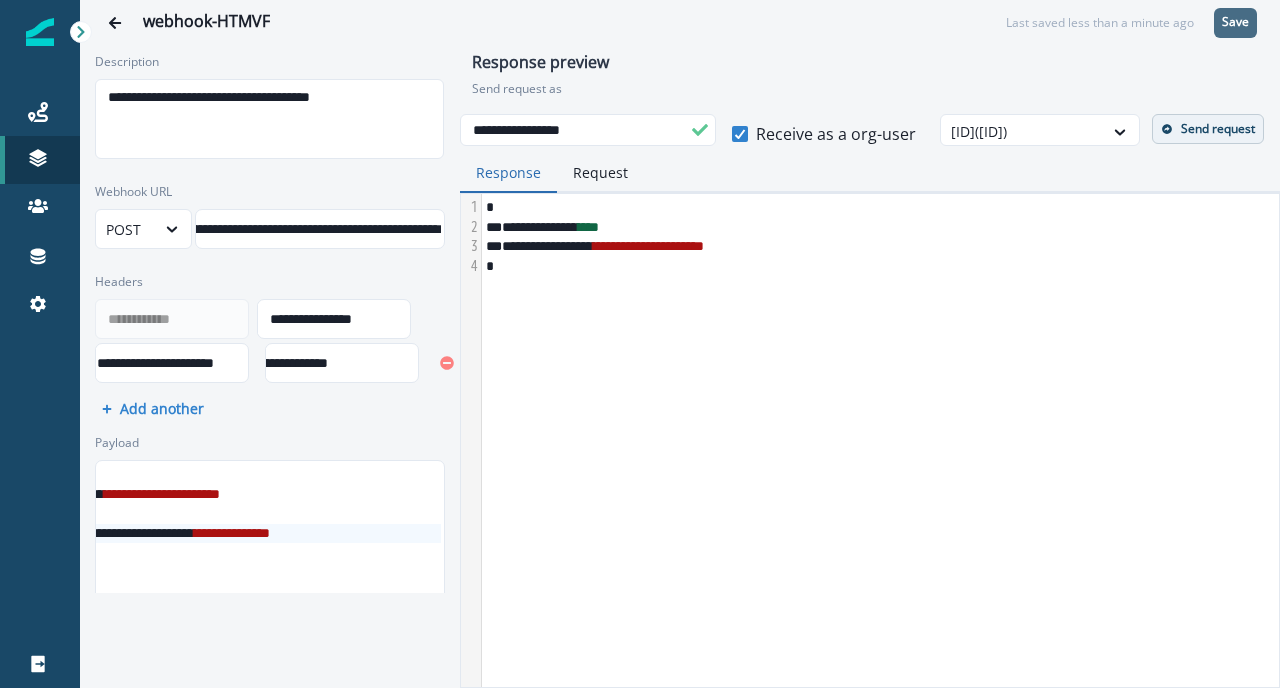 scroll, scrollTop: 0, scrollLeft: 0, axis: both 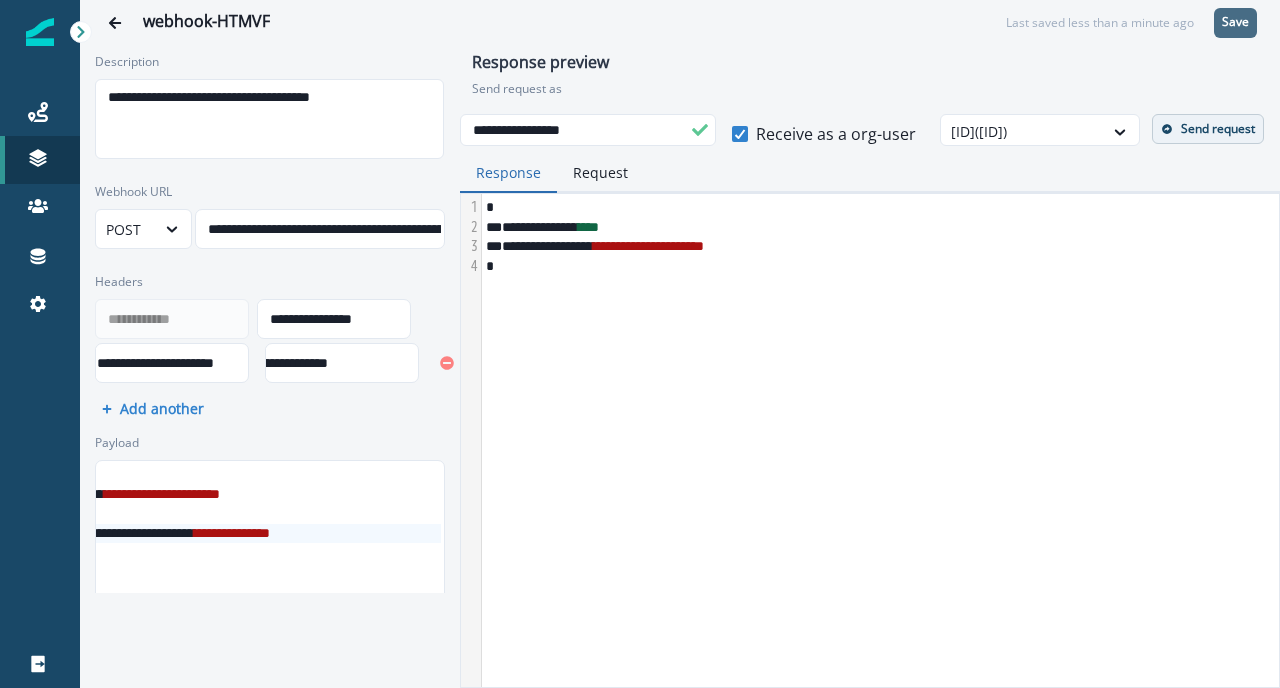 click on "**********" at bounding box center [270, 106] 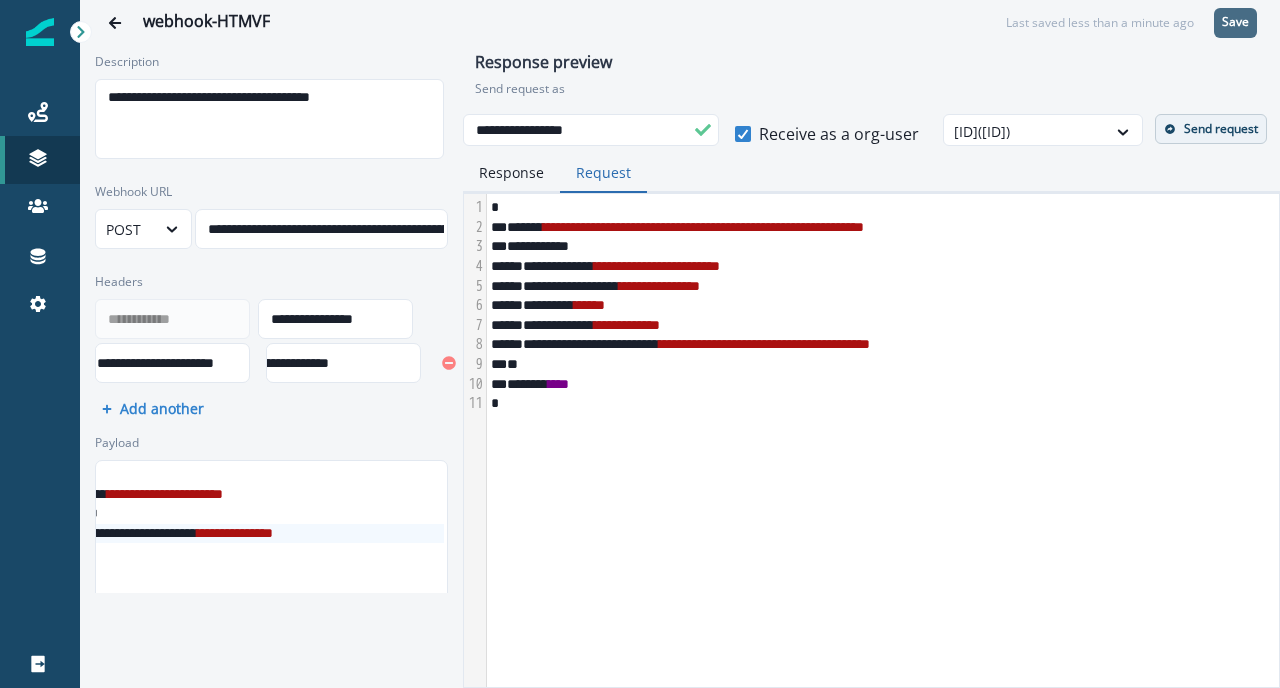 click on "Response Request" at bounding box center [871, 173] 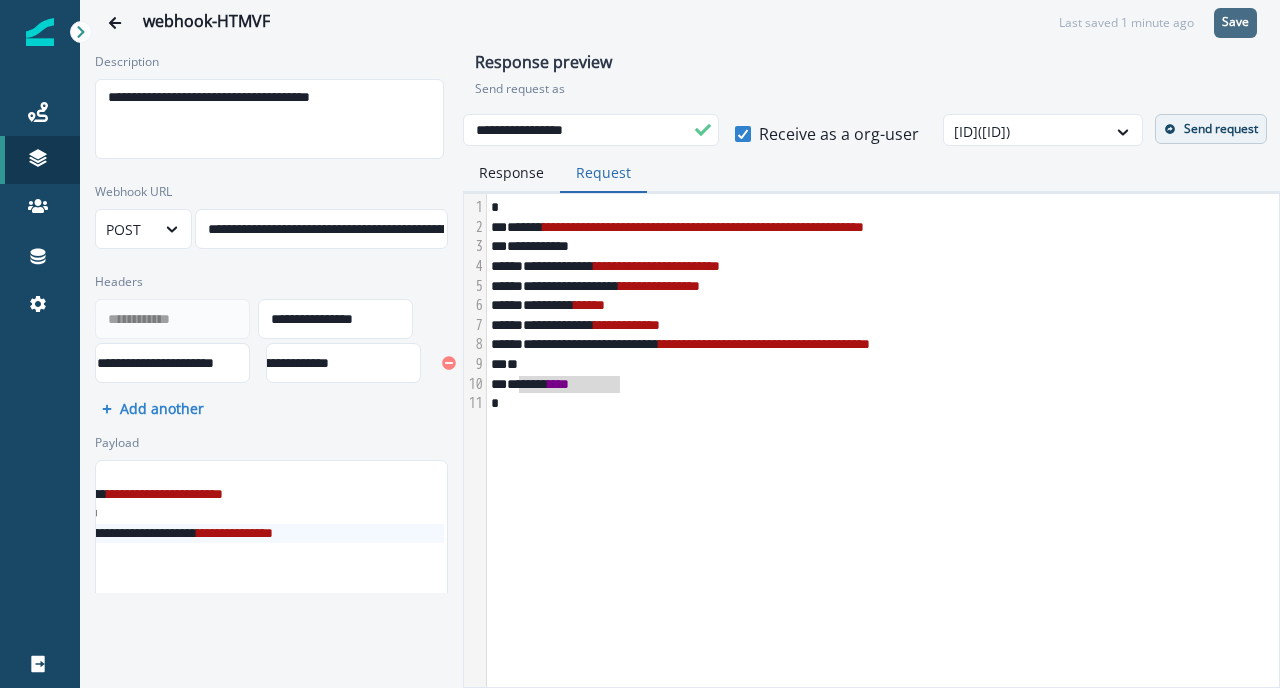 drag, startPoint x: 620, startPoint y: 390, endPoint x: 513, endPoint y: 398, distance: 107.298645 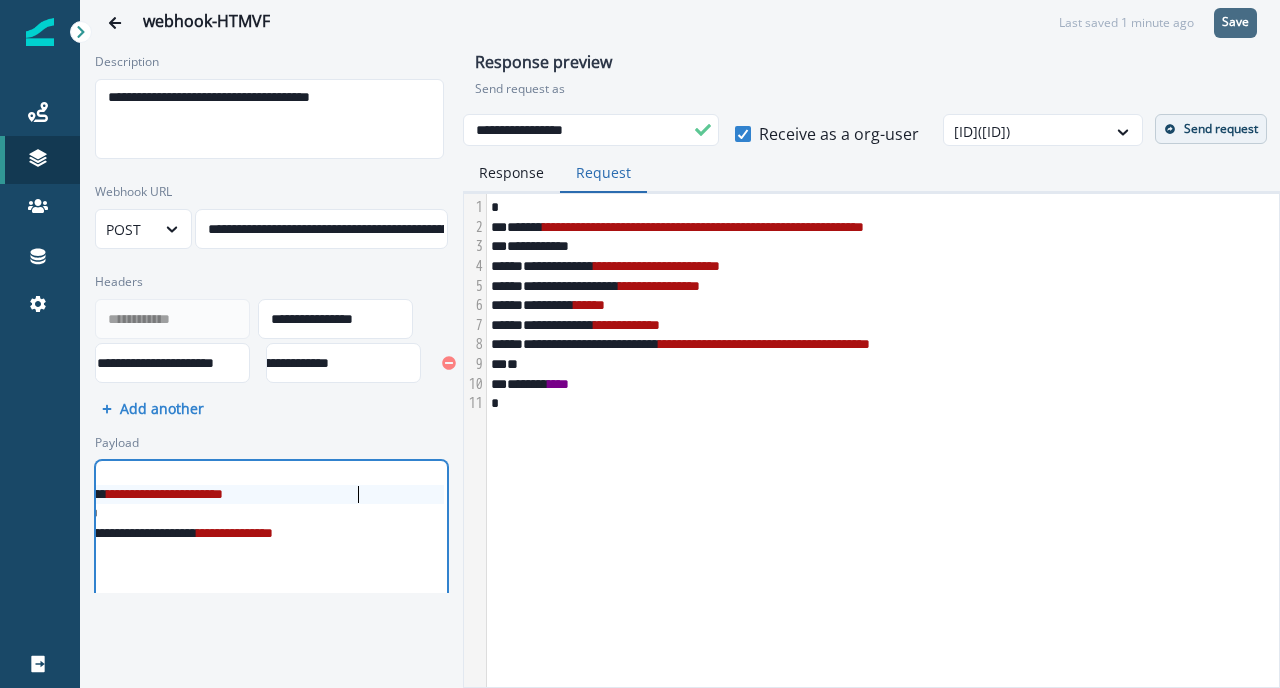 click on "**********" at bounding box center (230, 495) 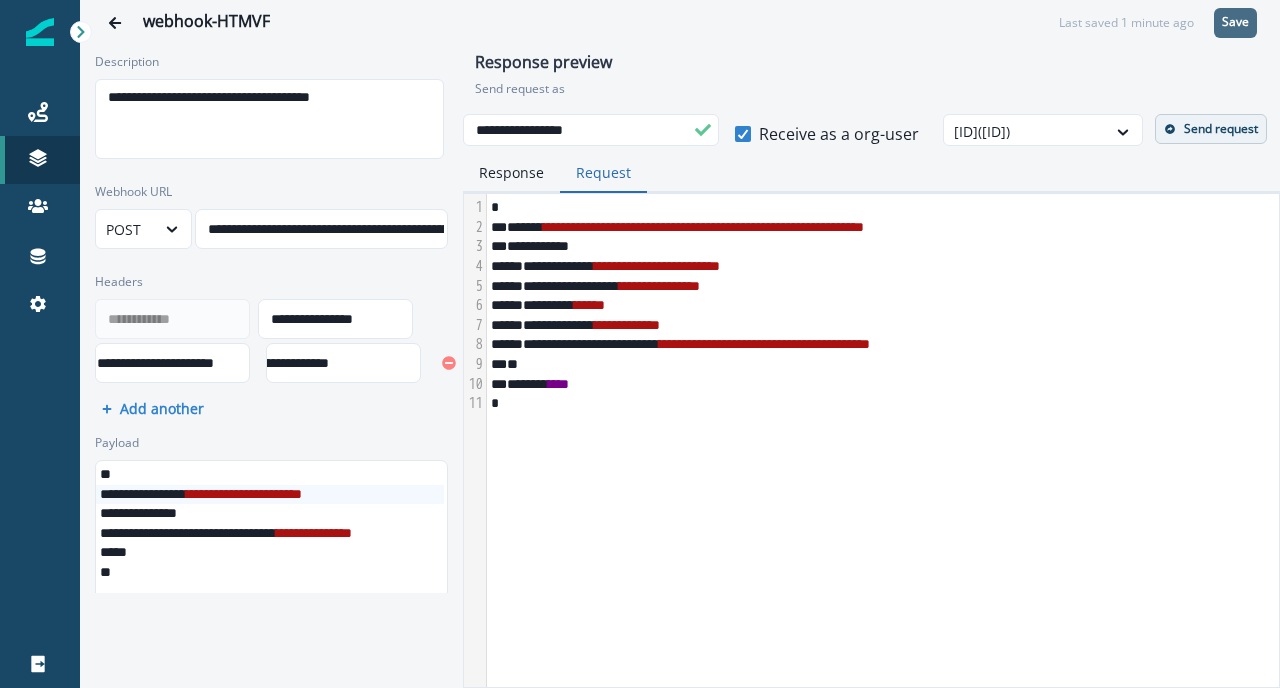 click on "Payload" at bounding box center (265, 443) 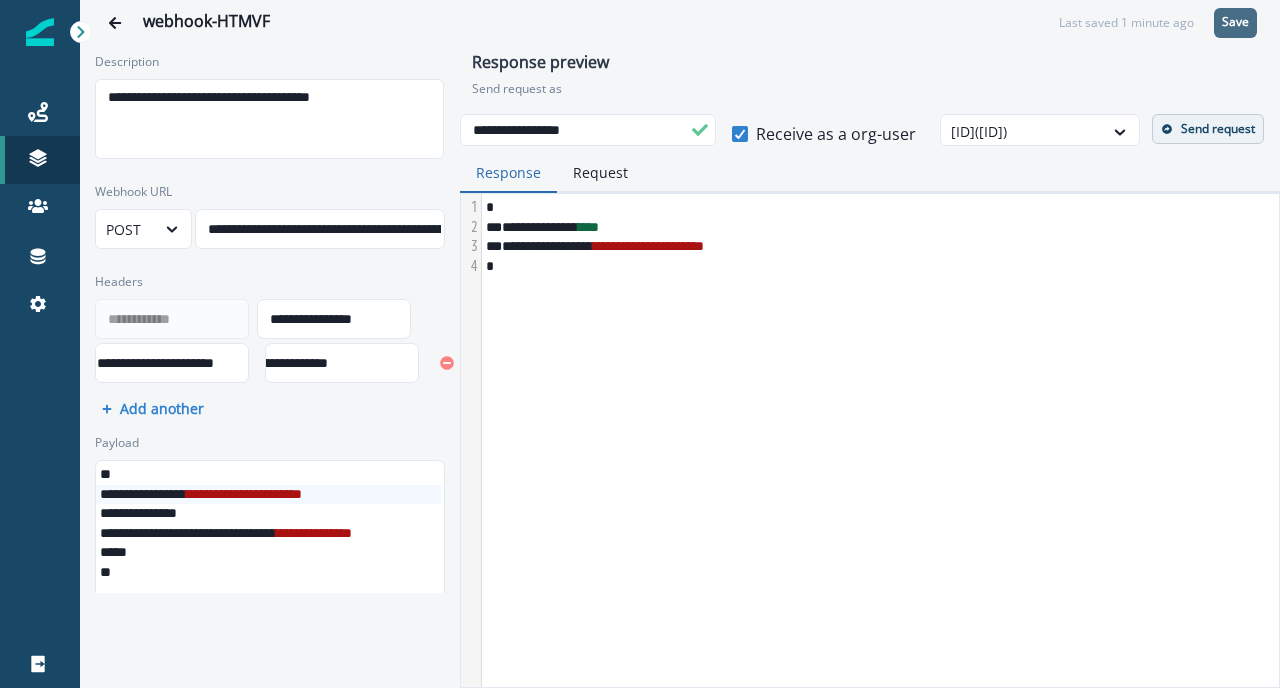 click on "Response" at bounding box center (508, 173) 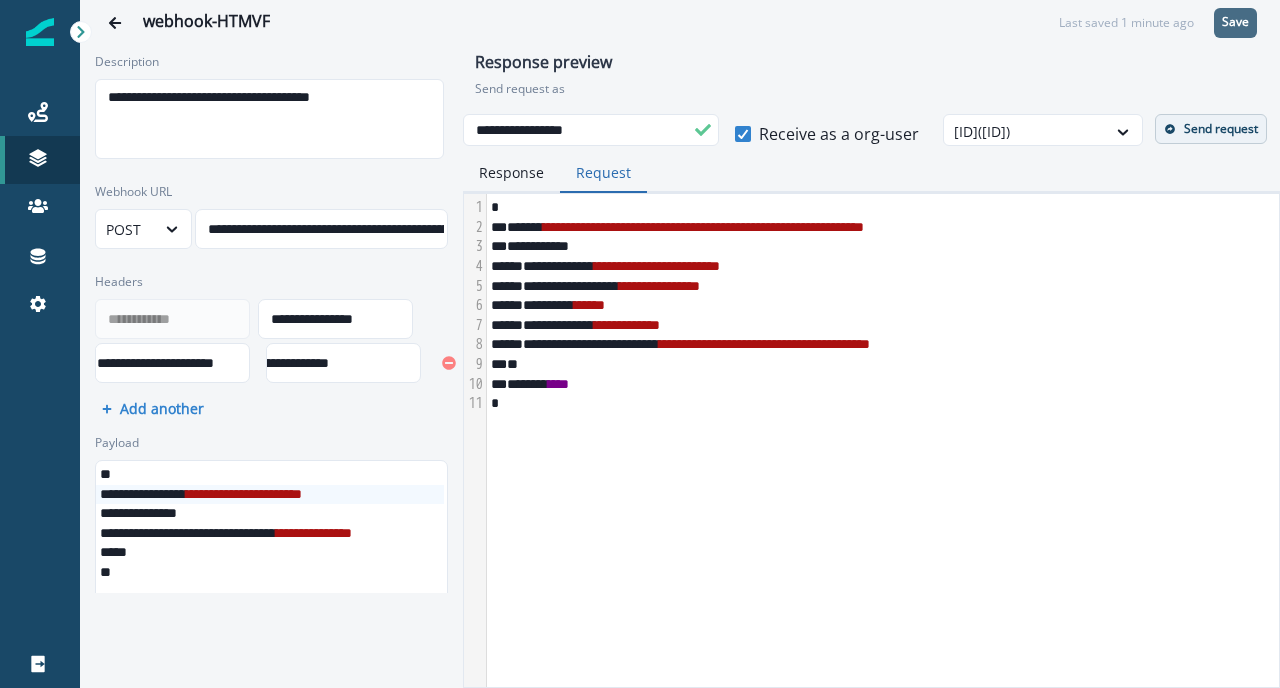 click on "Request" at bounding box center (603, 173) 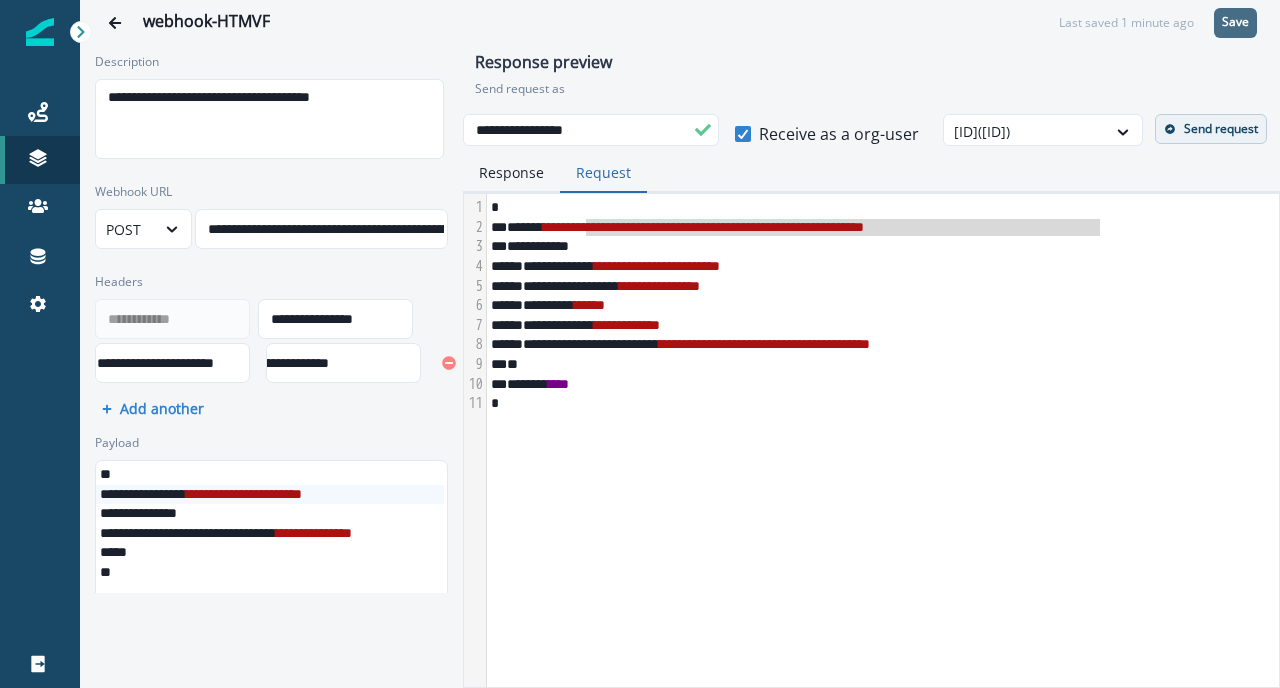 drag, startPoint x: 581, startPoint y: 234, endPoint x: 1100, endPoint y: 239, distance: 519.0241 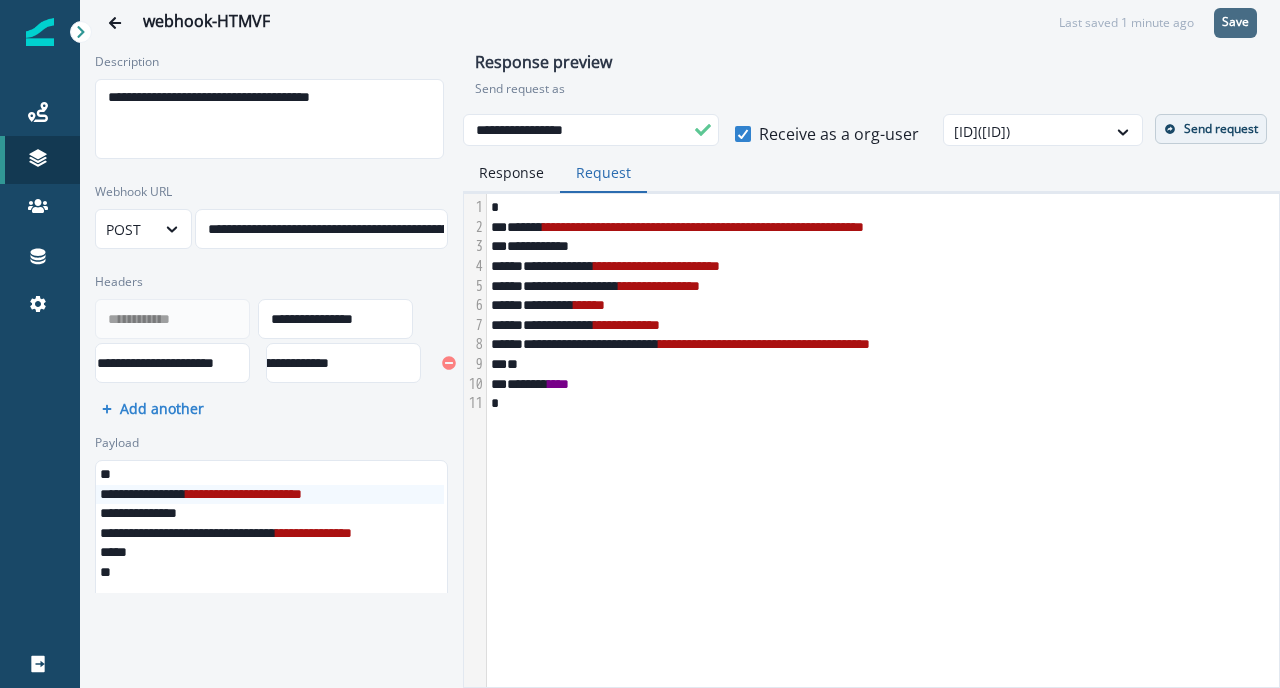 click on "**********" at bounding box center [881, 326] 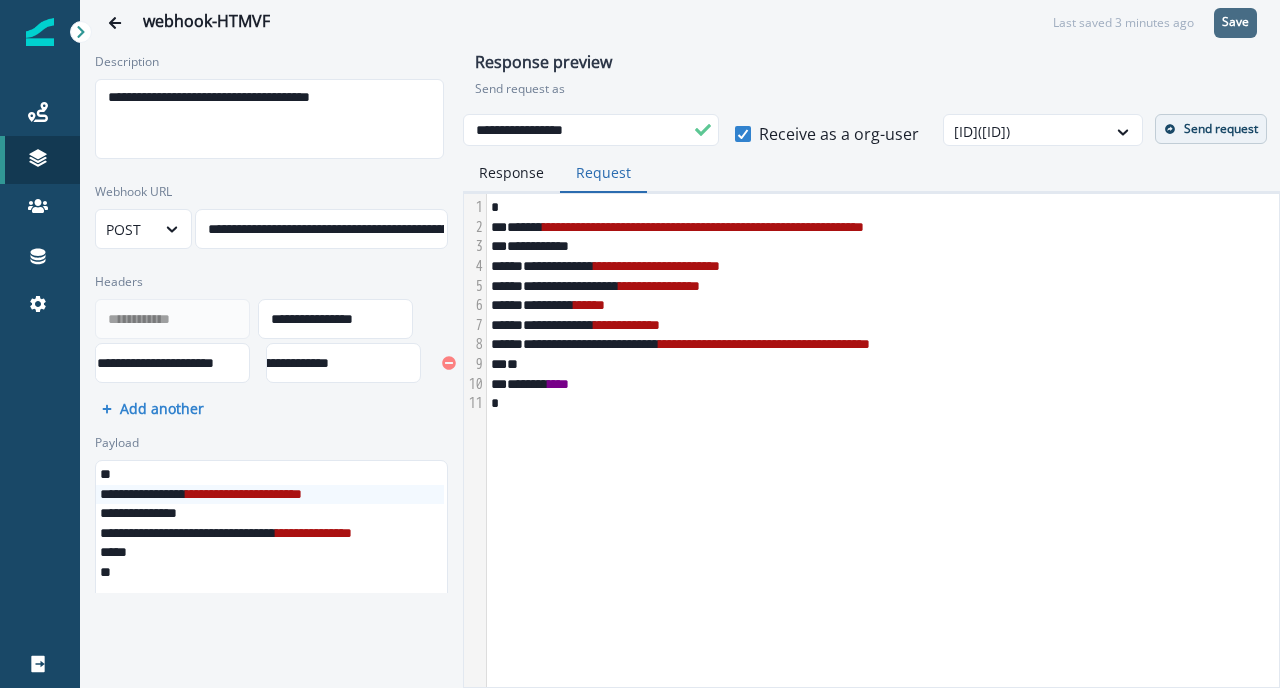 click on "Payload" at bounding box center [265, 443] 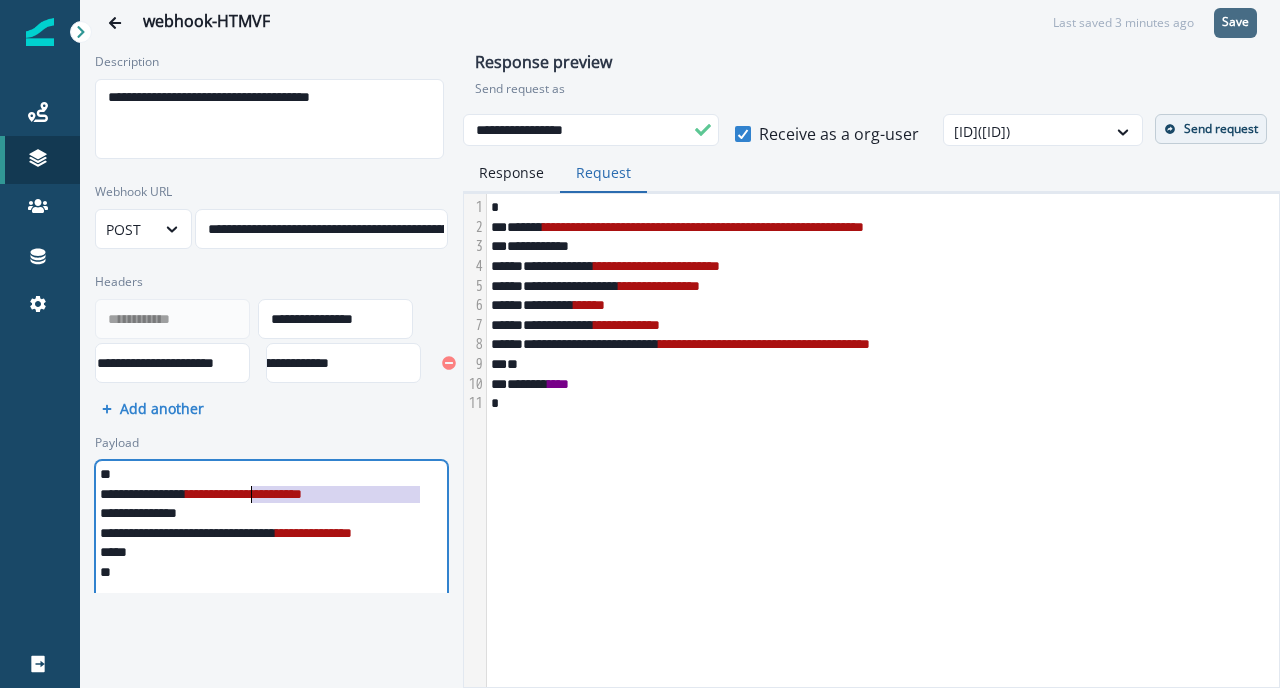 drag, startPoint x: 419, startPoint y: 494, endPoint x: 253, endPoint y: 490, distance: 166.04819 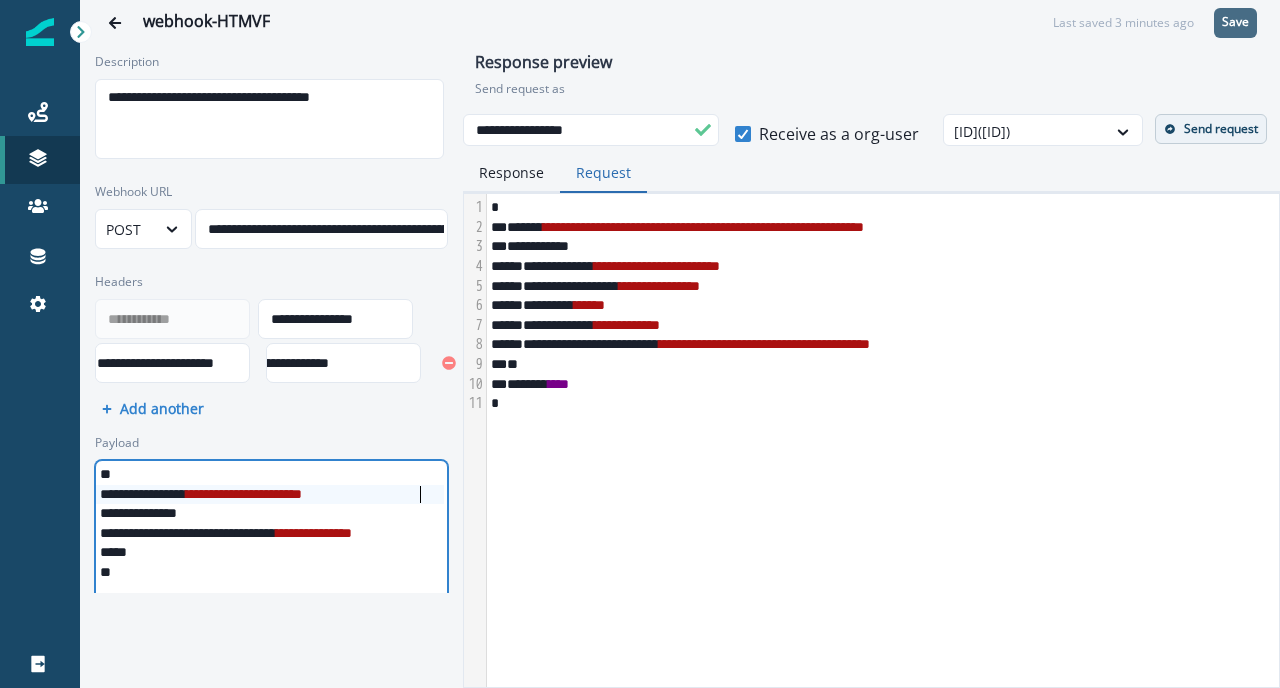 click on "**********" at bounding box center (244, 494) 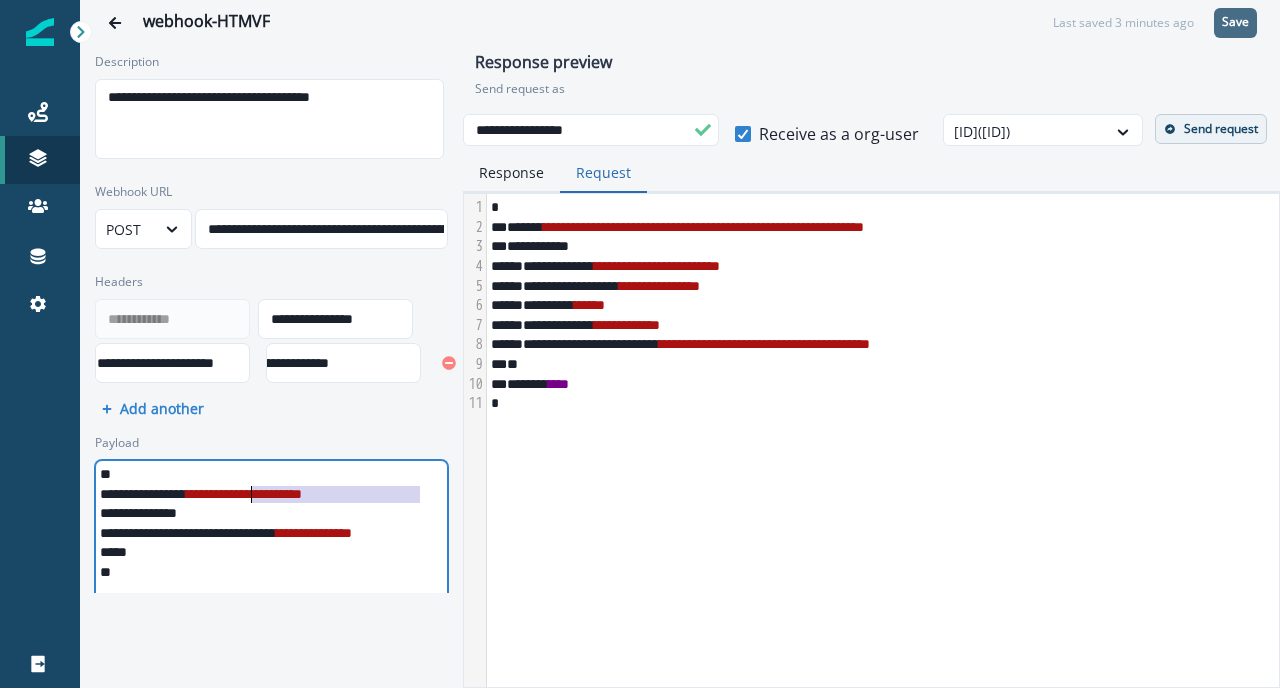copy on "**********" 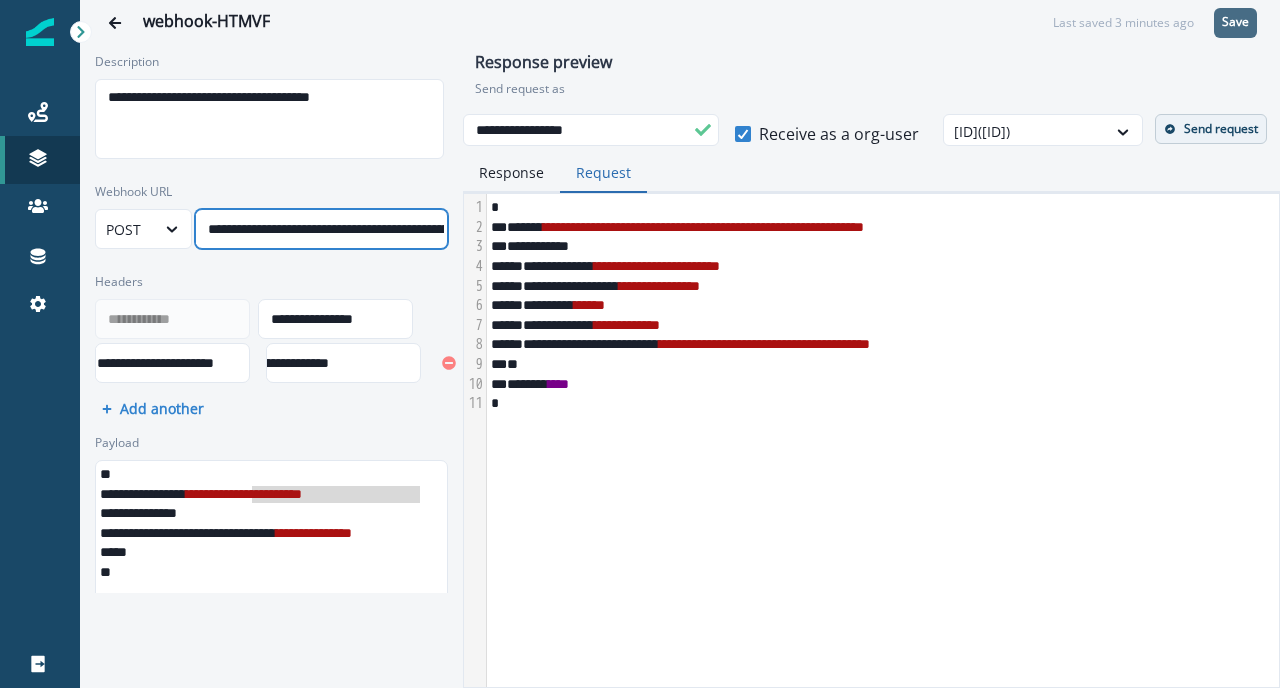scroll, scrollTop: 0, scrollLeft: 155, axis: horizontal 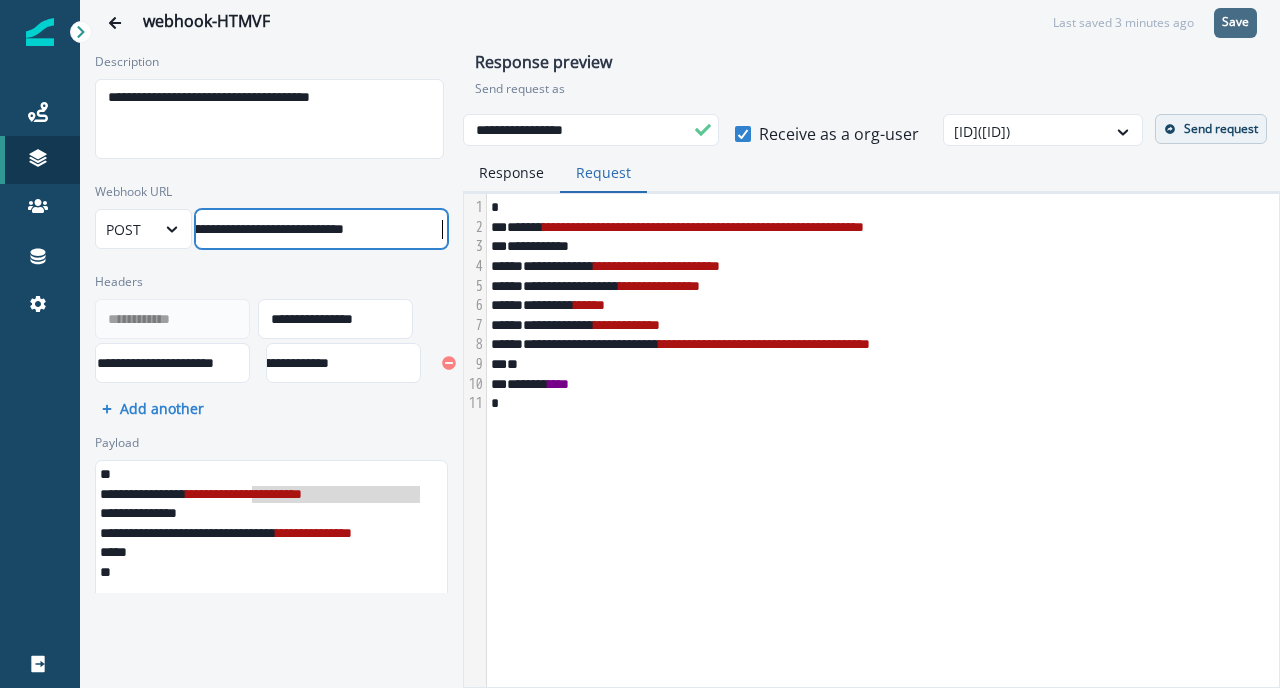 click on "**********" at bounding box center [320, 229] 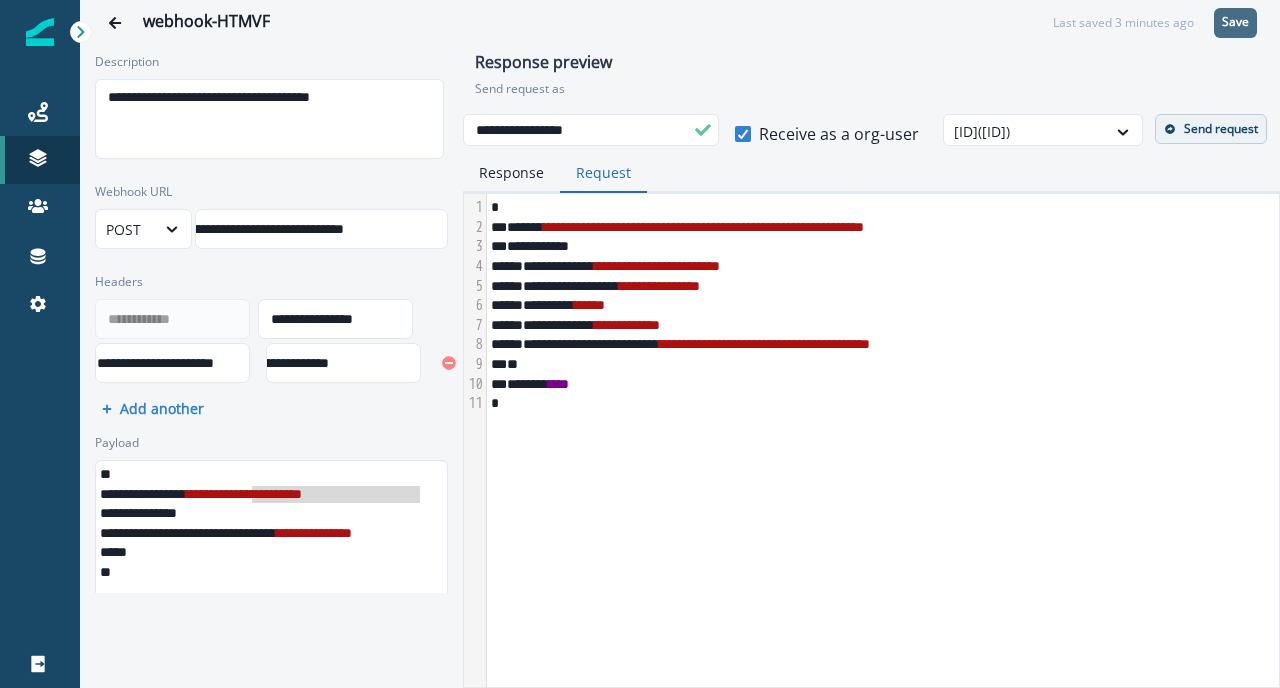 click on "**********" at bounding box center (244, 229) 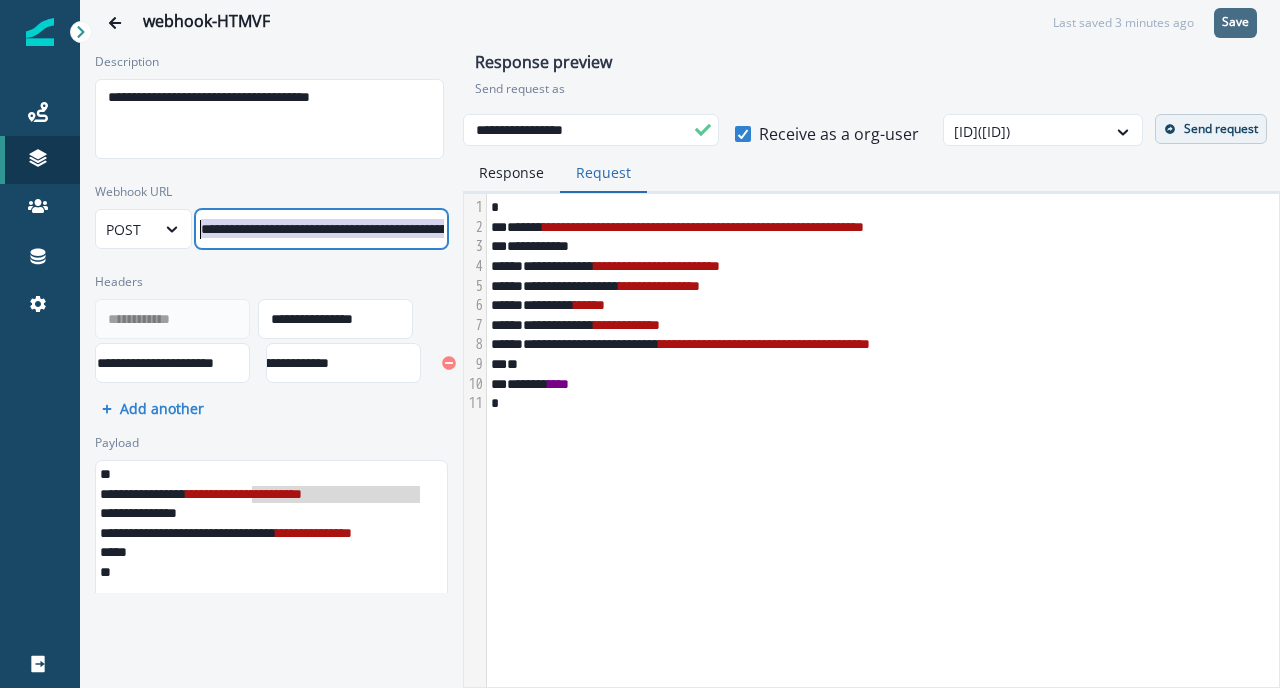 drag, startPoint x: 383, startPoint y: 231, endPoint x: 505, endPoint y: 198, distance: 126.38433 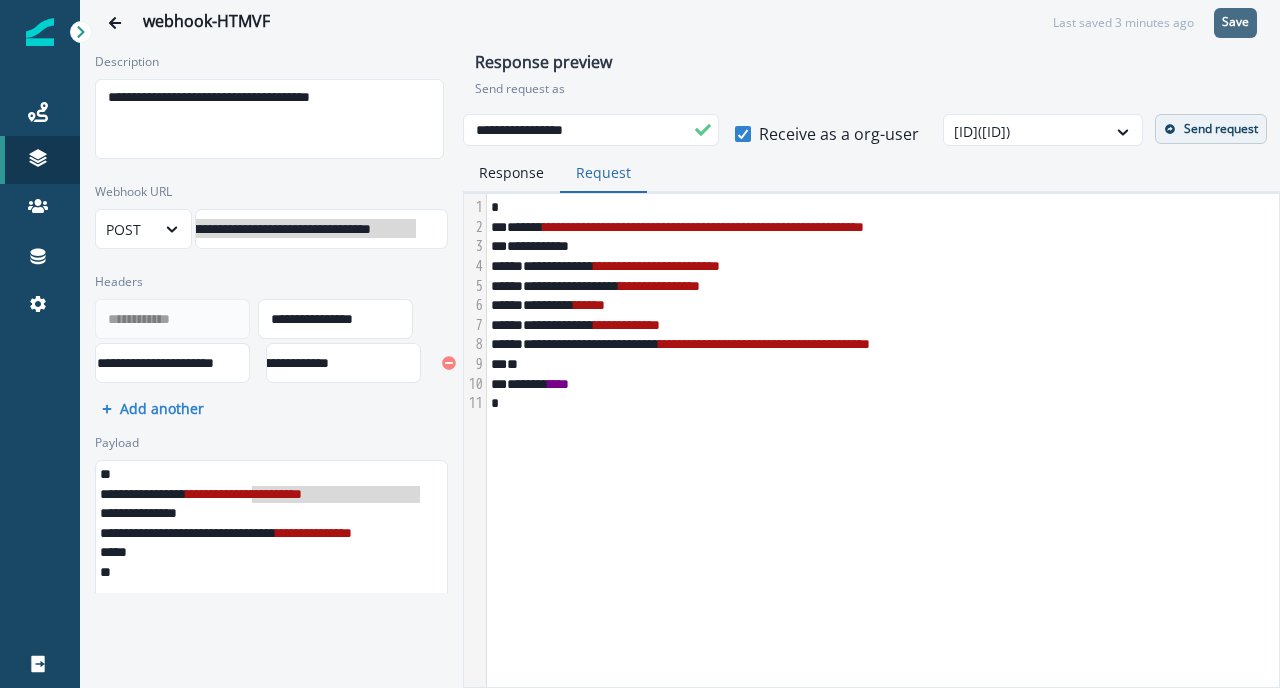 scroll, scrollTop: 0, scrollLeft: 155, axis: horizontal 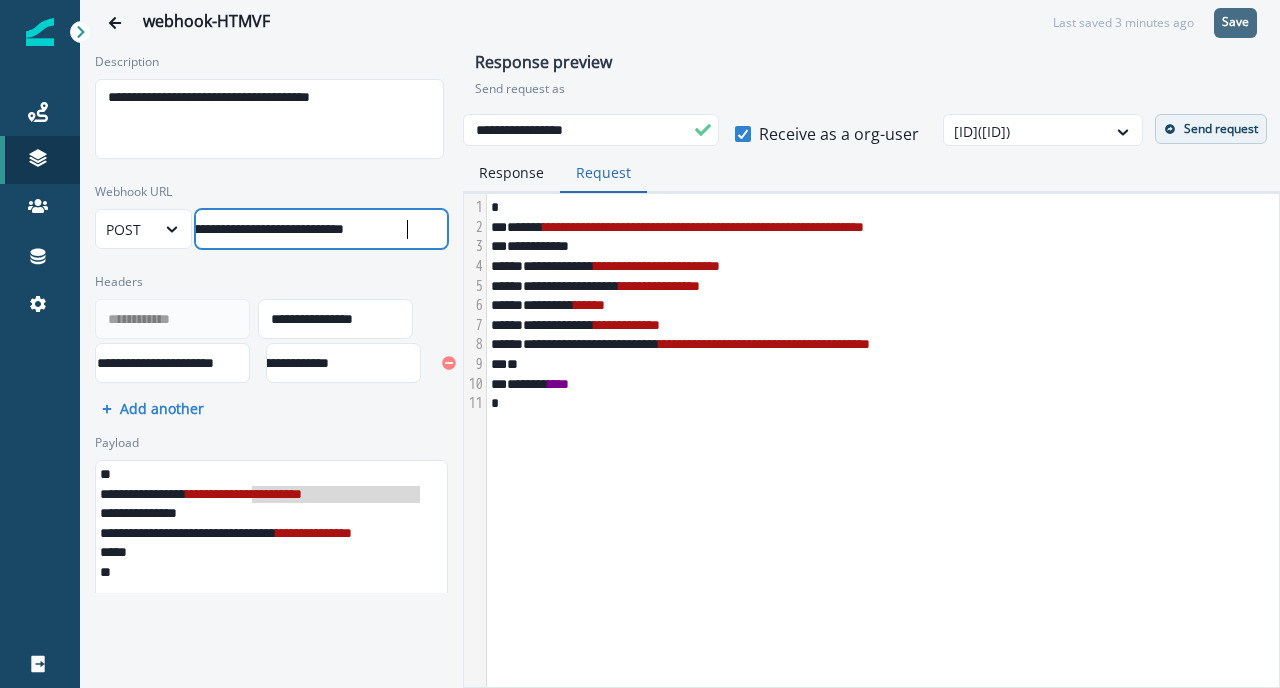 click on "**********" at bounding box center [244, 229] 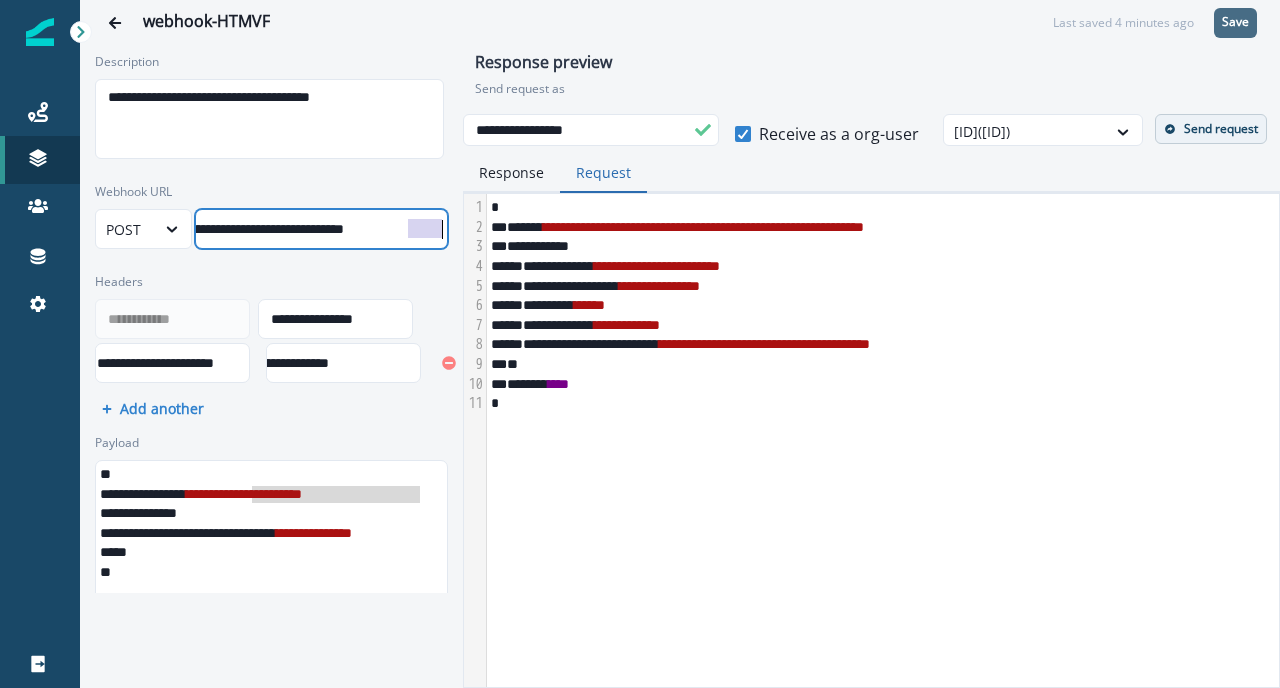 drag, startPoint x: 407, startPoint y: 229, endPoint x: 448, endPoint y: 228, distance: 41.01219 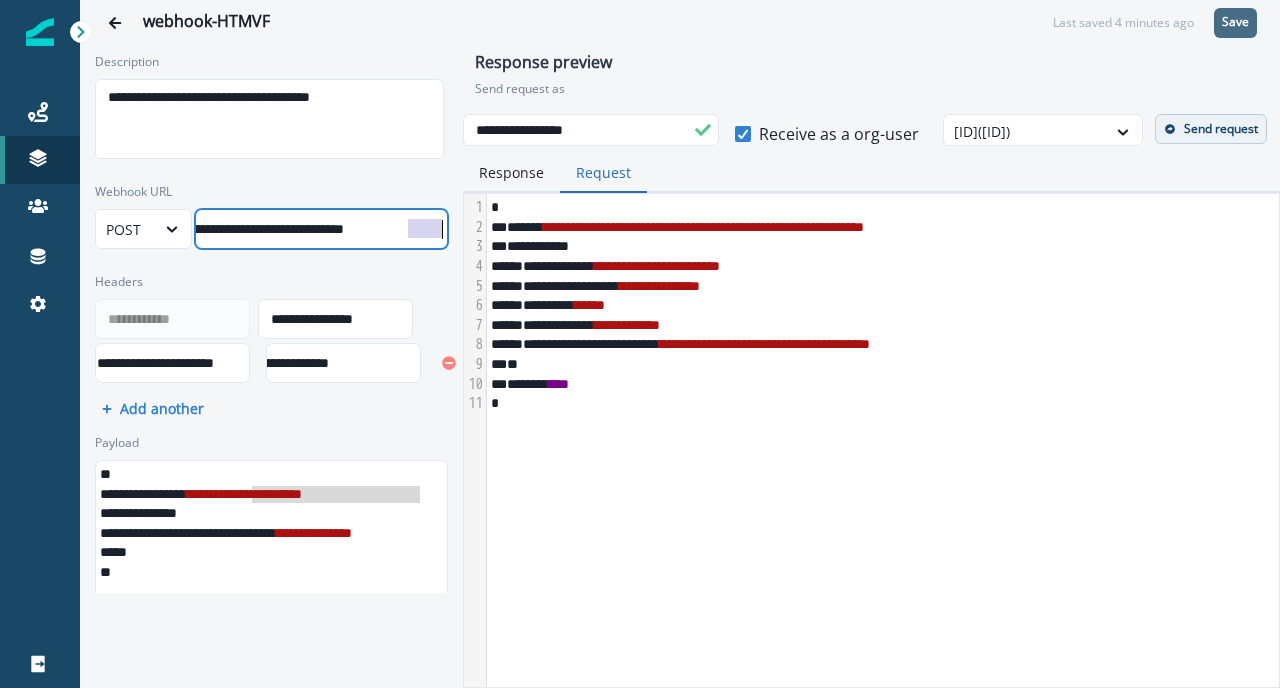 click on "**********" at bounding box center [271, 216] 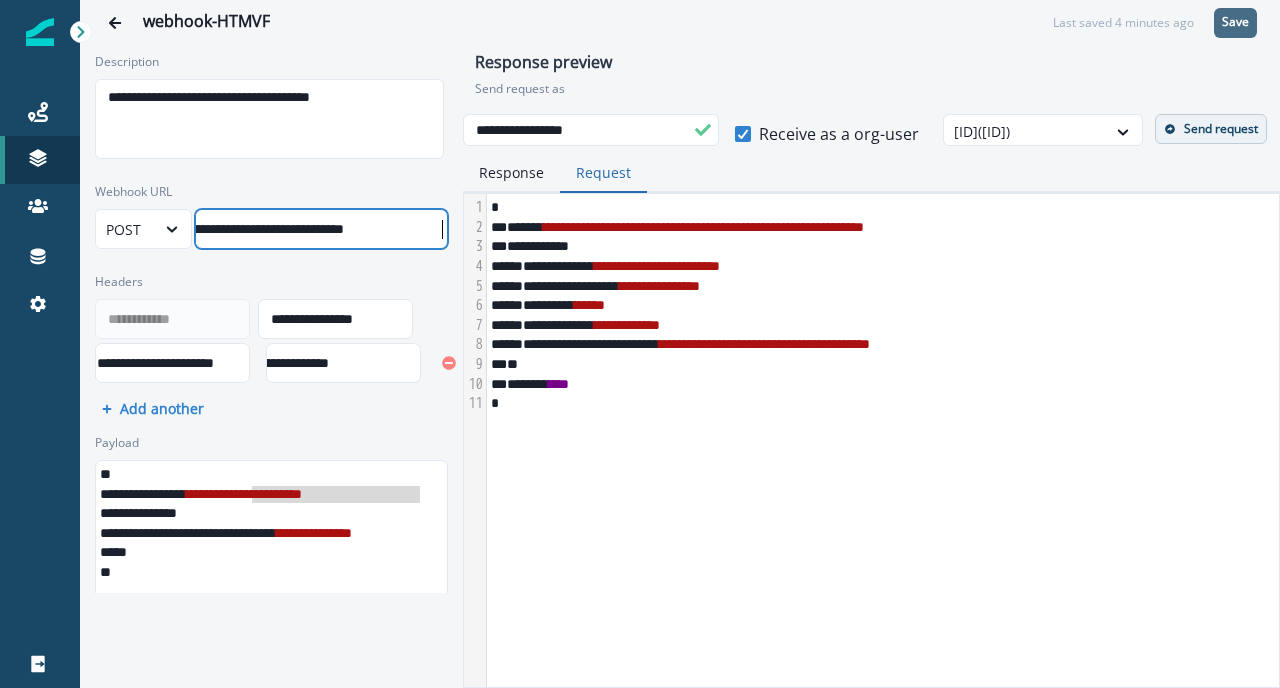 scroll, scrollTop: 0, scrollLeft: 299, axis: horizontal 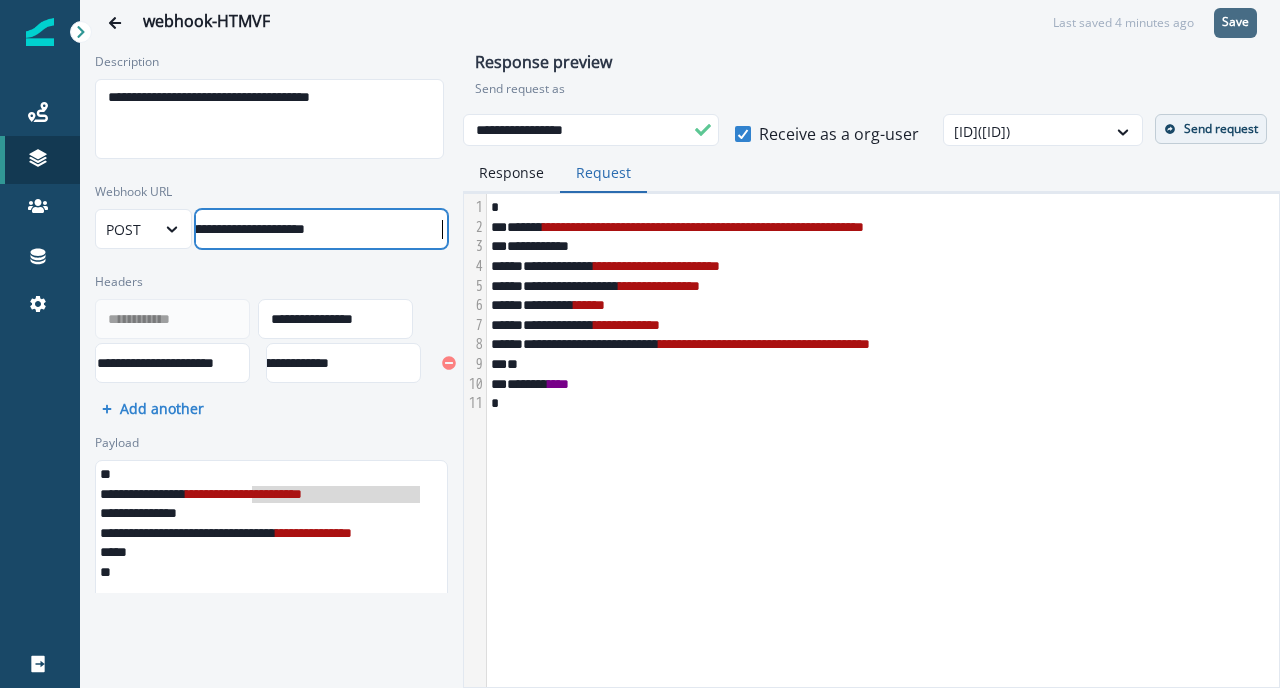 click on "**********" at bounding box center [271, 216] 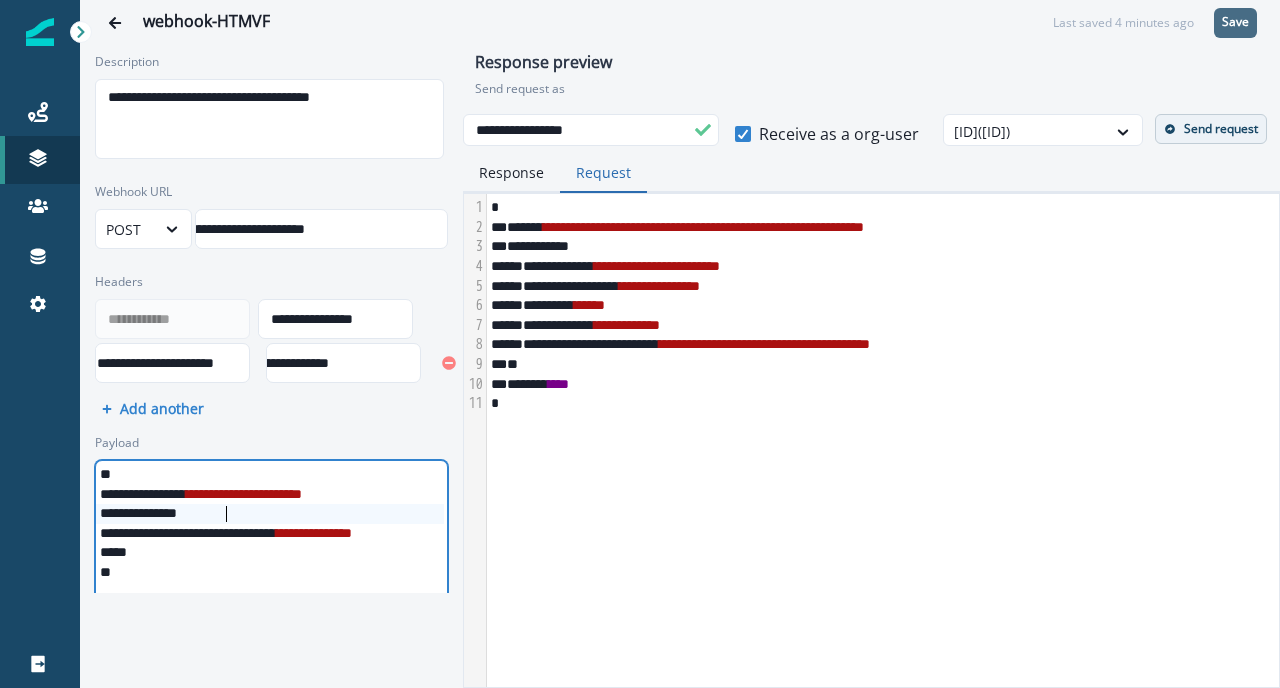 click on "********* *" at bounding box center (309, 514) 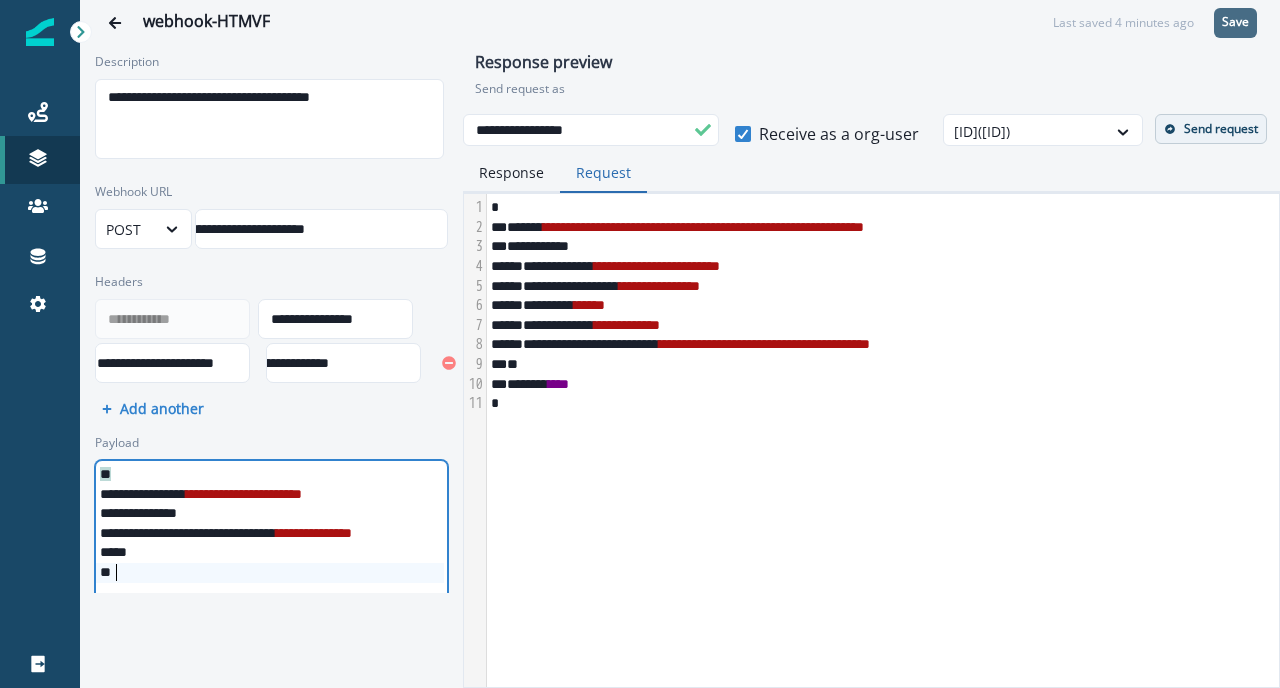 click on "**********" at bounding box center [680, 344] 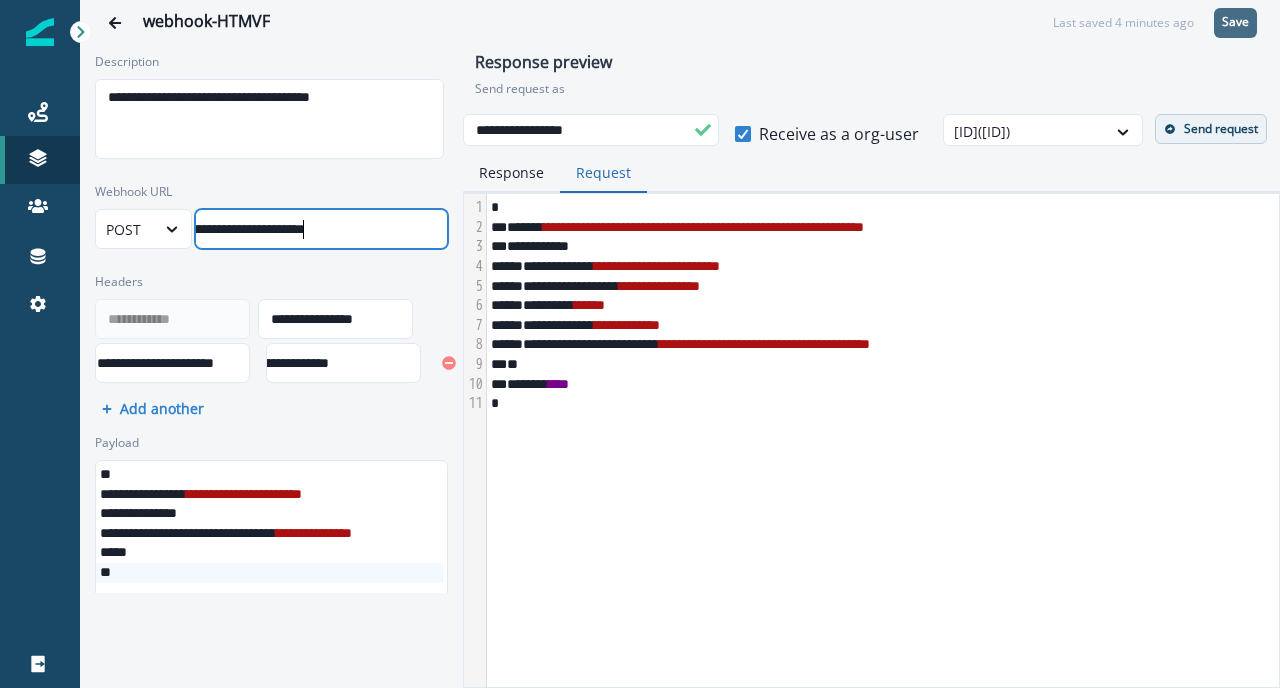 scroll, scrollTop: 0, scrollLeft: 299, axis: horizontal 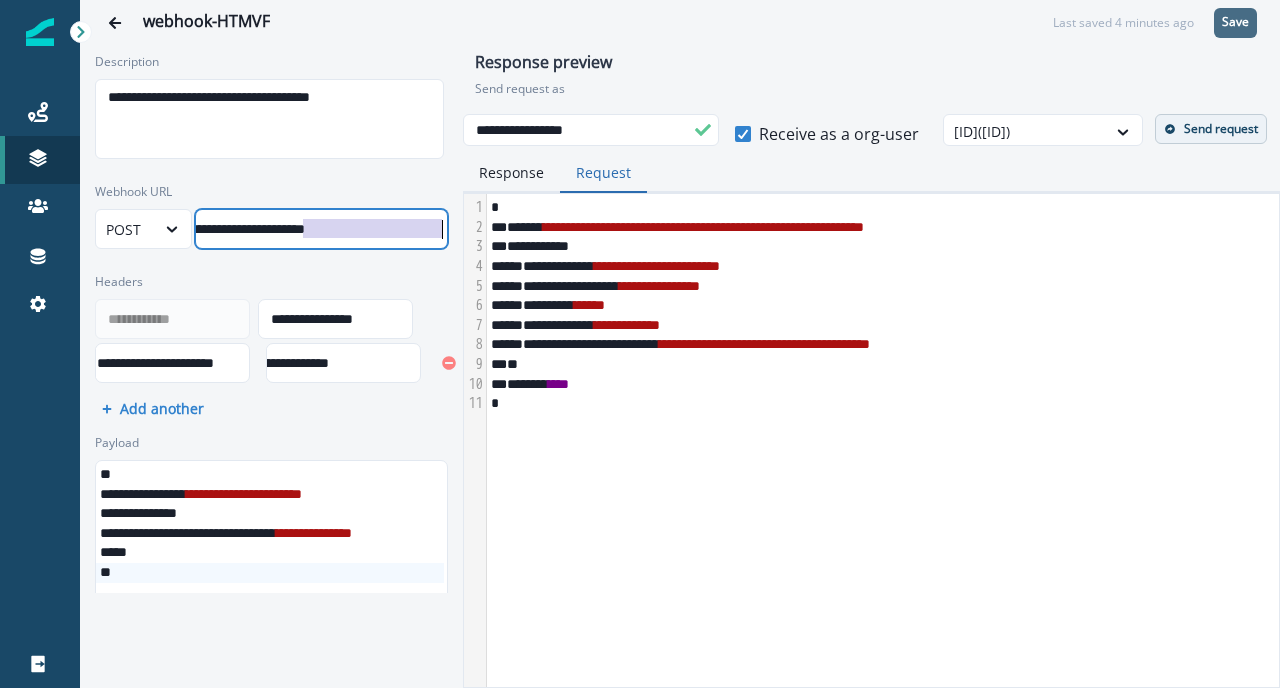 drag, startPoint x: 300, startPoint y: 229, endPoint x: 470, endPoint y: 216, distance: 170.49634 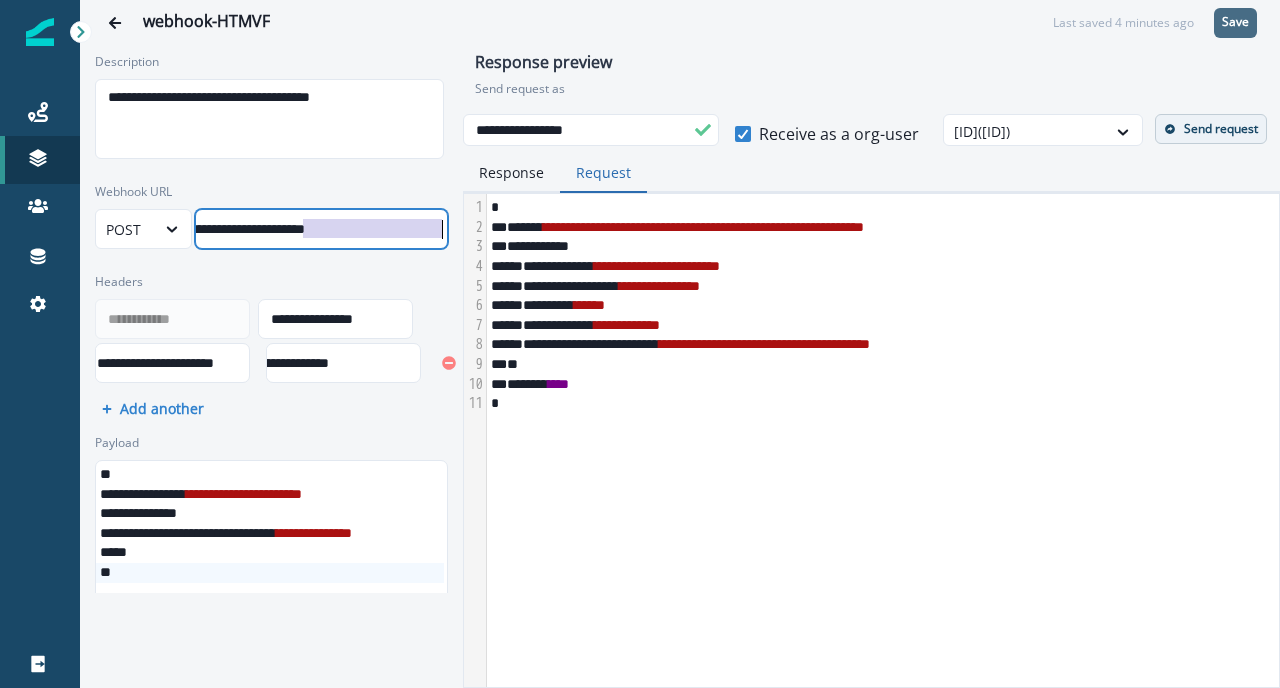scroll, scrollTop: 0, scrollLeft: 160, axis: horizontal 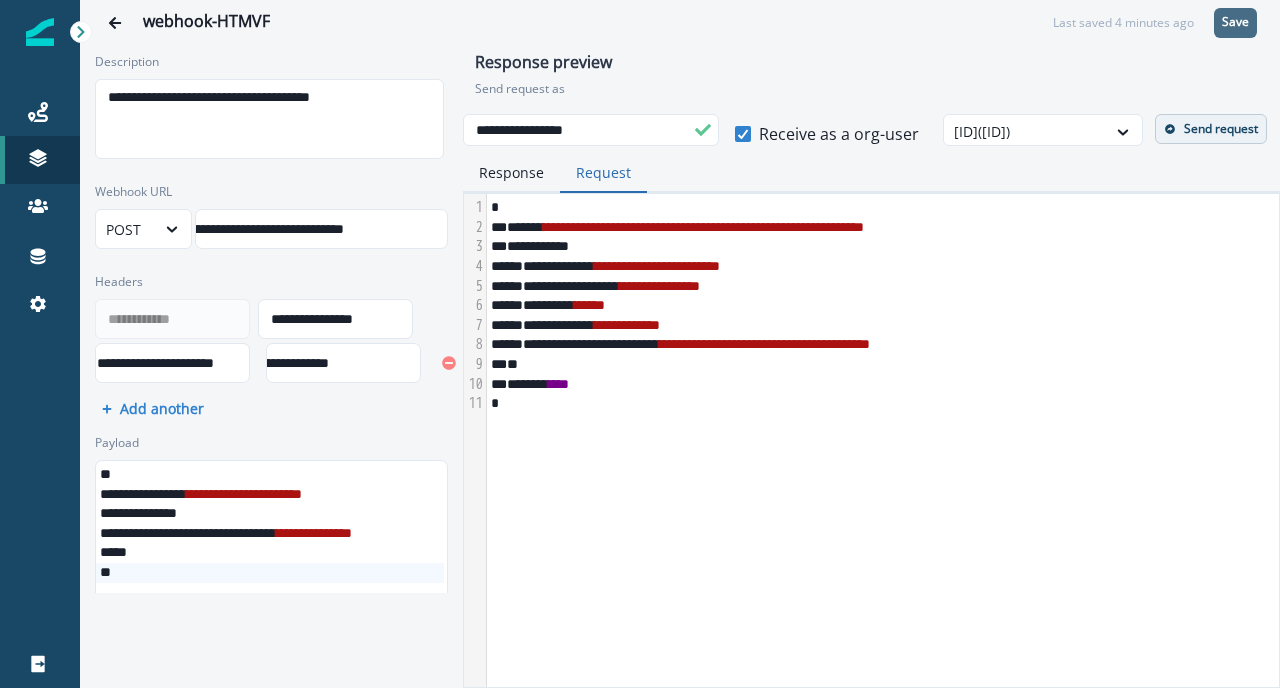 click on "**********" at bounding box center [271, 552] 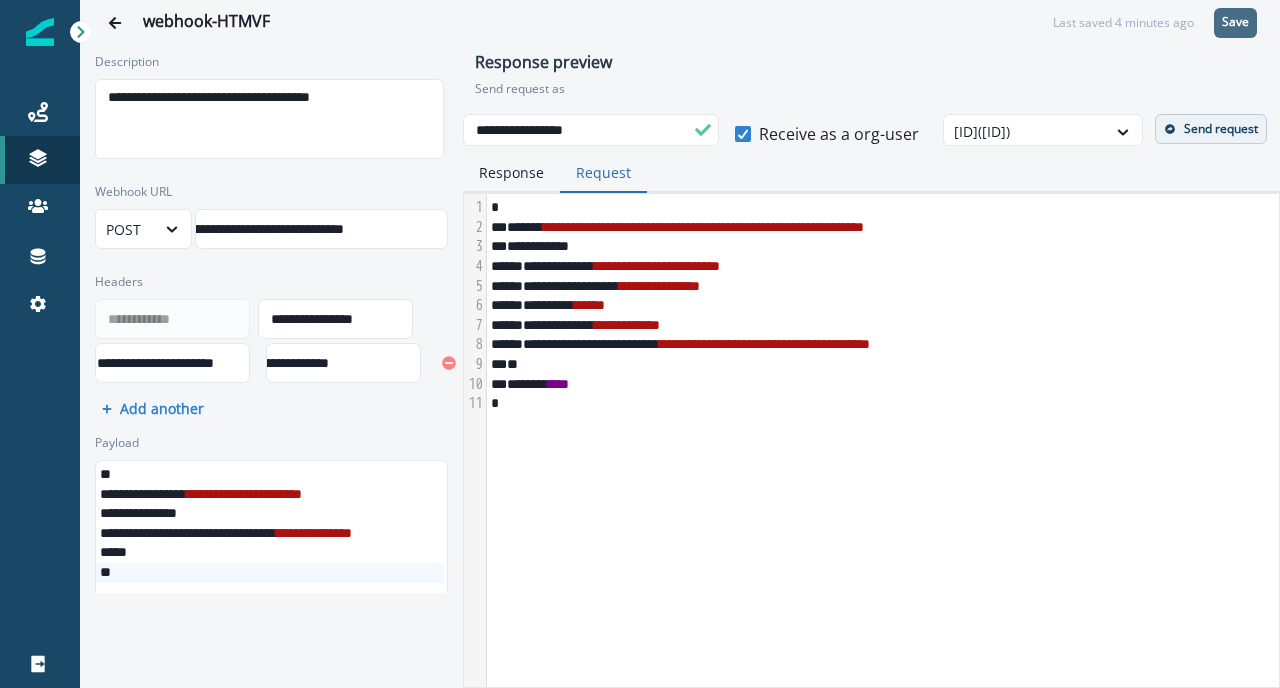 click on "Response" at bounding box center [511, 173] 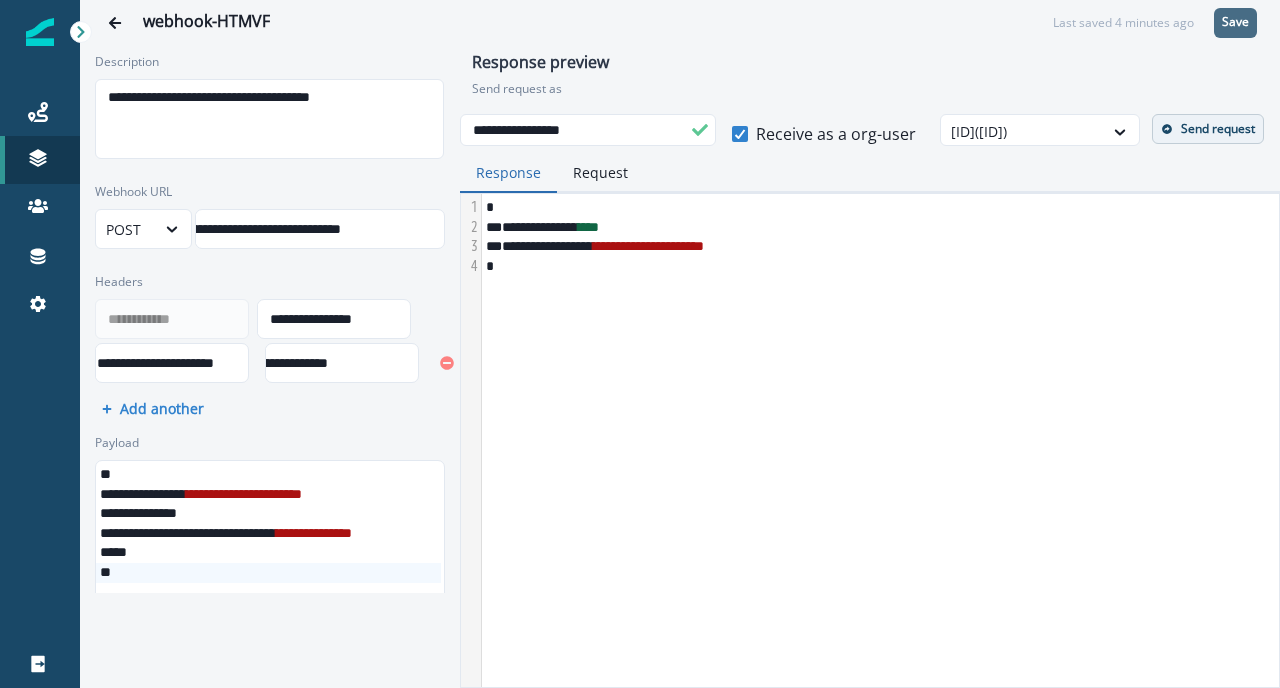 click on "**********" at bounding box center (270, 319) 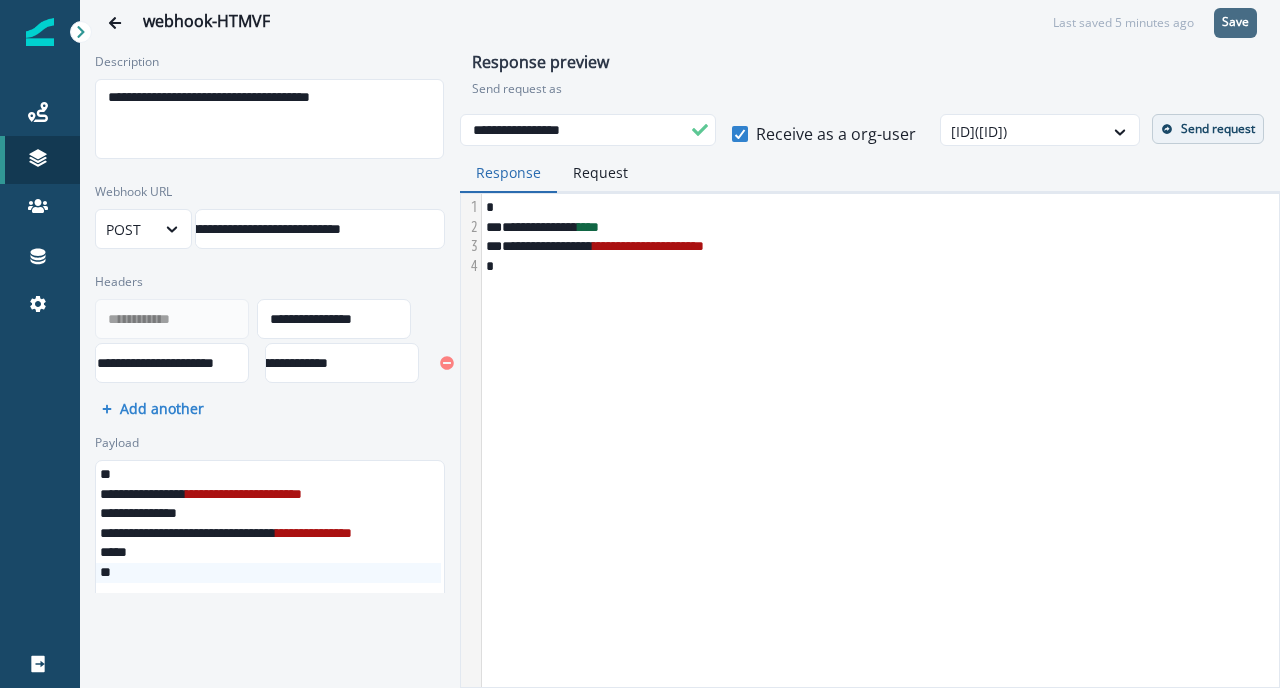 click on "Save" at bounding box center (1235, 23) 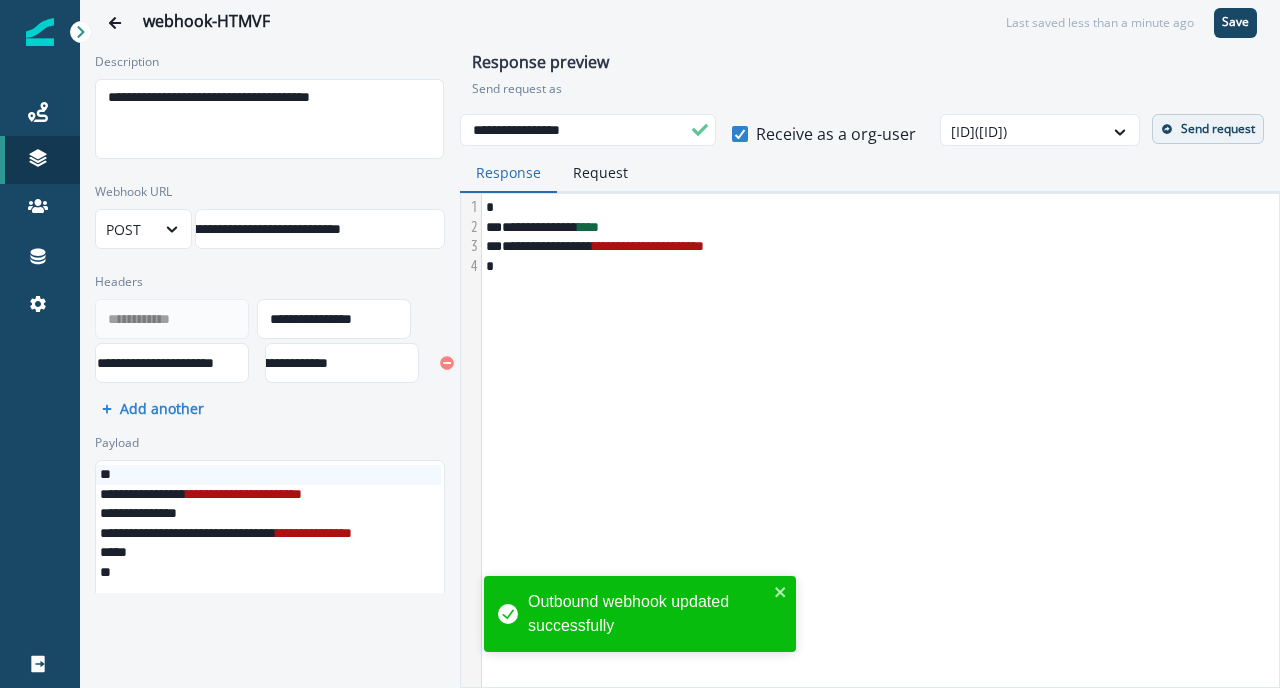 click on "Send request" at bounding box center [1218, 129] 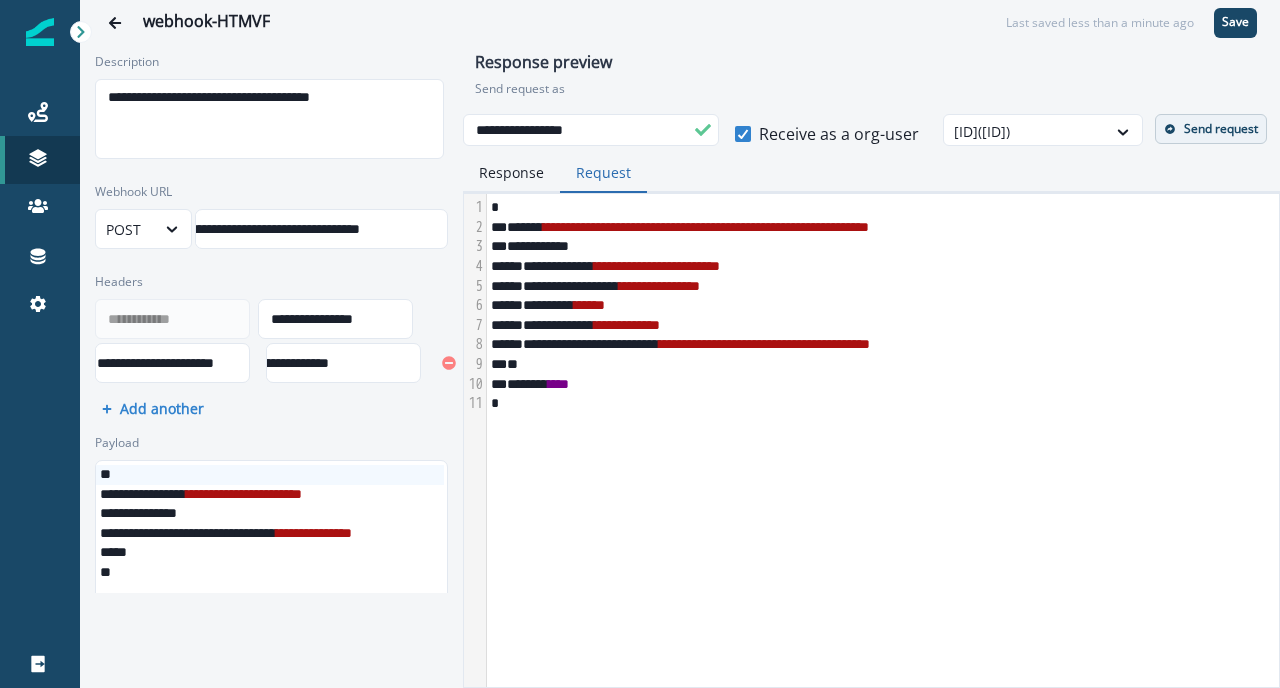 click on "Request" at bounding box center (603, 173) 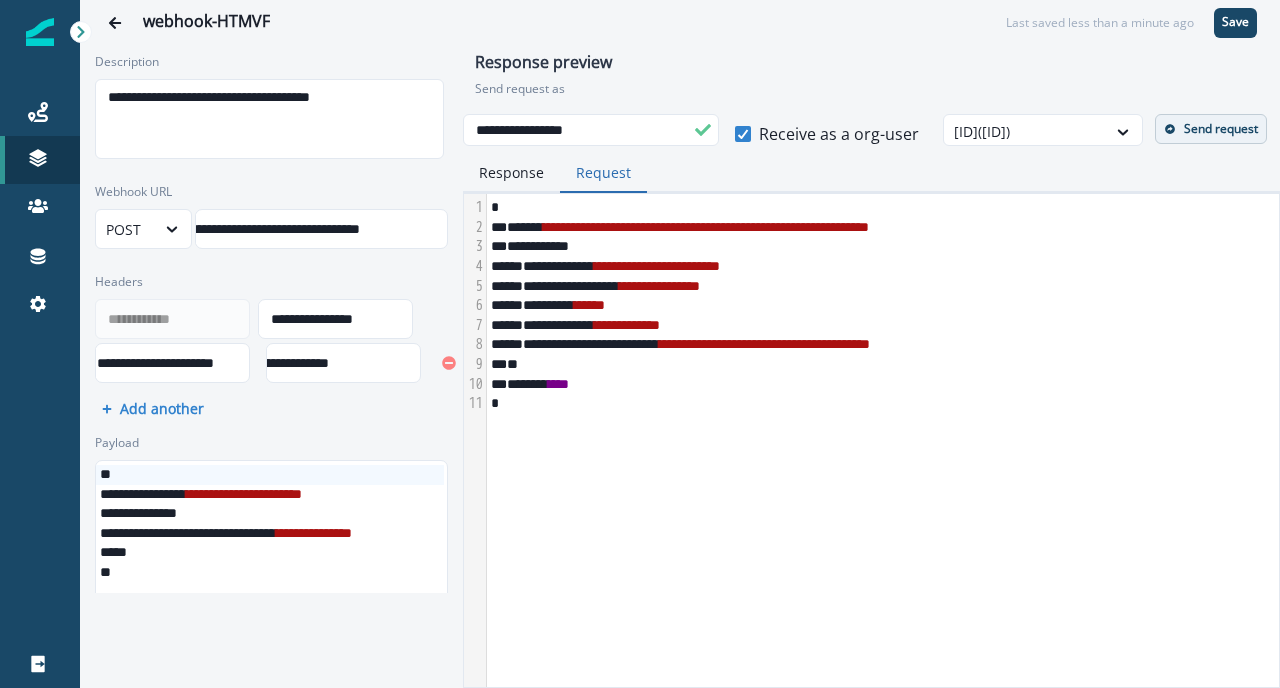 click on "Response" at bounding box center [511, 173] 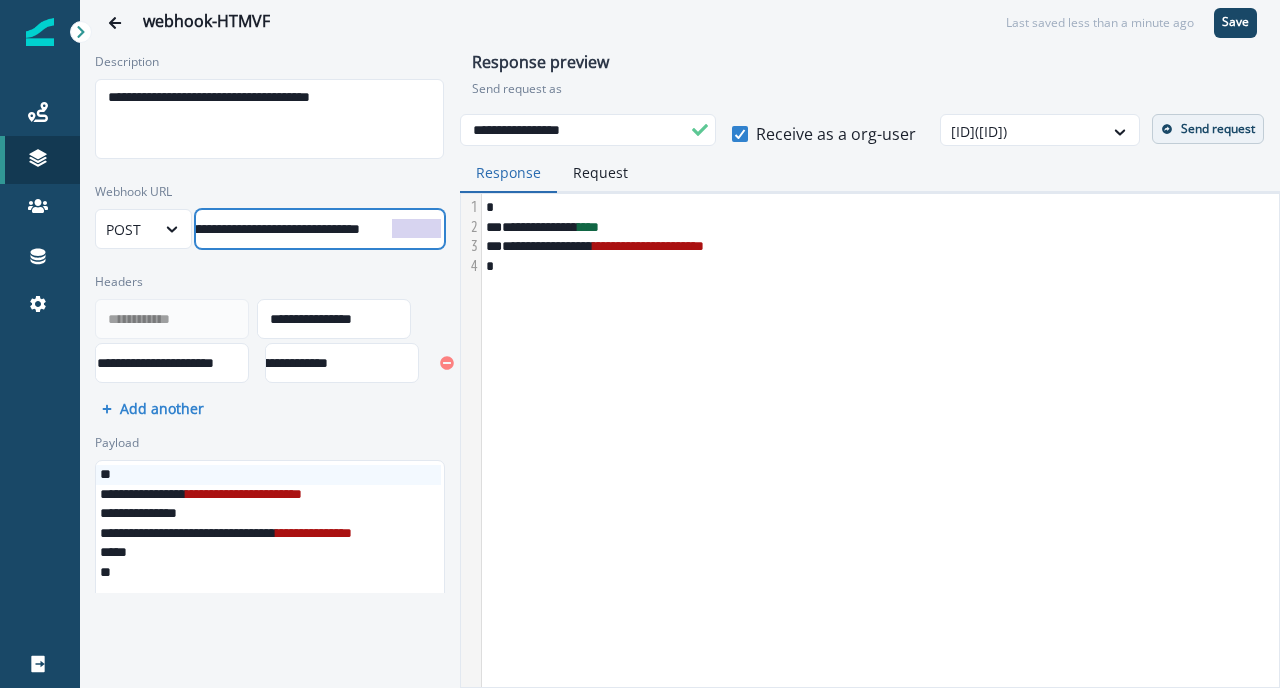 scroll, scrollTop: 0, scrollLeft: 158, axis: horizontal 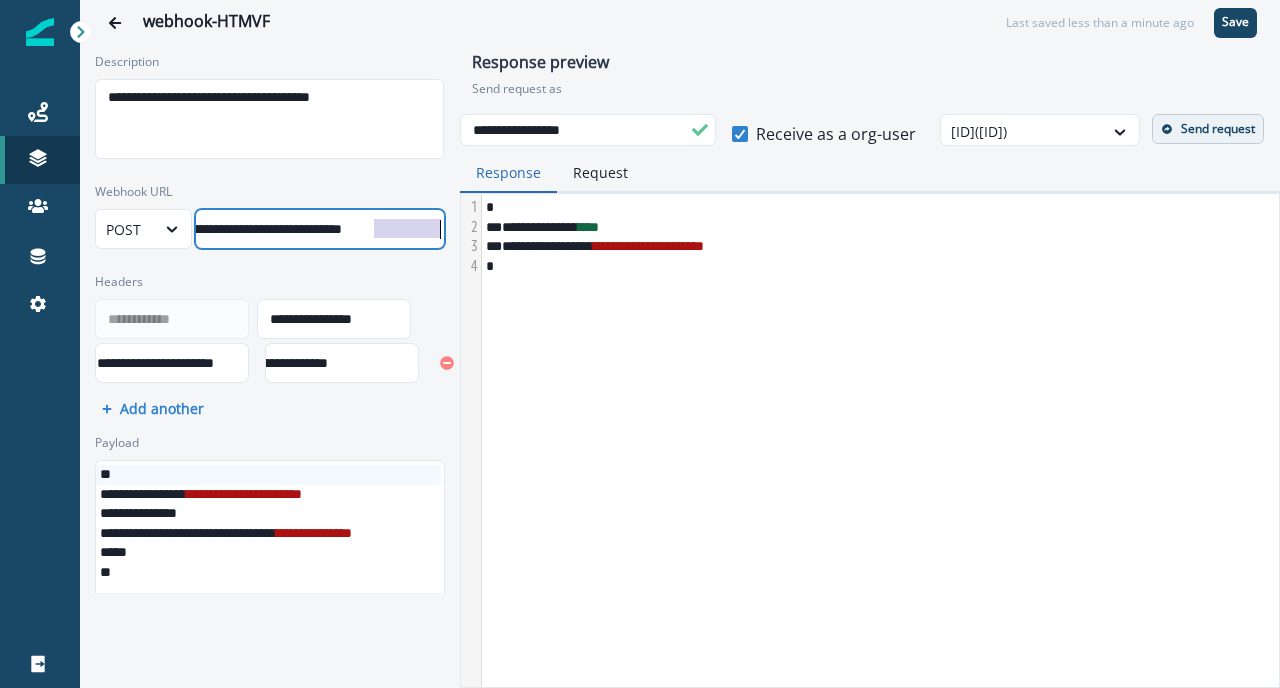 drag, startPoint x: 393, startPoint y: 232, endPoint x: 475, endPoint y: 217, distance: 83.360664 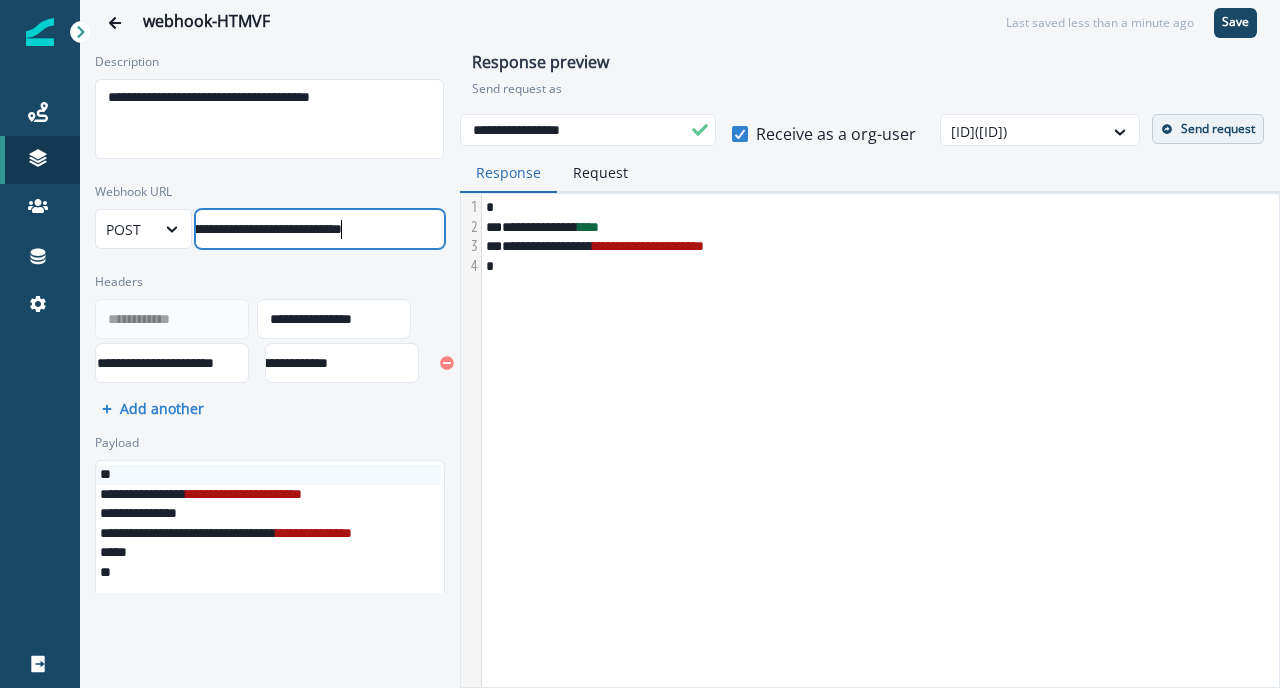 click on "**********" at bounding box center [240, 229] 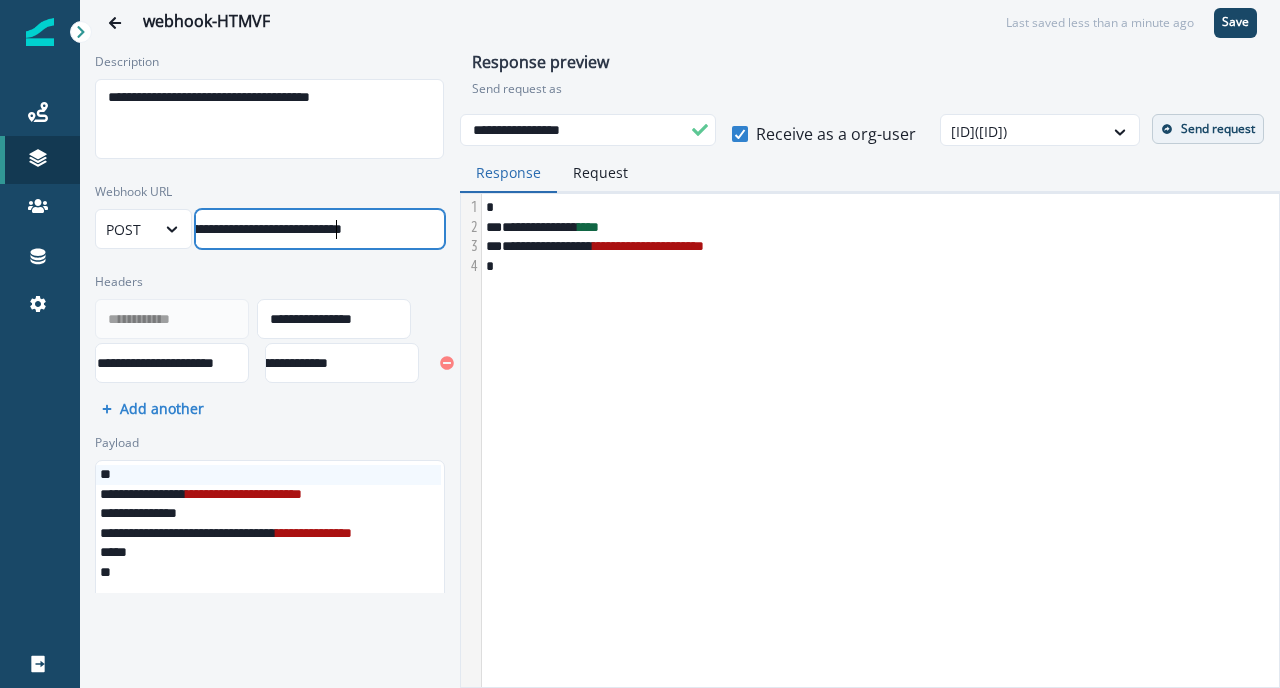 click on "**********" at bounding box center (240, 229) 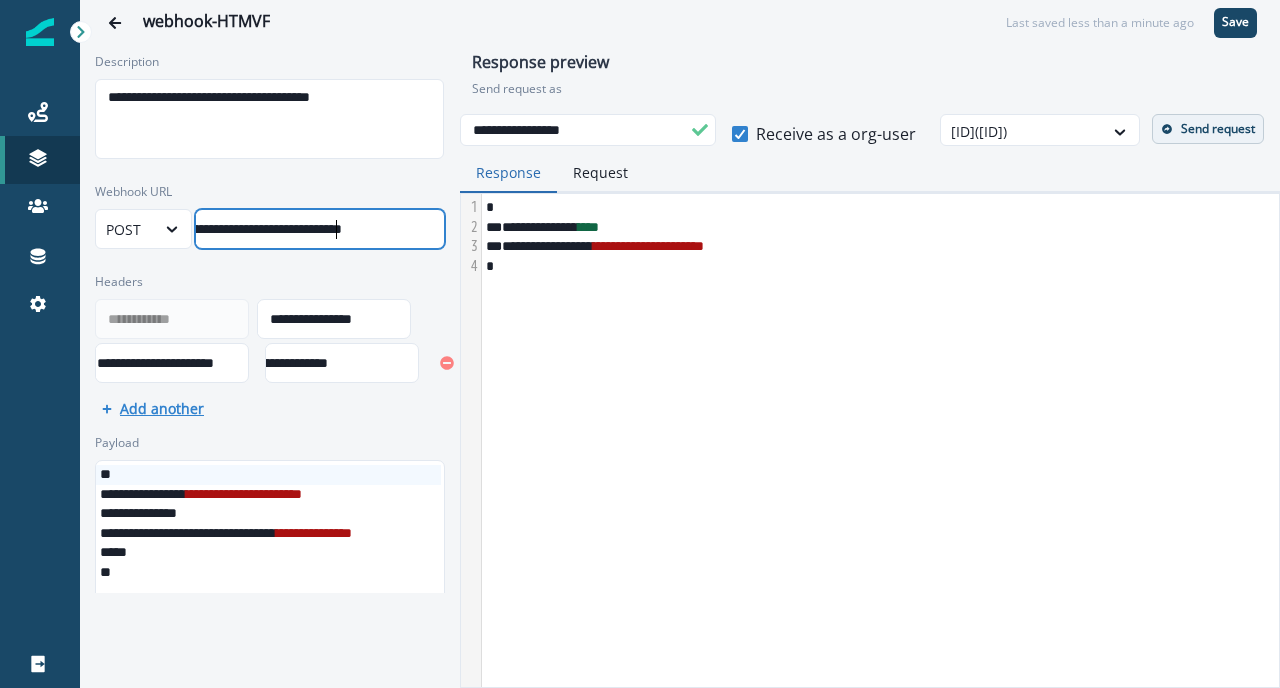 click on "Add another" at bounding box center (162, 408) 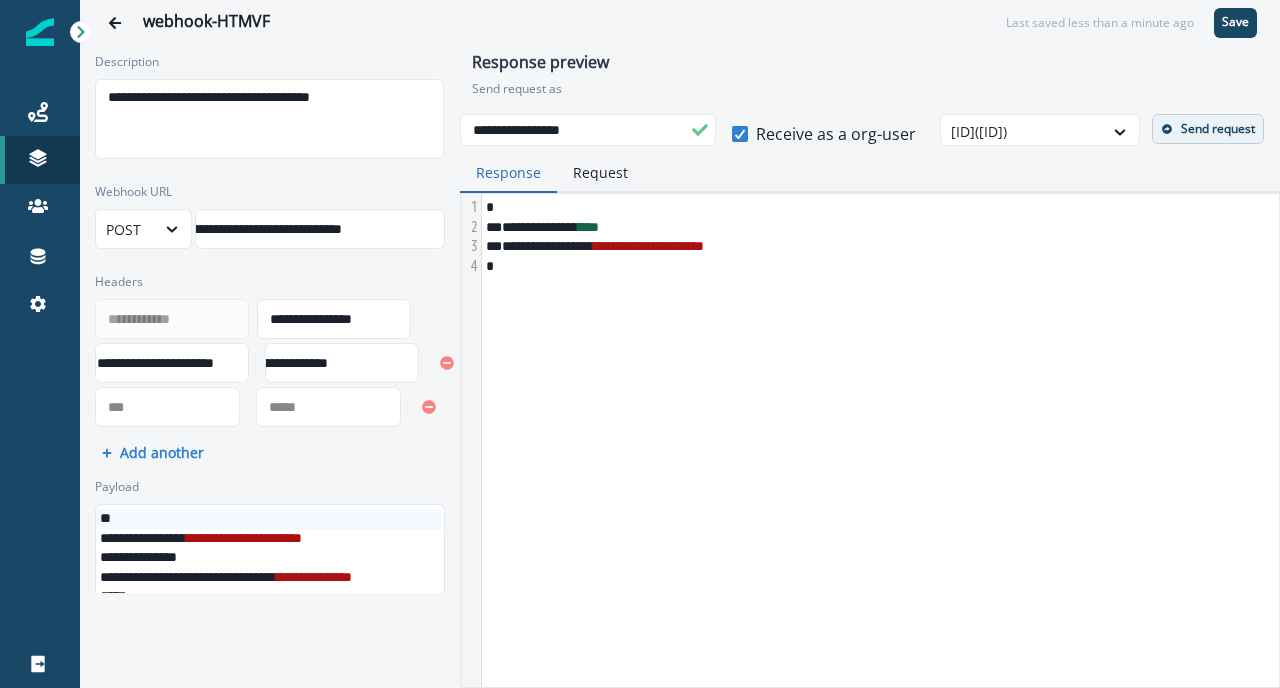 click on "***" at bounding box center (166, 407) 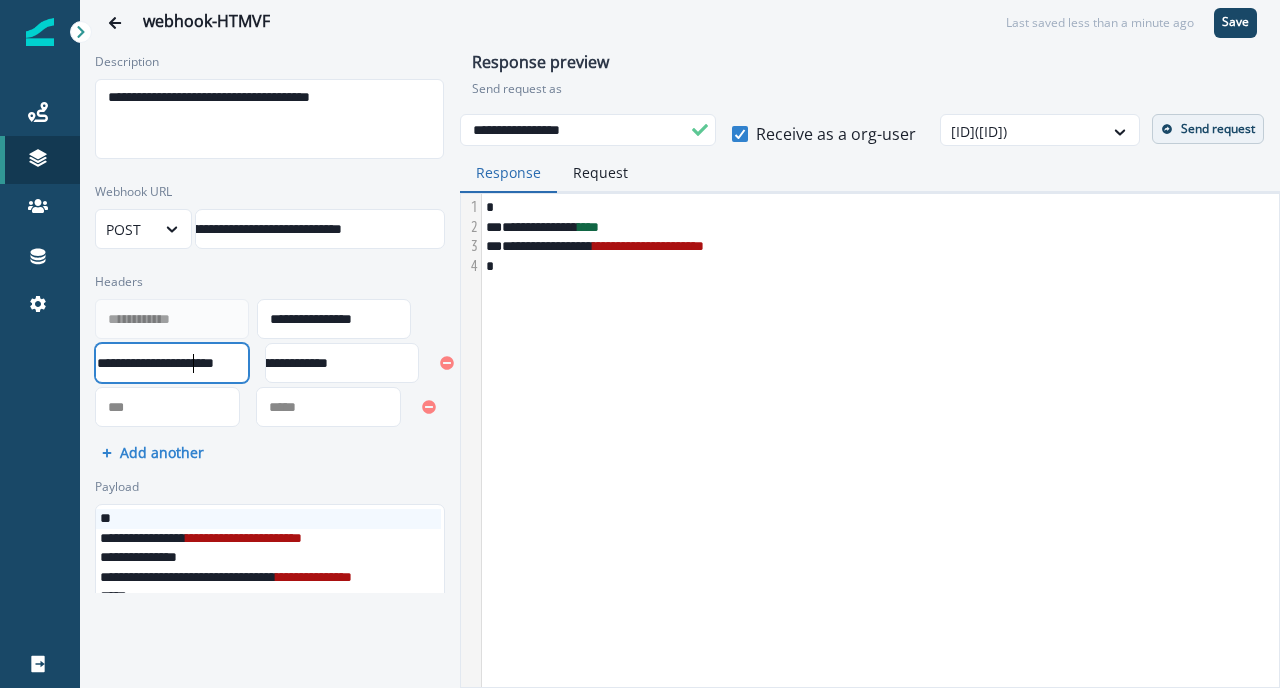 click on "**********" at bounding box center (170, 363) 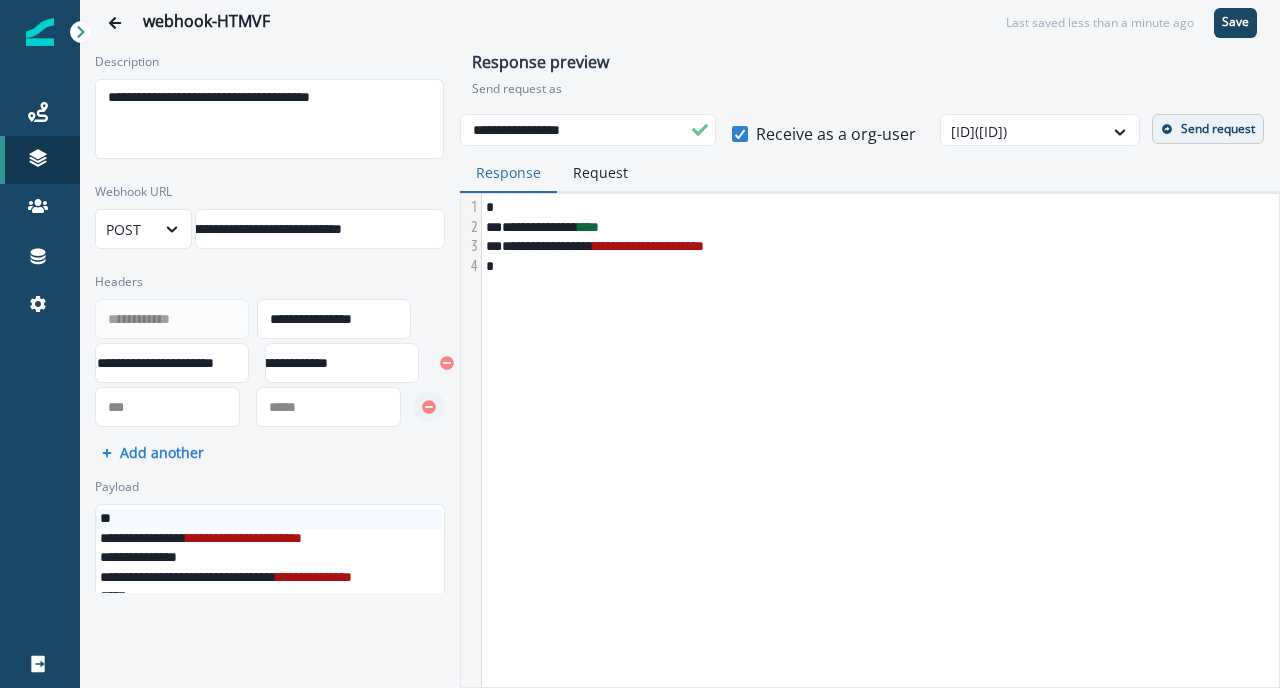click at bounding box center (447, 363) 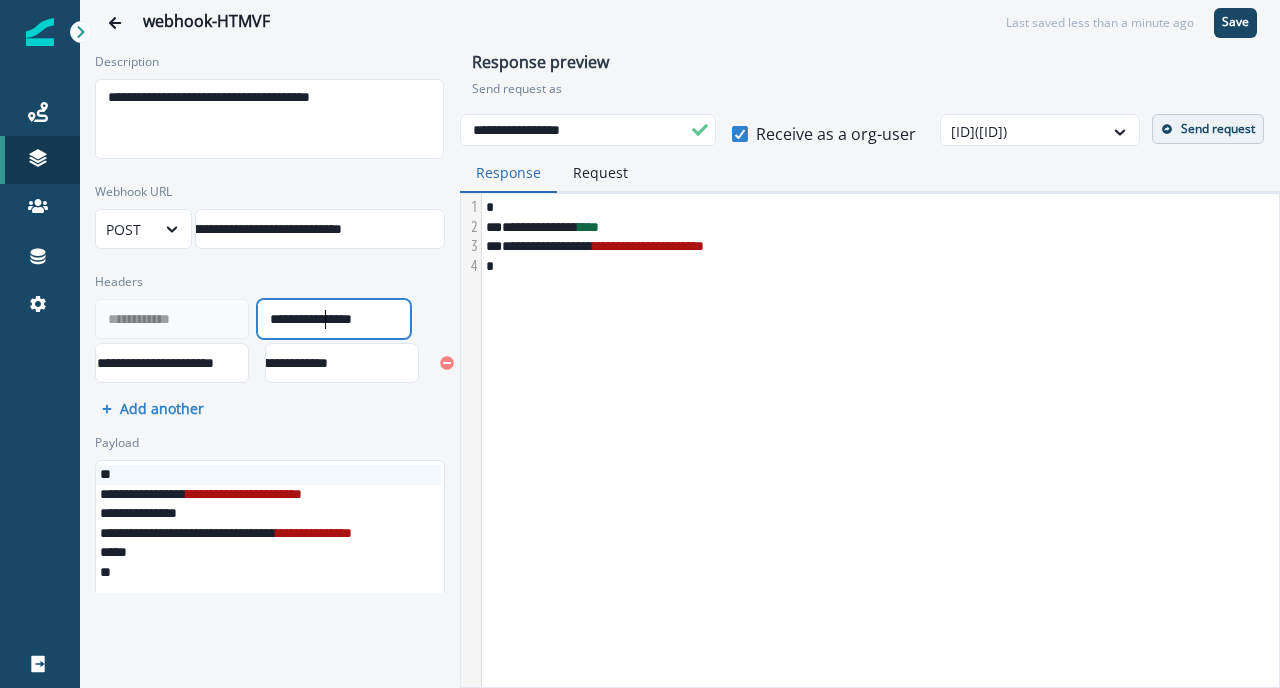 click on "**********" at bounding box center [332, 319] 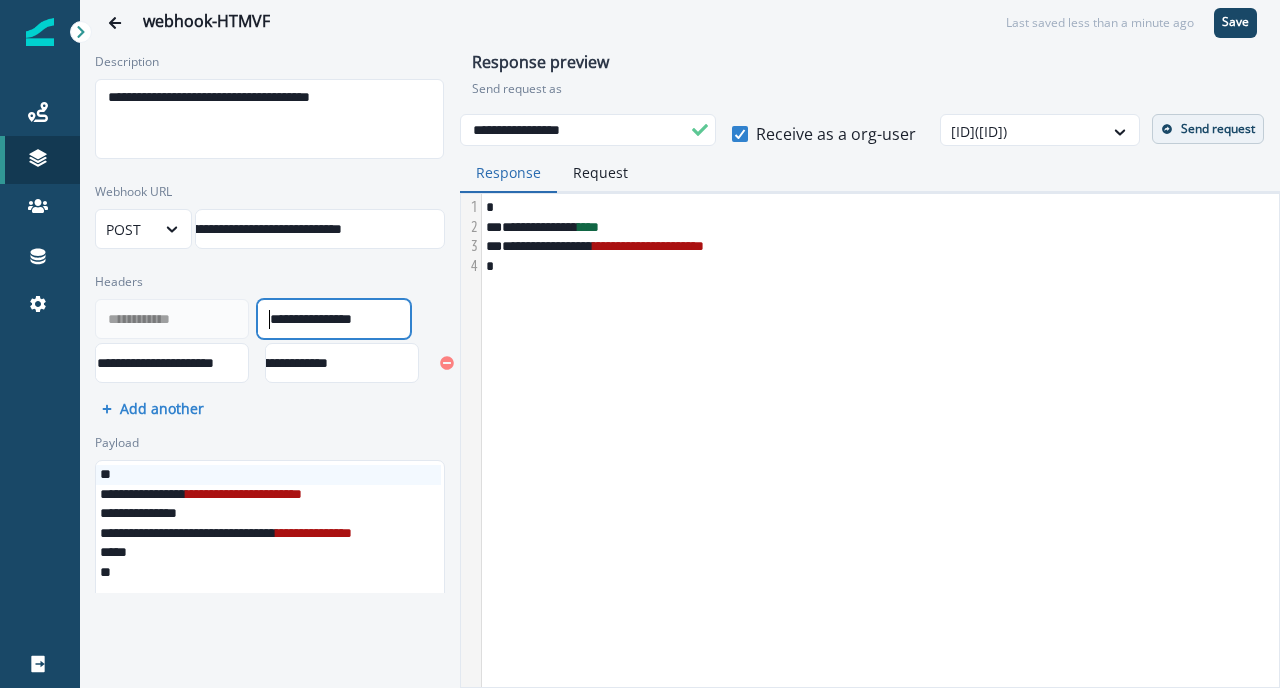 click on "**********" at bounding box center (270, 328) 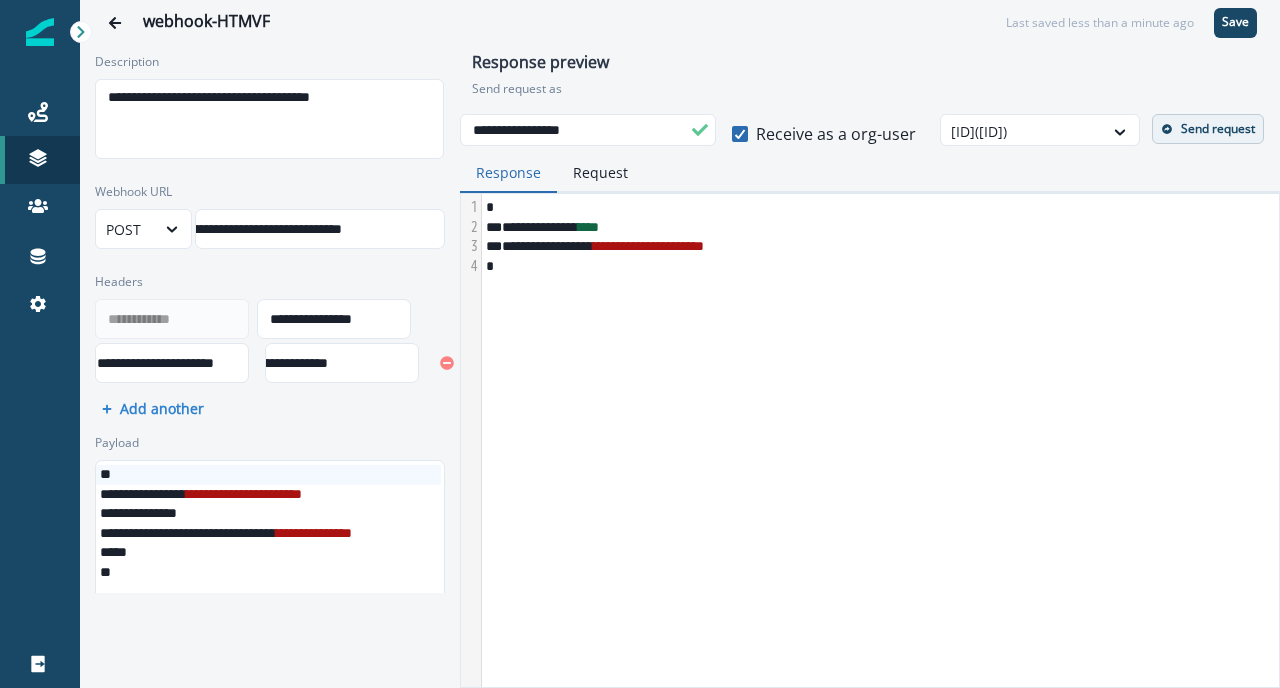 click at bounding box center (740, 134) 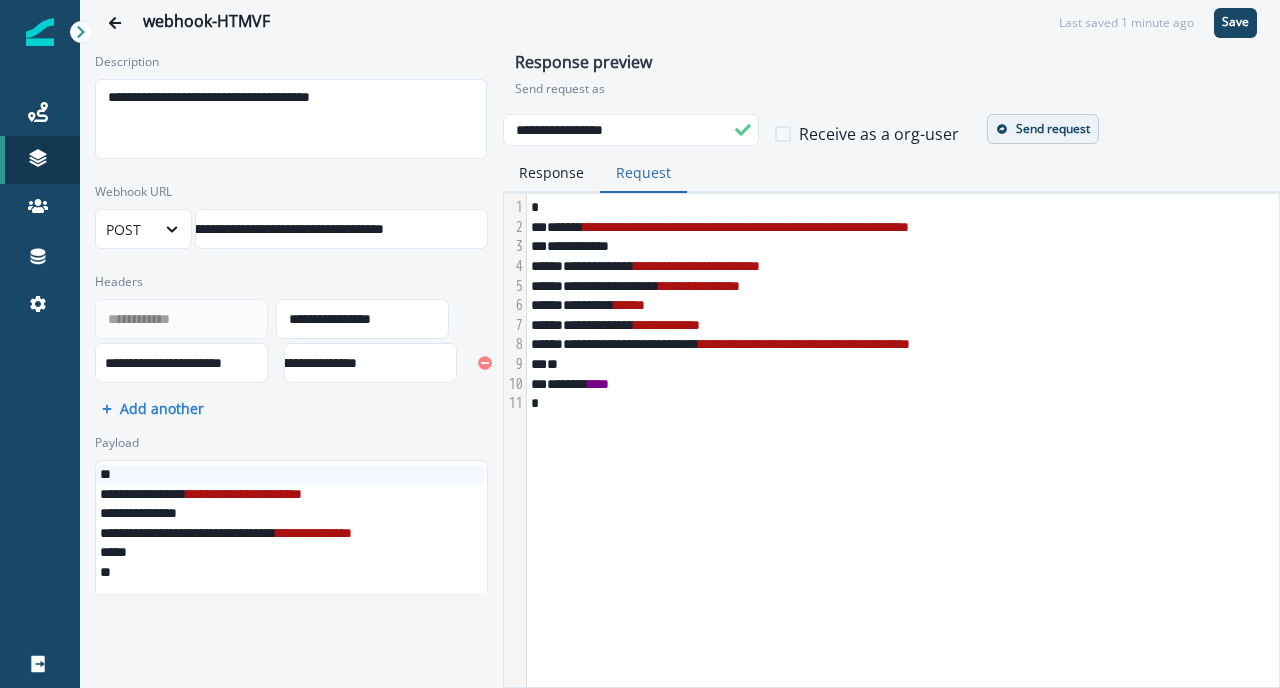 click on "Request" at bounding box center (643, 173) 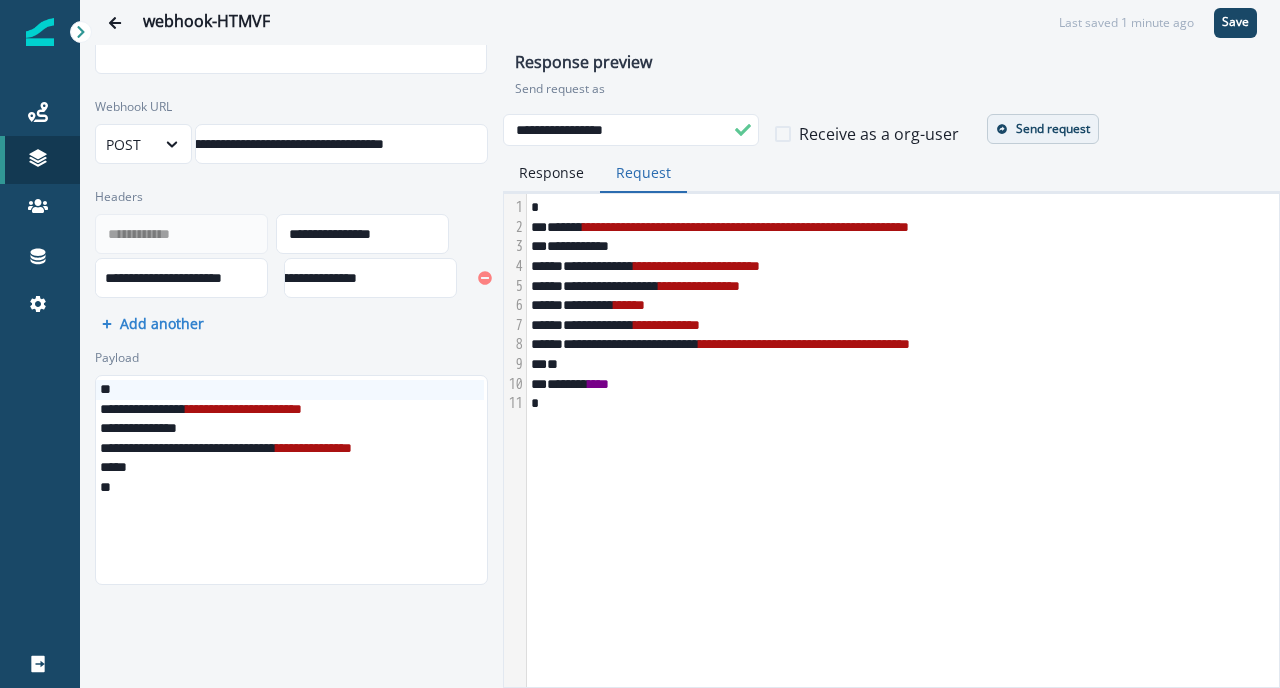 scroll, scrollTop: 0, scrollLeft: 0, axis: both 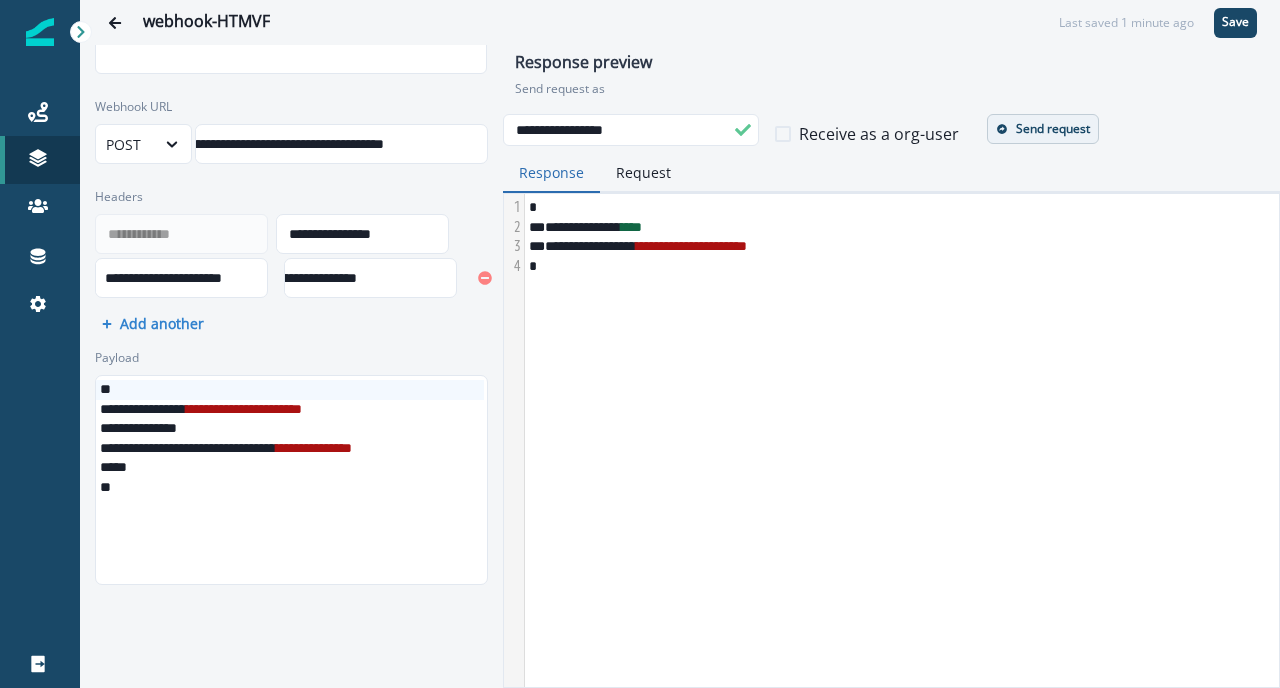 click on "Response" at bounding box center [551, 173] 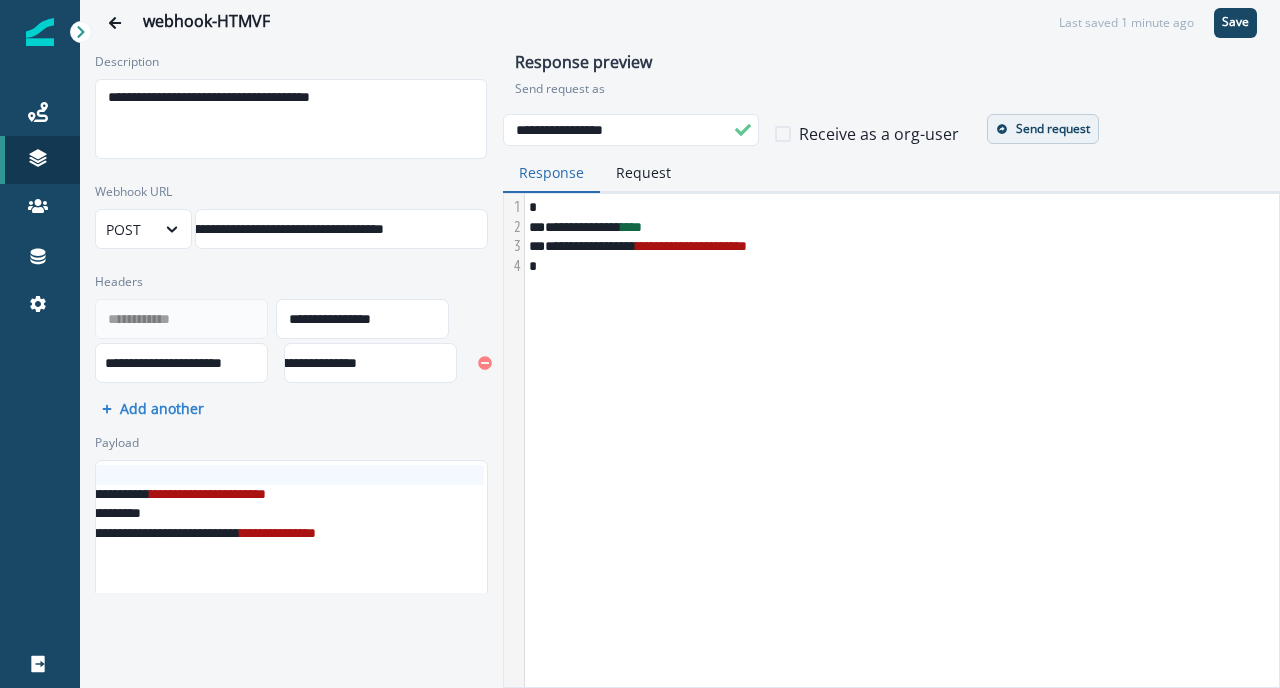 scroll, scrollTop: 0, scrollLeft: 41, axis: horizontal 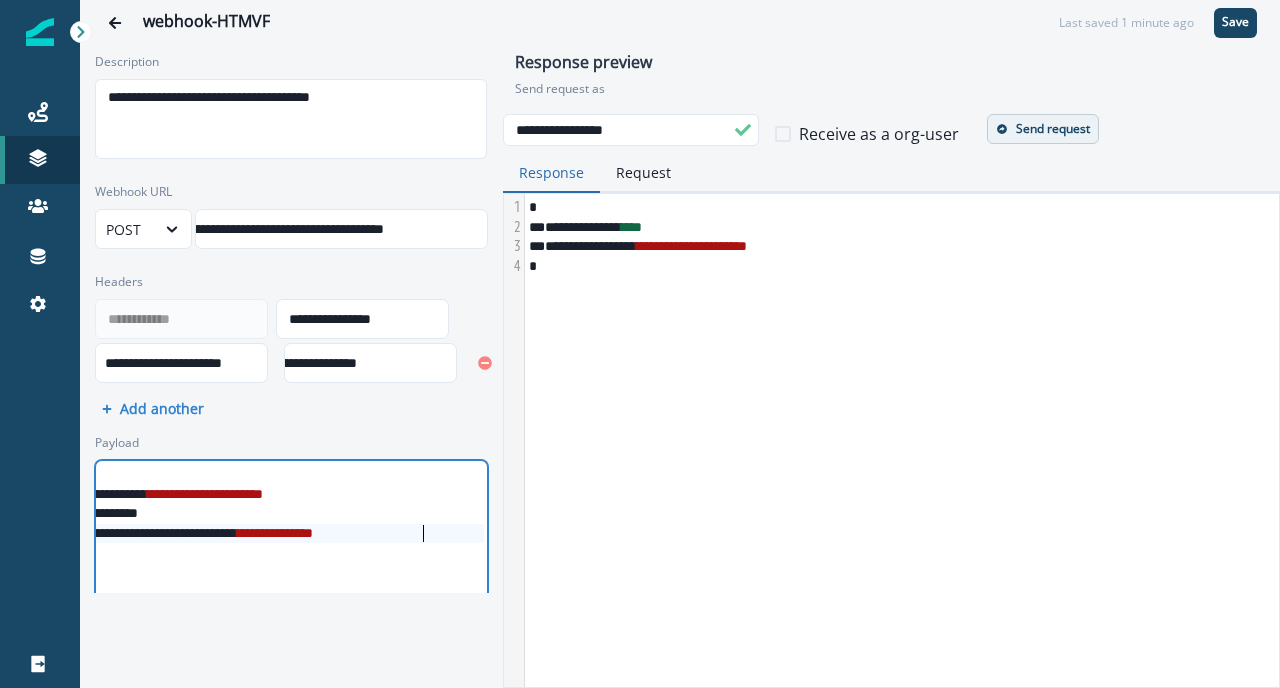 click on "**********" at bounding box center [275, 533] 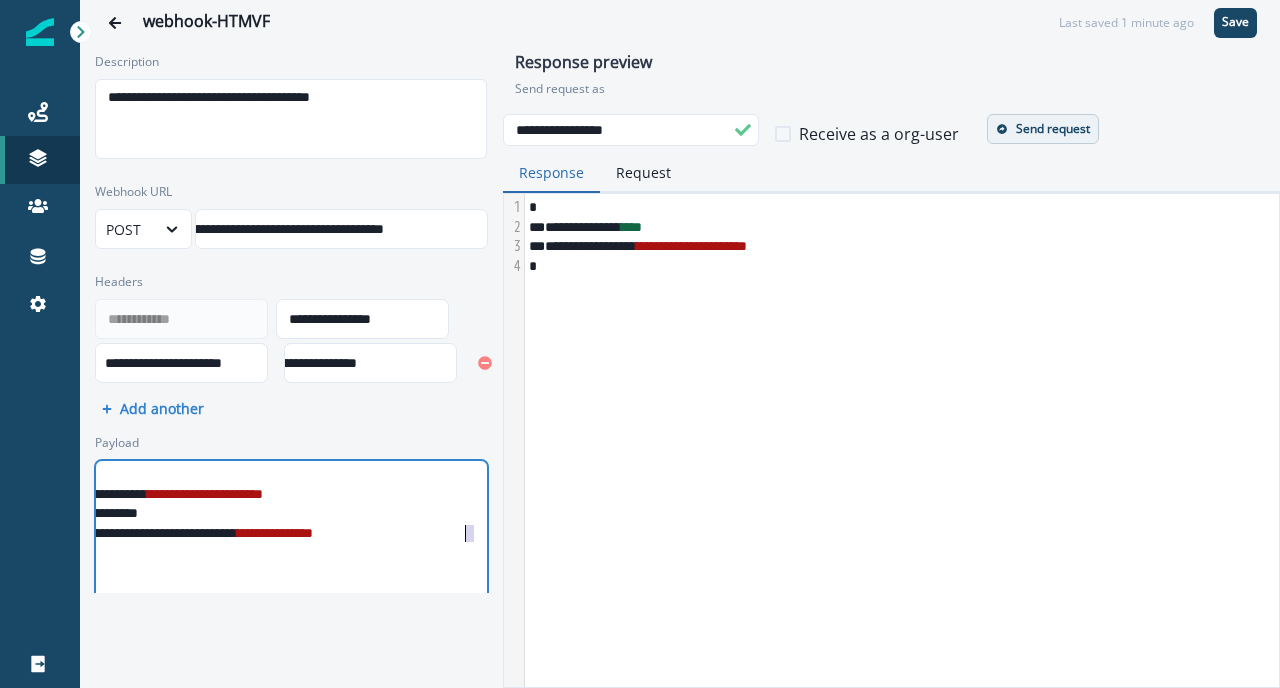 scroll, scrollTop: 0, scrollLeft: 40, axis: horizontal 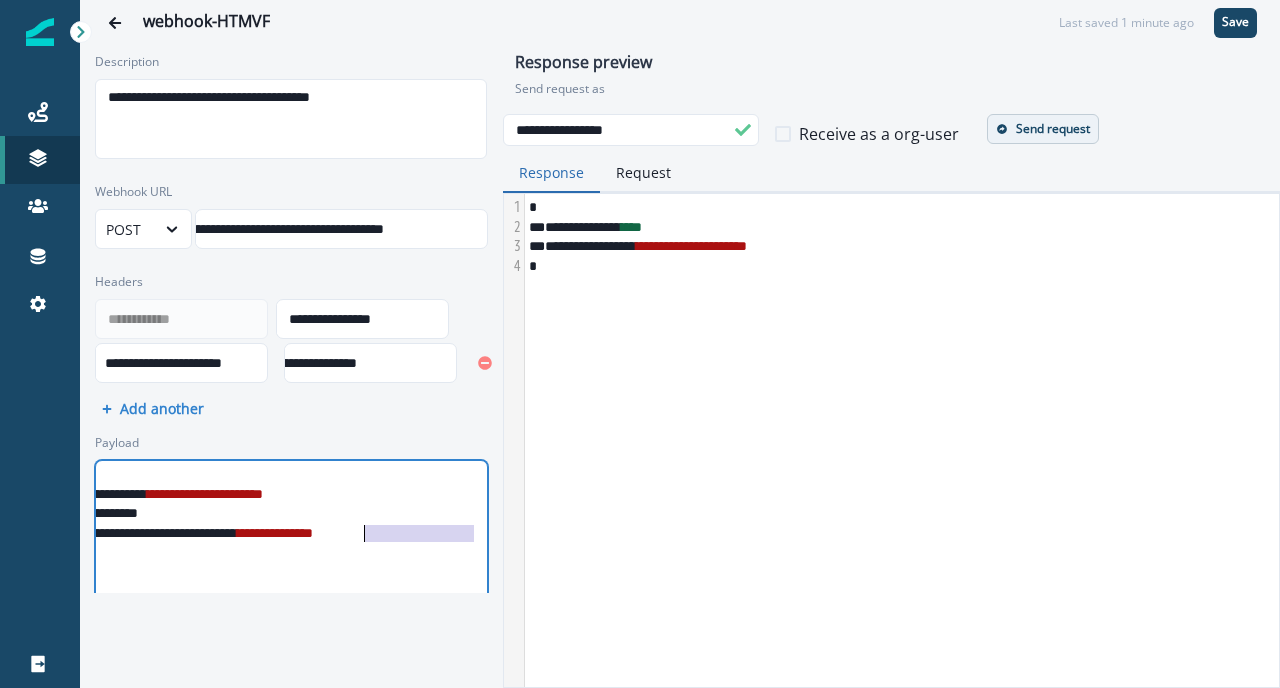 drag, startPoint x: 470, startPoint y: 534, endPoint x: 366, endPoint y: 533, distance: 104.00481 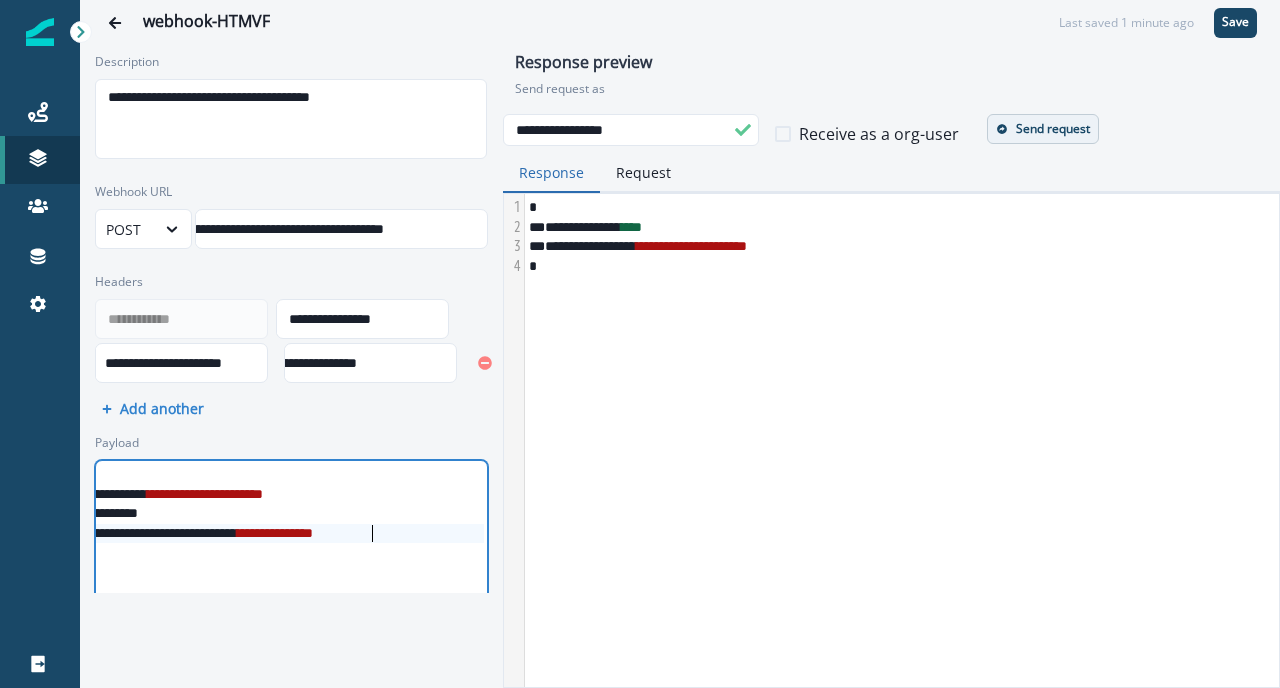 click on "**********" at bounding box center [275, 533] 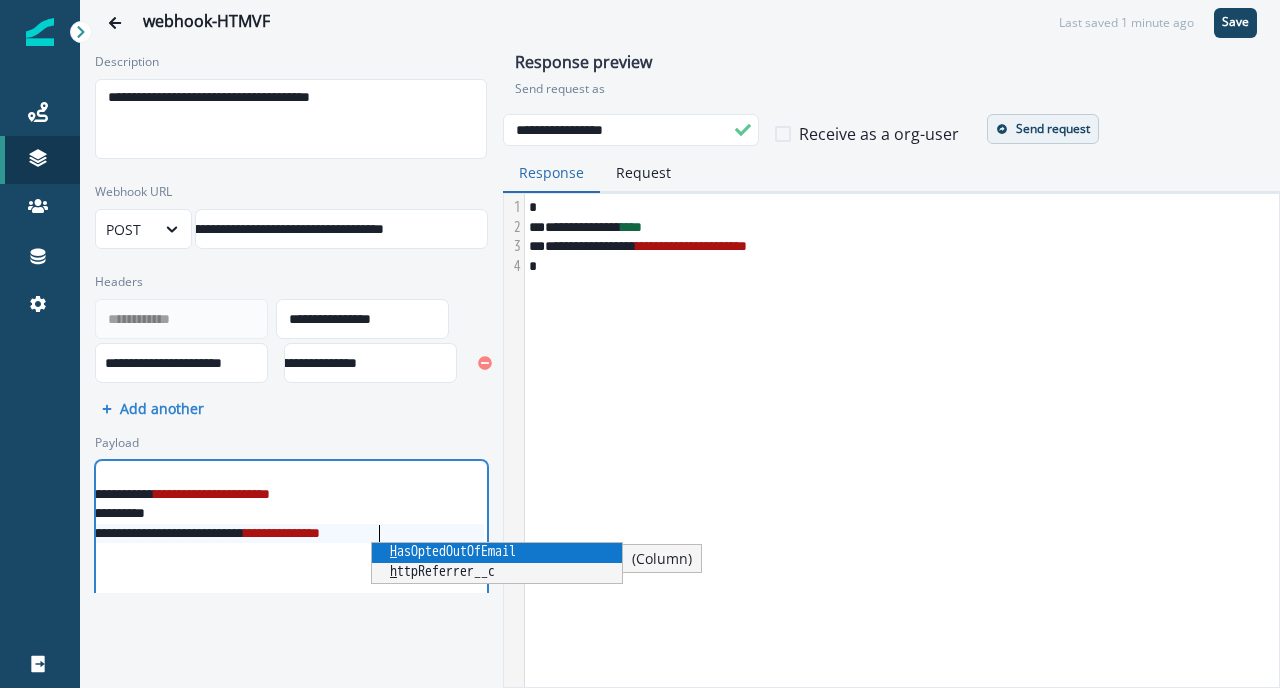 click on "**********" at bounding box center (277, 514) 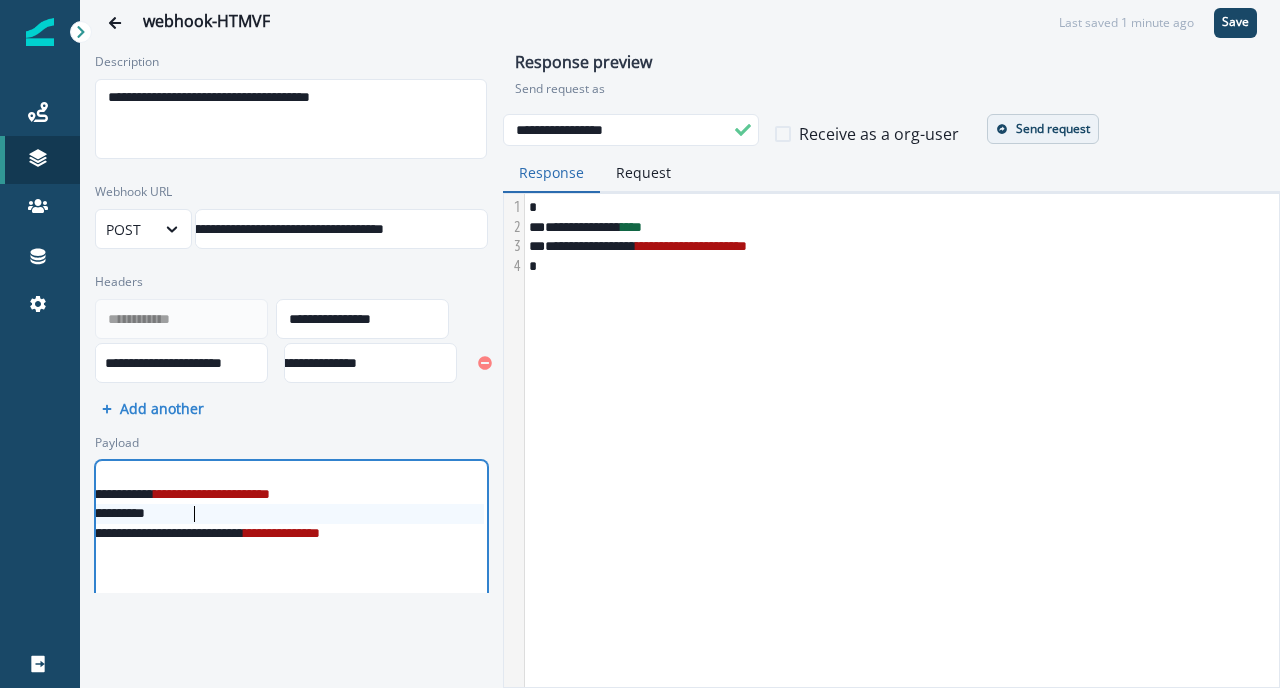 click on "**********" at bounding box center [212, 494] 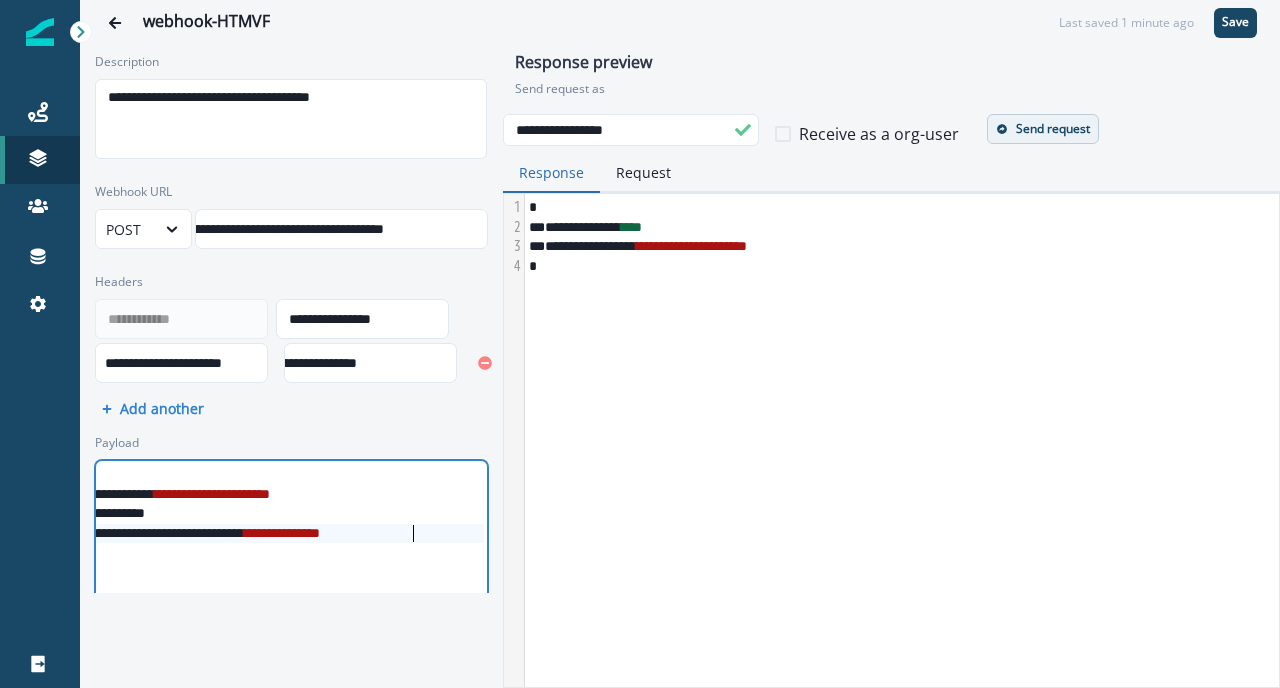 click on "**********" at bounding box center (282, 533) 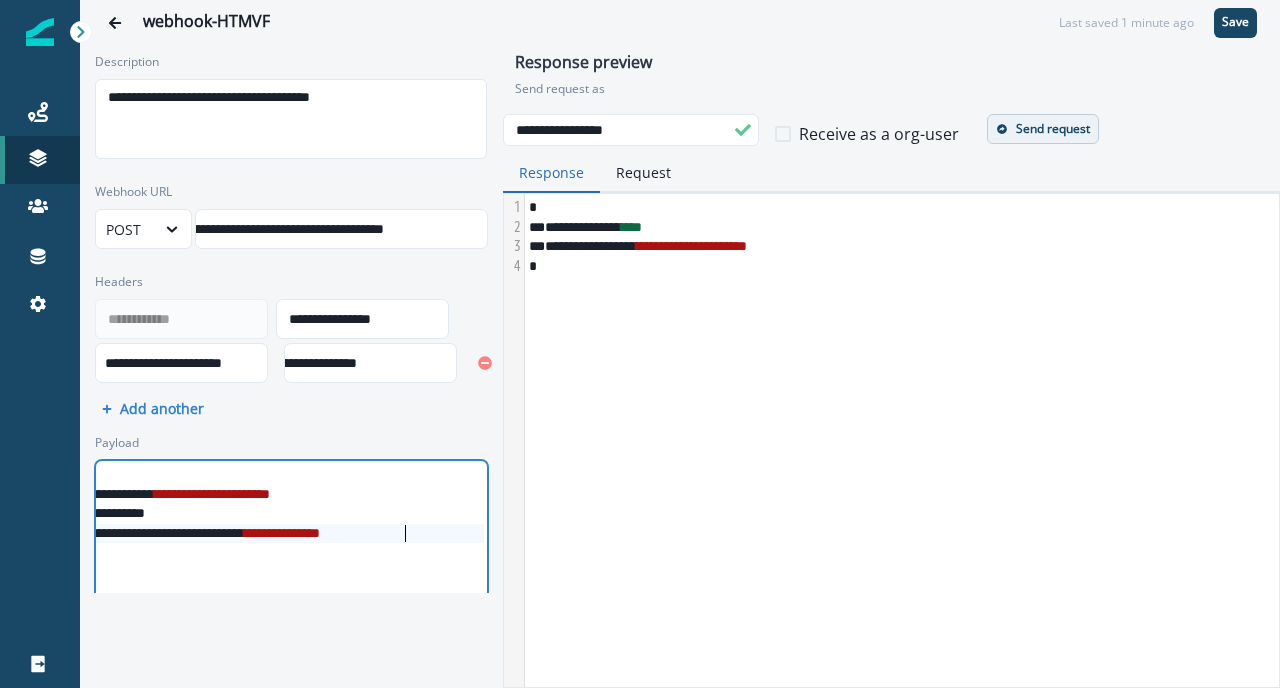 scroll, scrollTop: 0, scrollLeft: 40, axis: horizontal 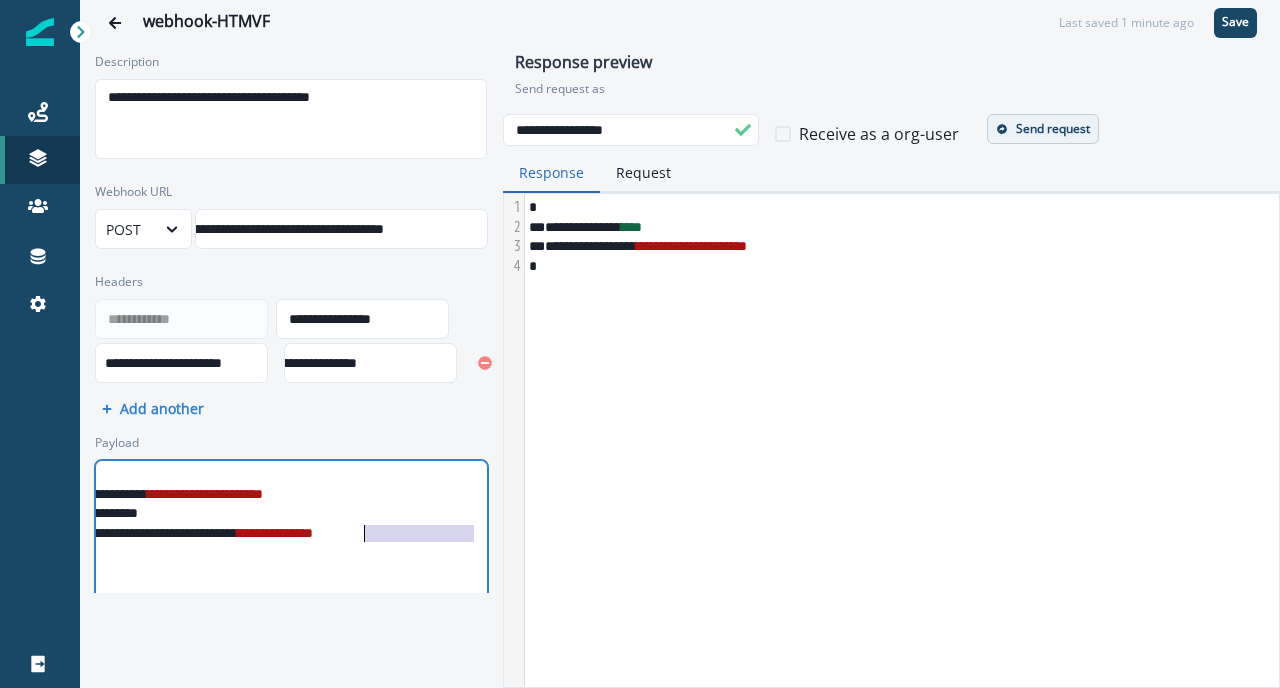 drag, startPoint x: 472, startPoint y: 530, endPoint x: 363, endPoint y: 532, distance: 109.01835 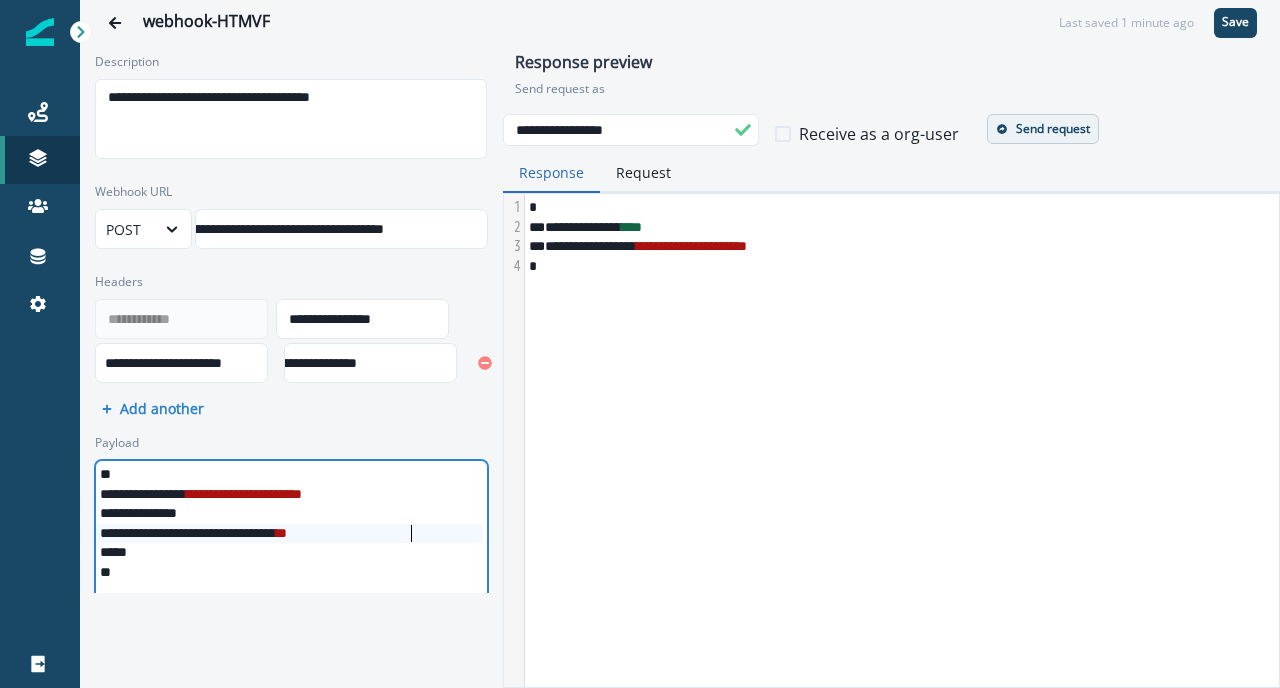 click on "**********" at bounding box center (289, 534) 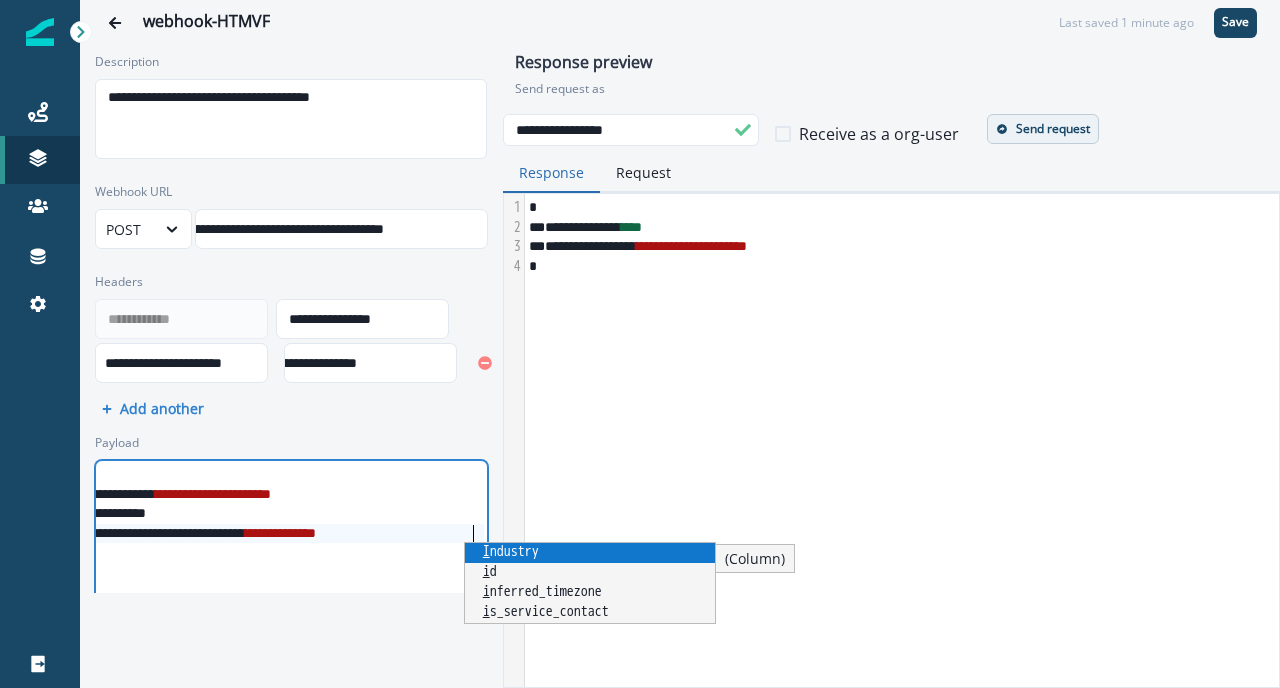 scroll, scrollTop: 0, scrollLeft: 41, axis: horizontal 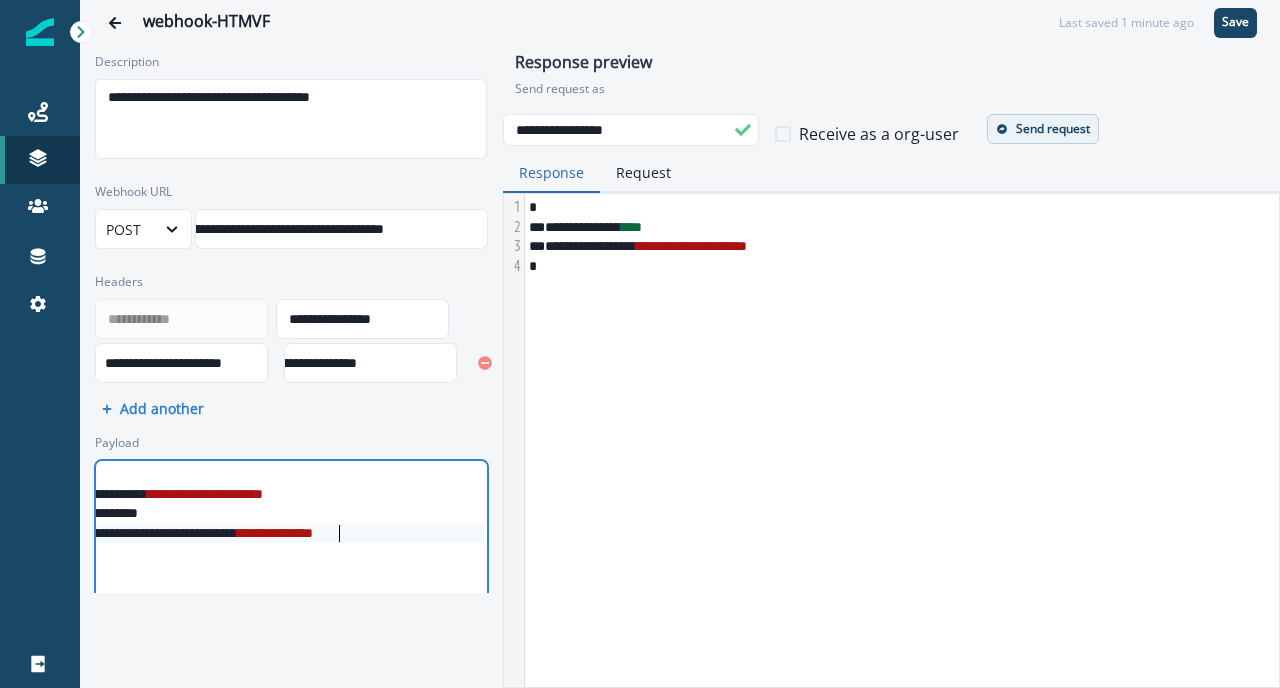 click on "**********" at bounding box center (270, 534) 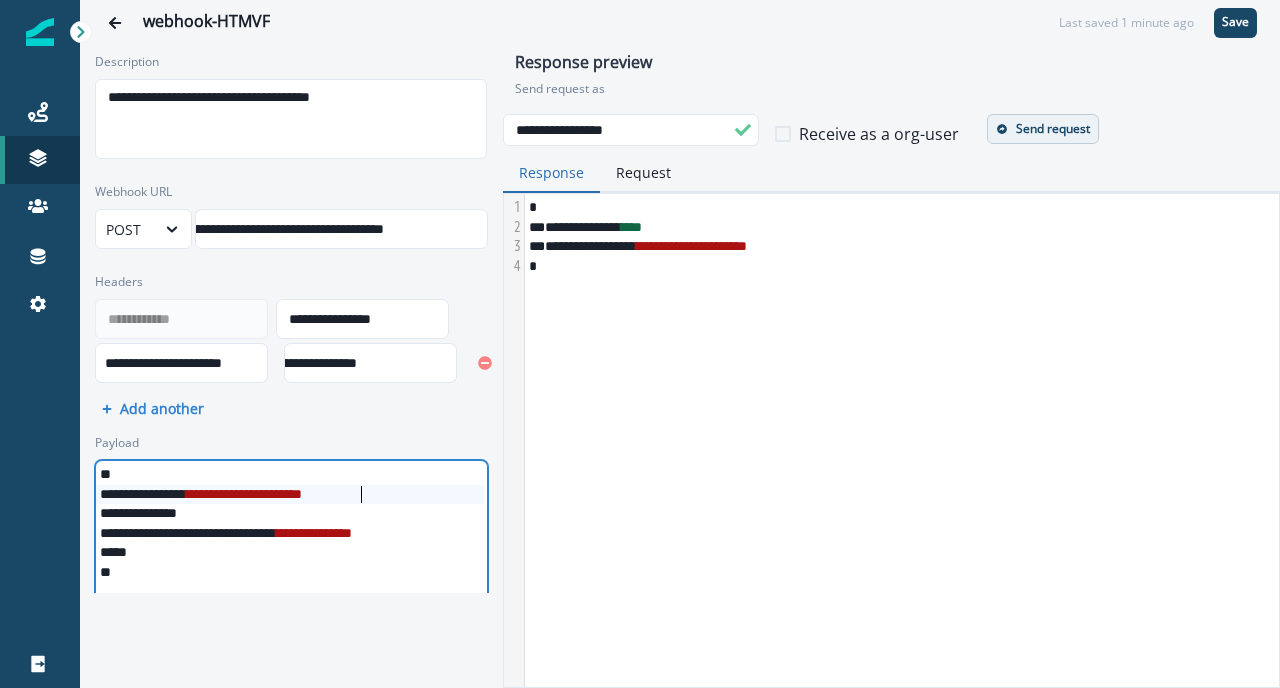 click on "**********" at bounding box center [244, 494] 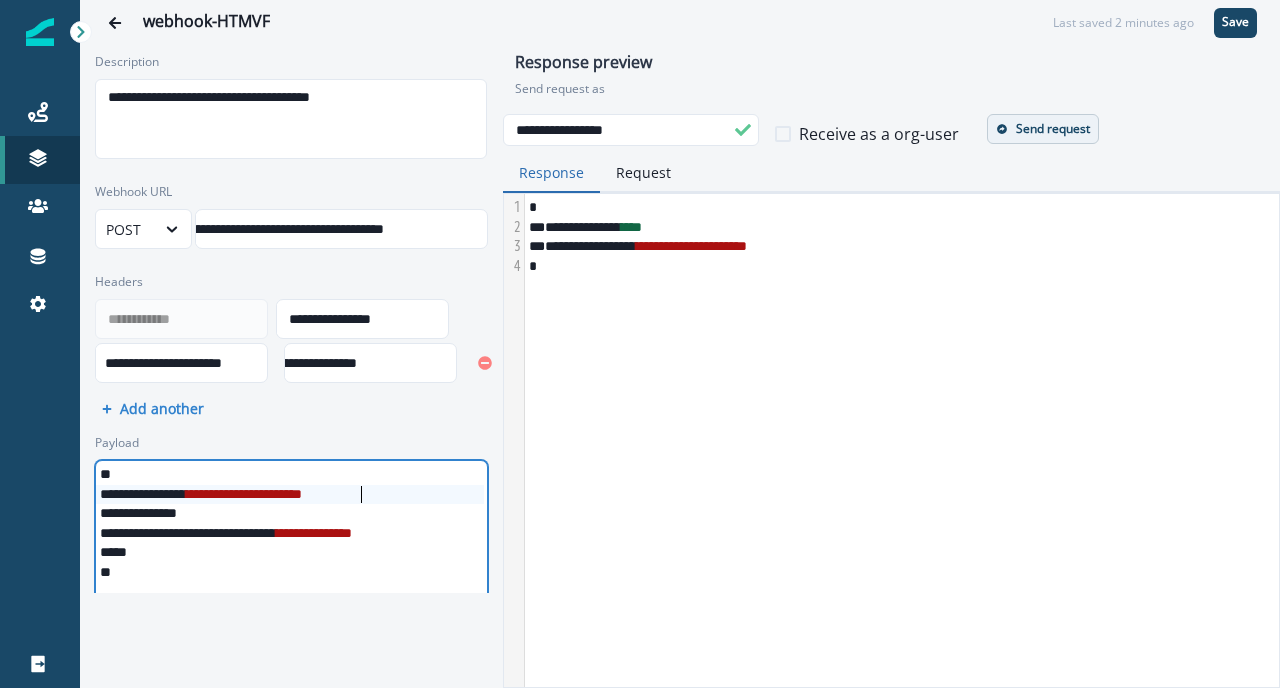 click on "**********" at bounding box center [244, 494] 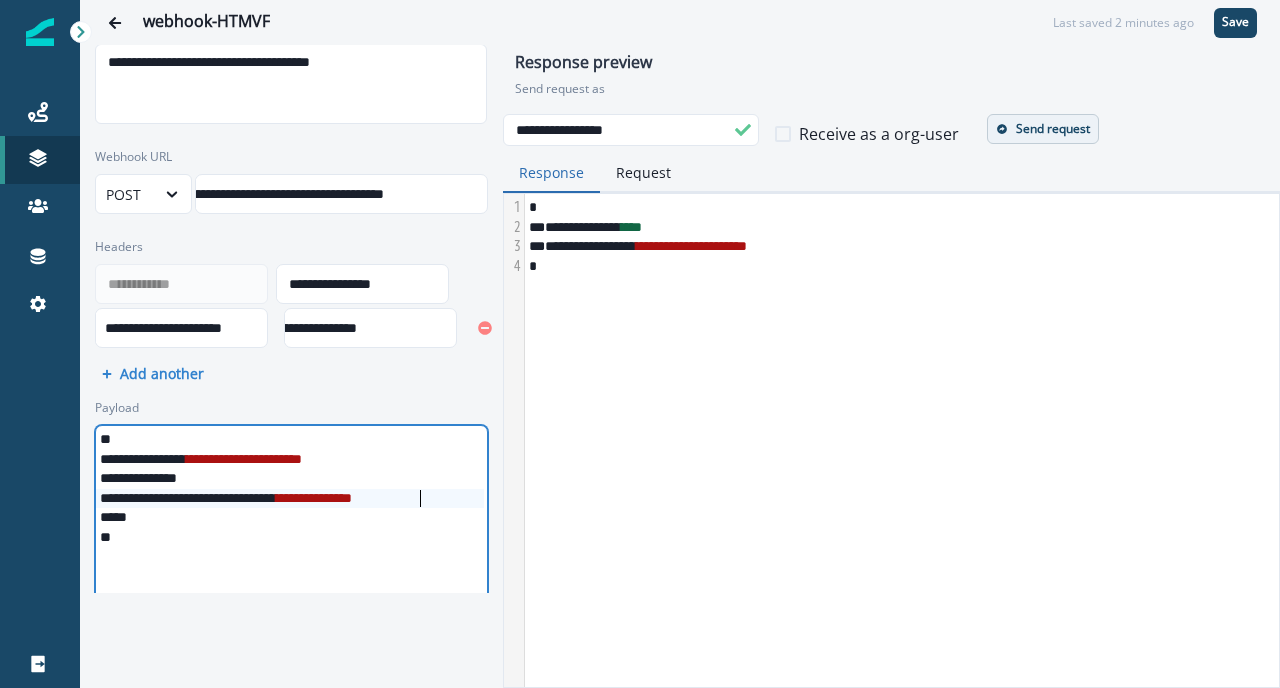 scroll, scrollTop: 85, scrollLeft: 0, axis: vertical 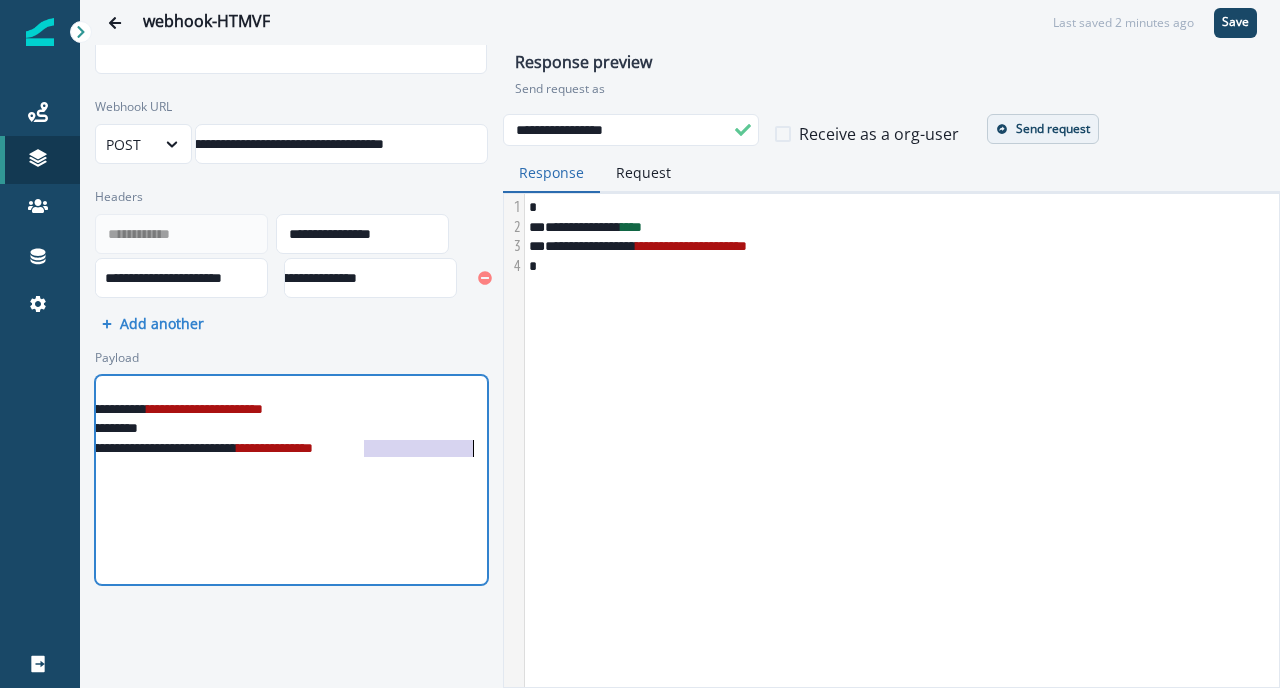 drag, startPoint x: 404, startPoint y: 446, endPoint x: 471, endPoint y: 451, distance: 67.18631 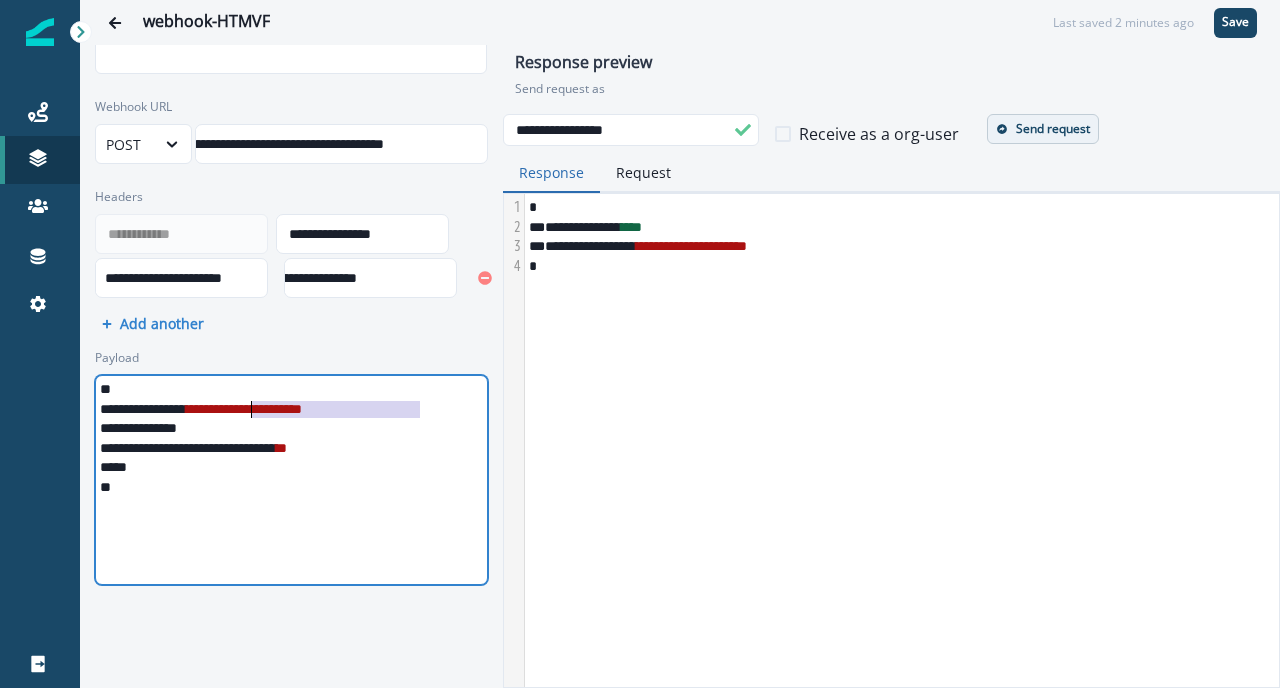drag, startPoint x: 422, startPoint y: 412, endPoint x: 251, endPoint y: 409, distance: 171.0263 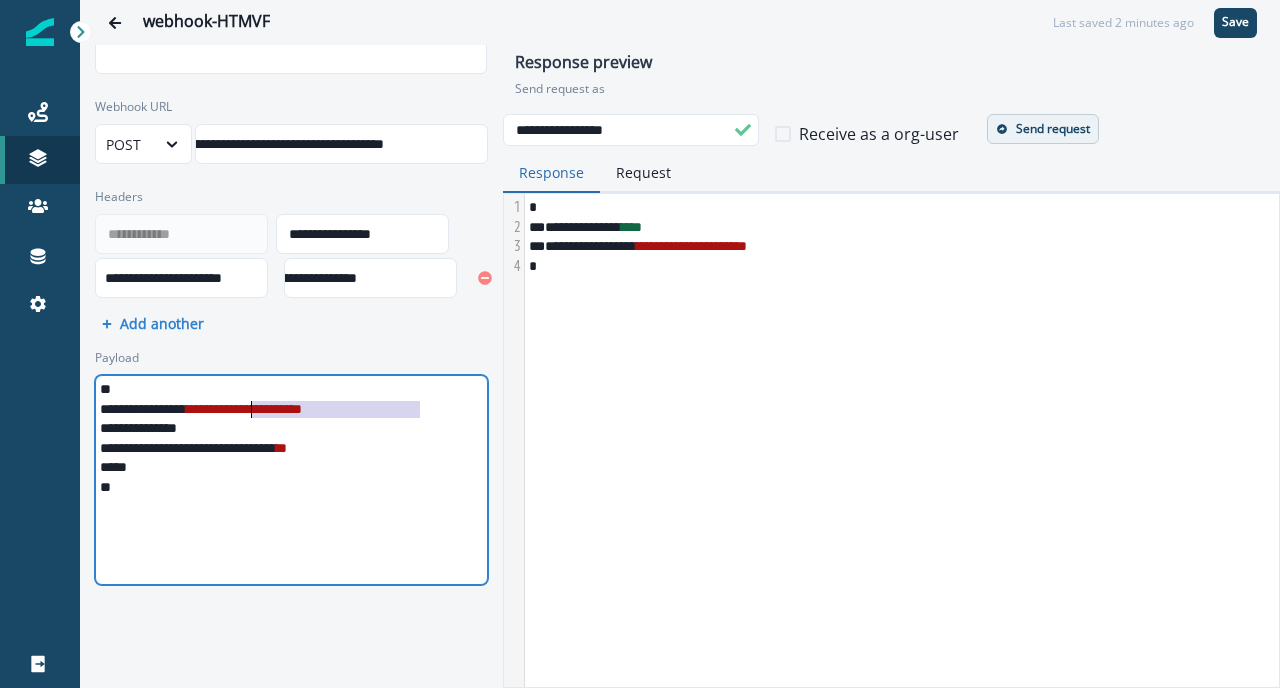 click on "**" at bounding box center [244, 409] 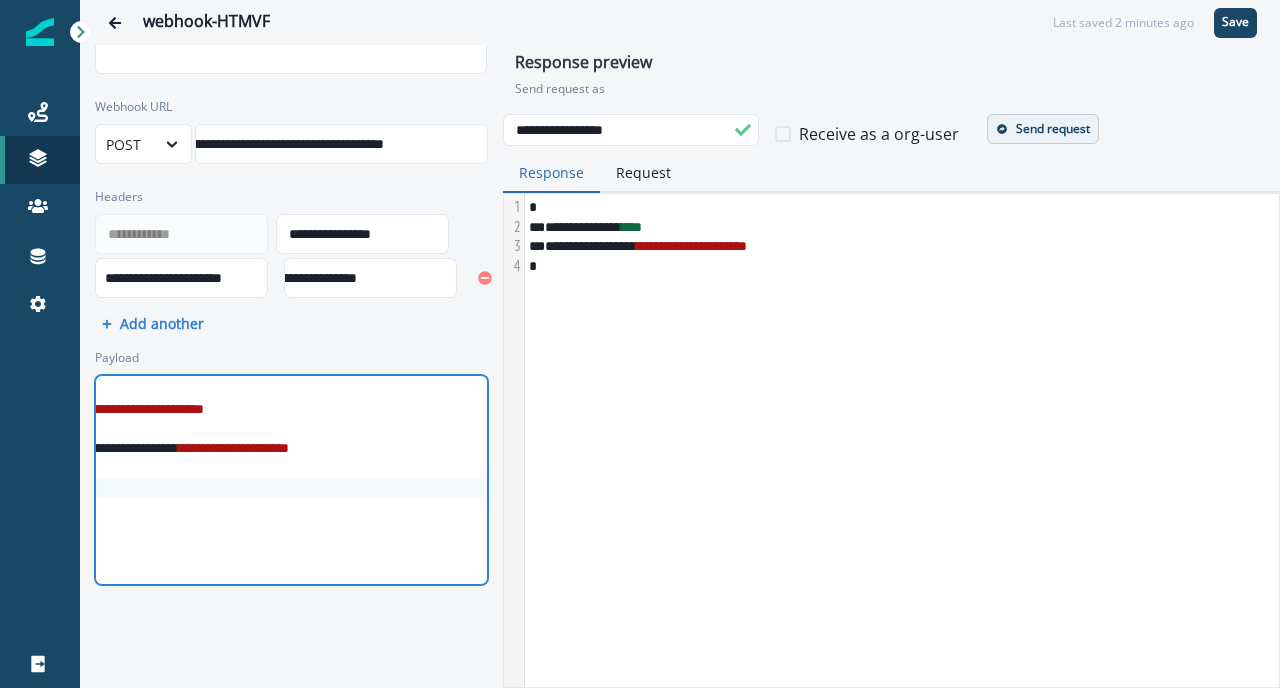 click on "**********" at bounding box center [241, 480] 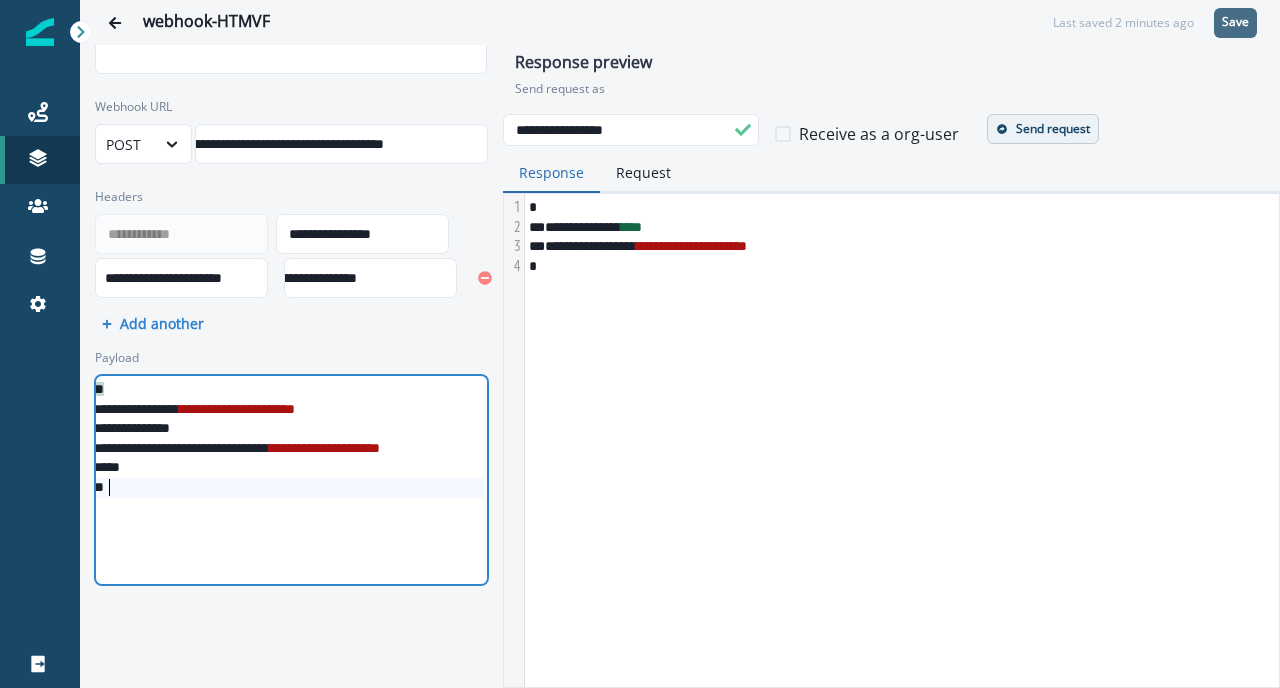 click on "Save" at bounding box center [1235, 22] 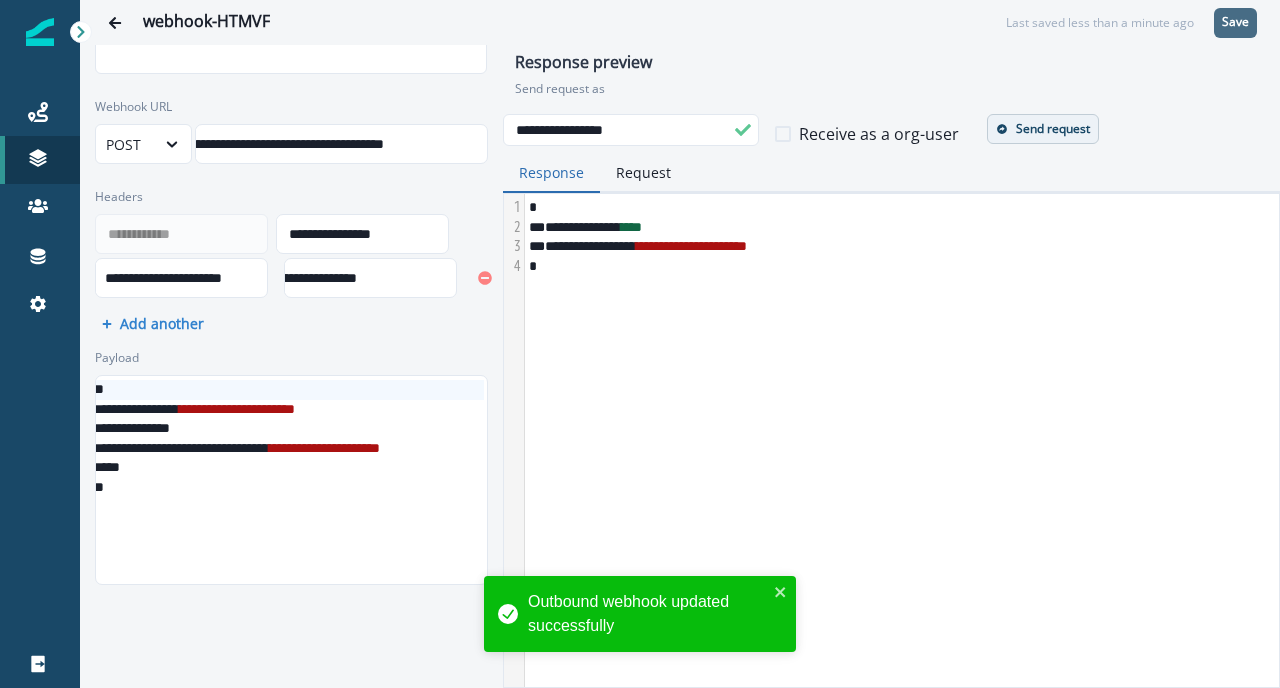 click on "Send request" at bounding box center [1053, 129] 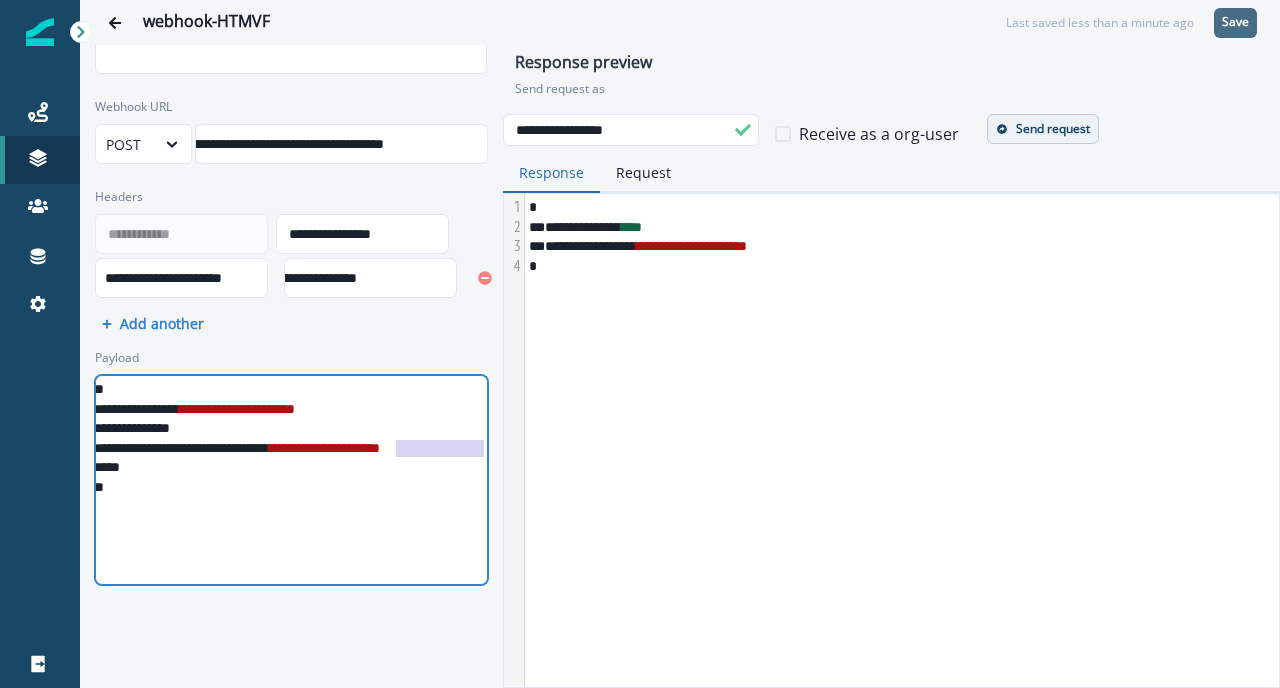 scroll, scrollTop: 0, scrollLeft: 99, axis: horizontal 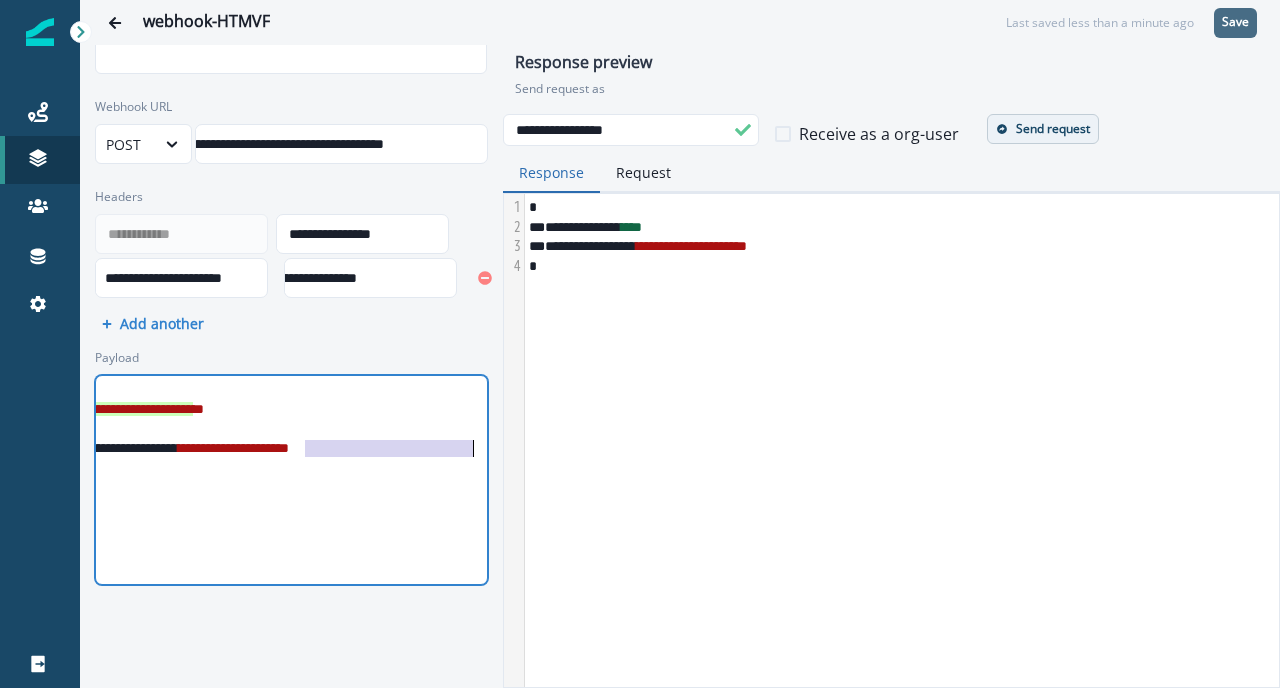 drag, startPoint x: 397, startPoint y: 455, endPoint x: 469, endPoint y: 454, distance: 72.00694 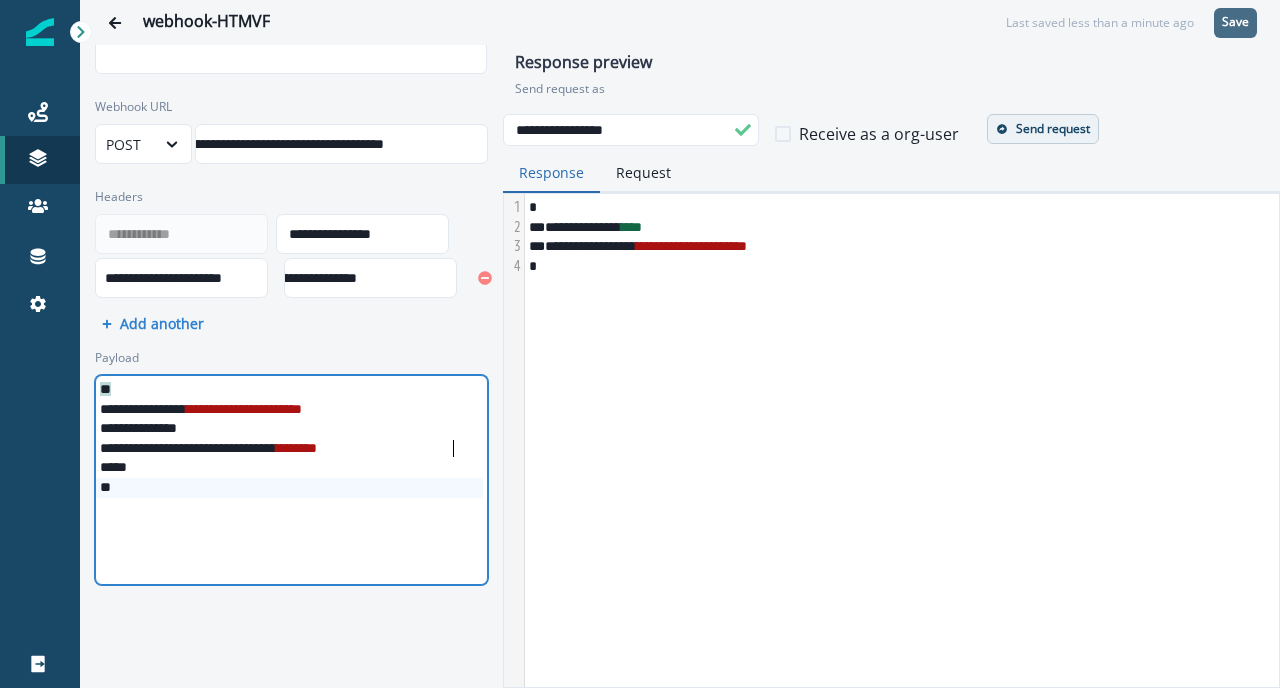 click on "**********" at bounding box center (680, 344) 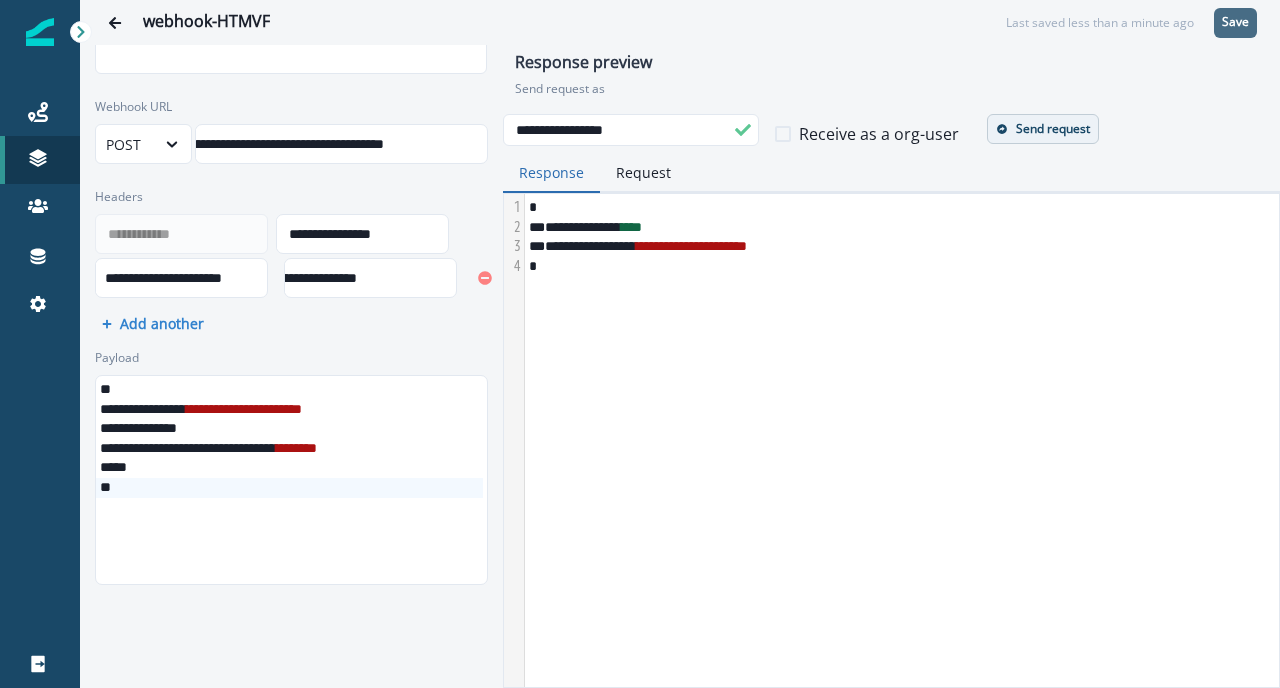 click on "Save" at bounding box center [1235, 23] 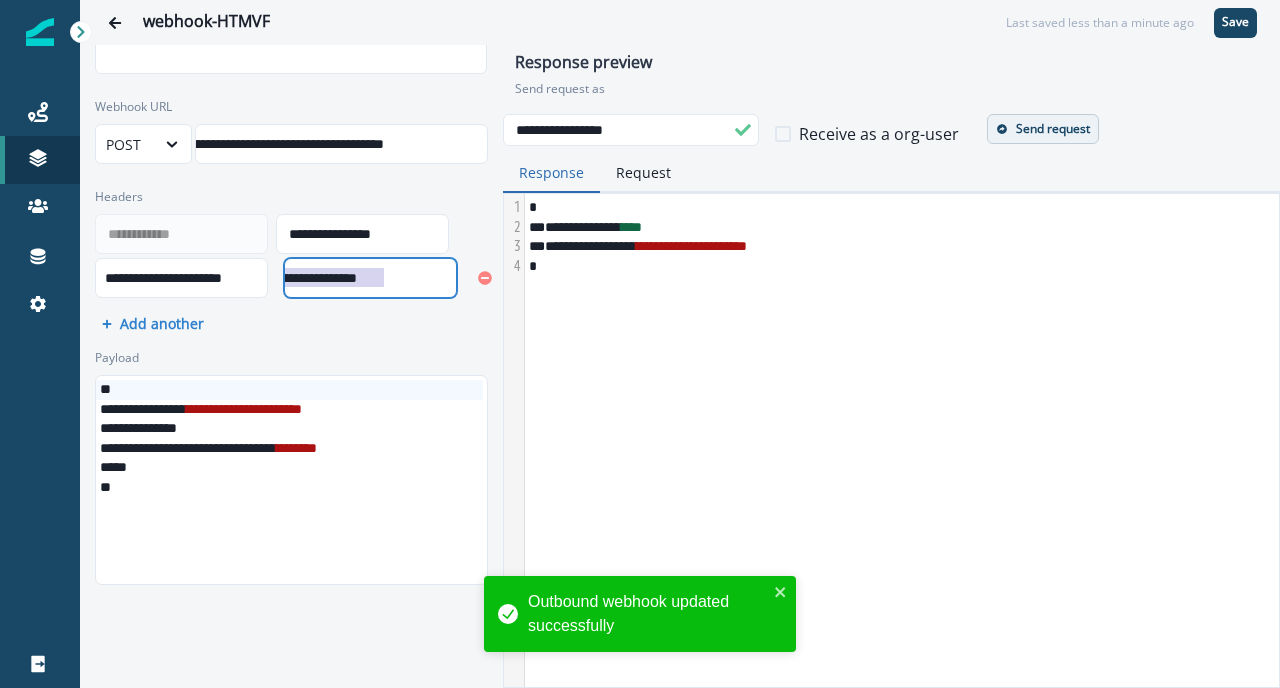 scroll, scrollTop: 0, scrollLeft: 7, axis: horizontal 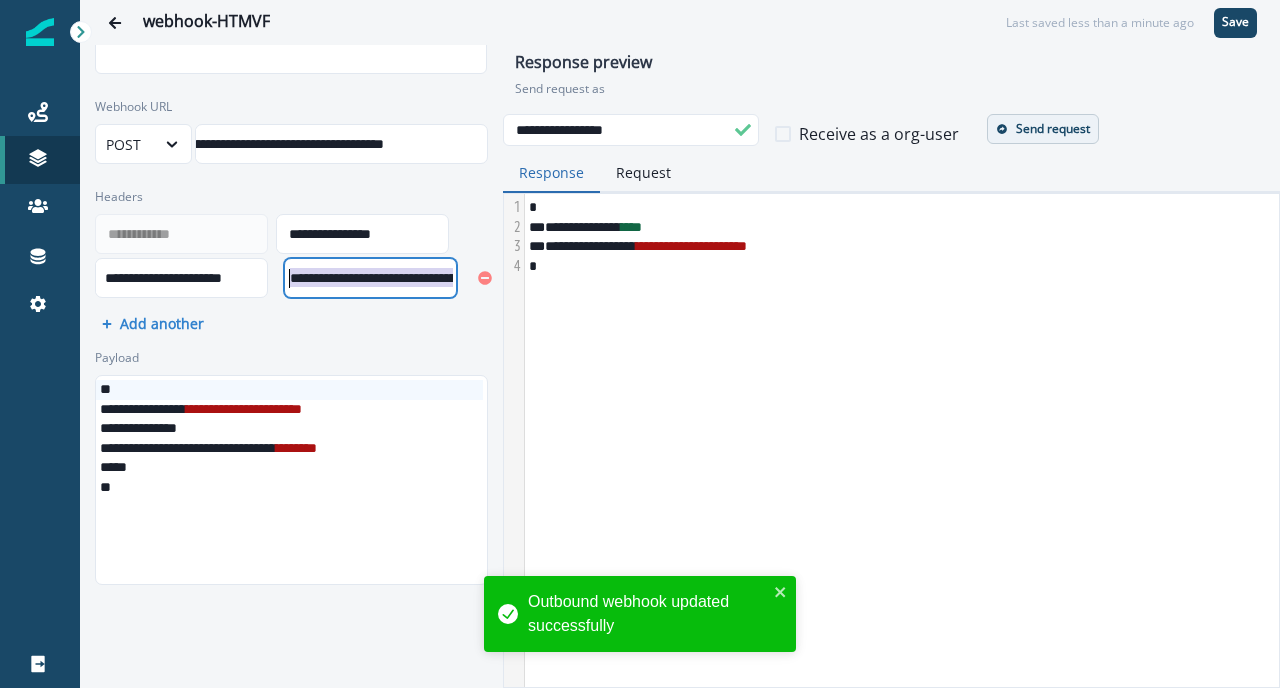 drag, startPoint x: 385, startPoint y: 280, endPoint x: 258, endPoint y: 280, distance: 127 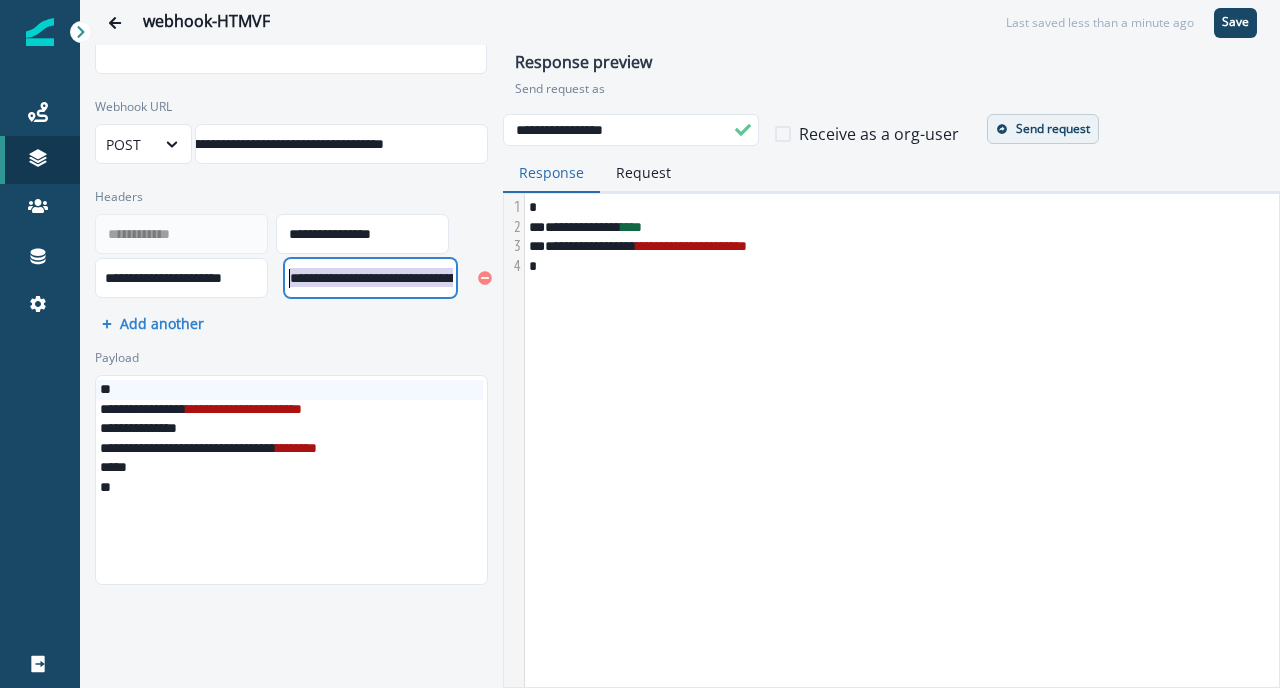click on "**********" at bounding box center (433, 278) 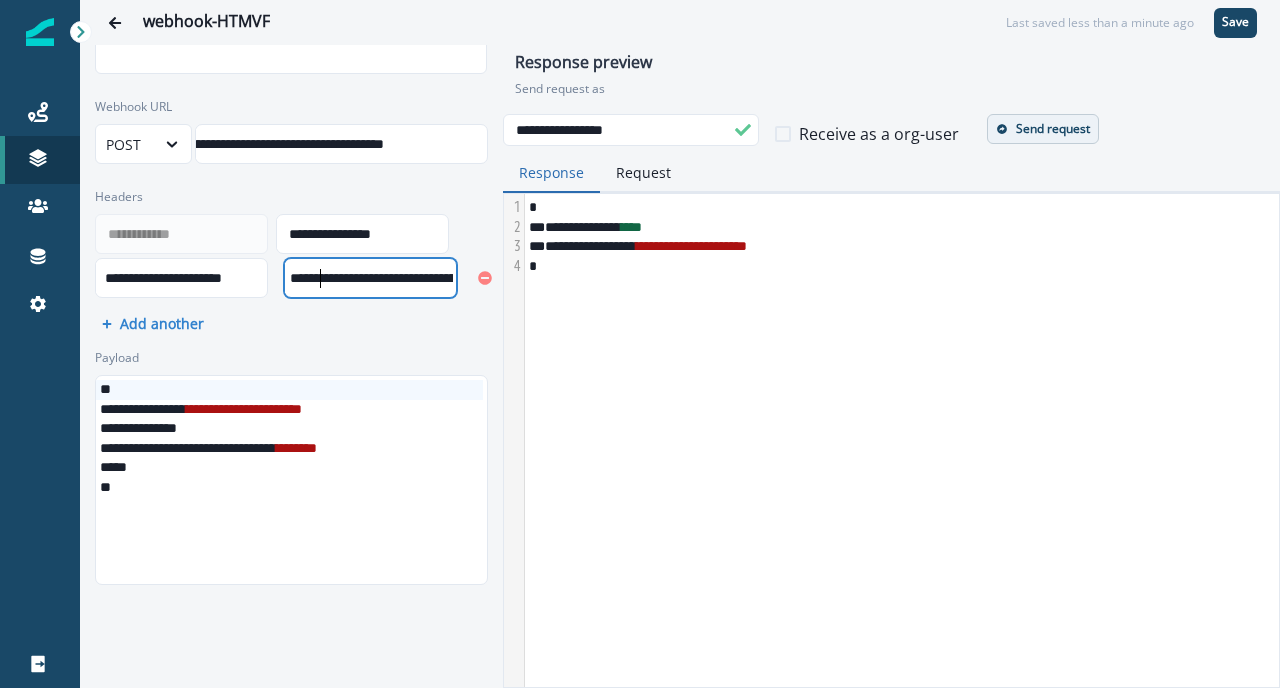 click on "**********" at bounding box center (900, 440) 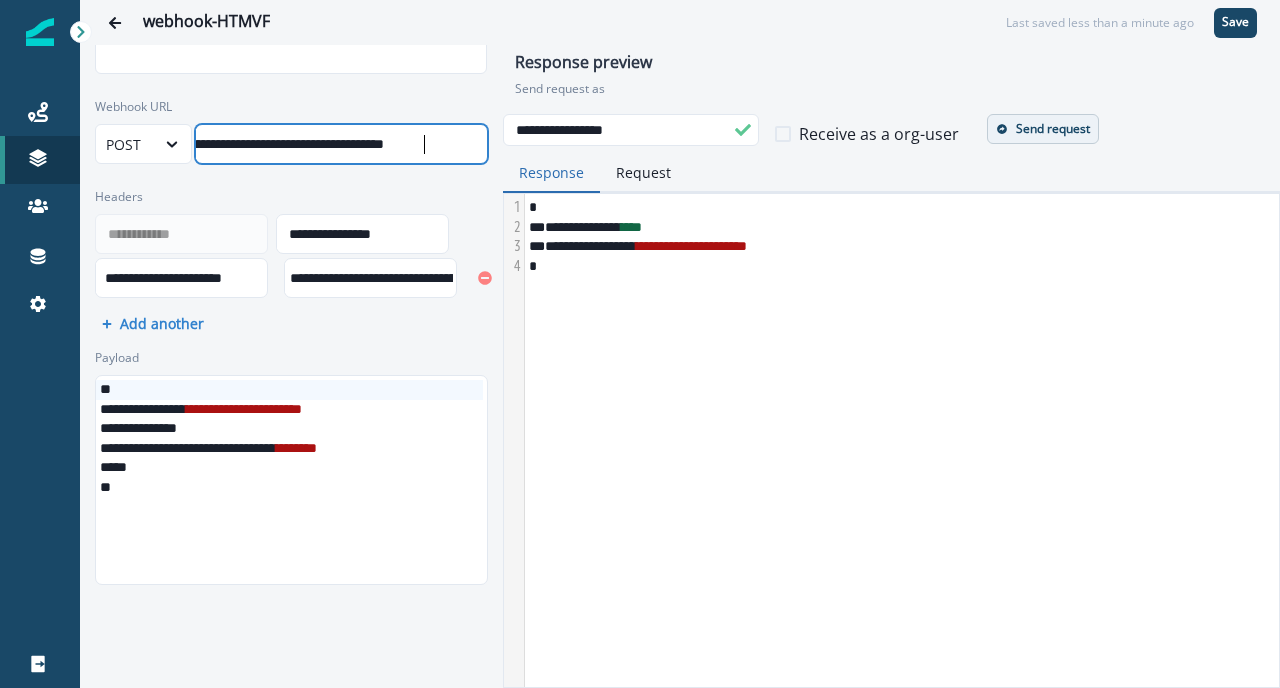 click on "**********" at bounding box center [282, 144] 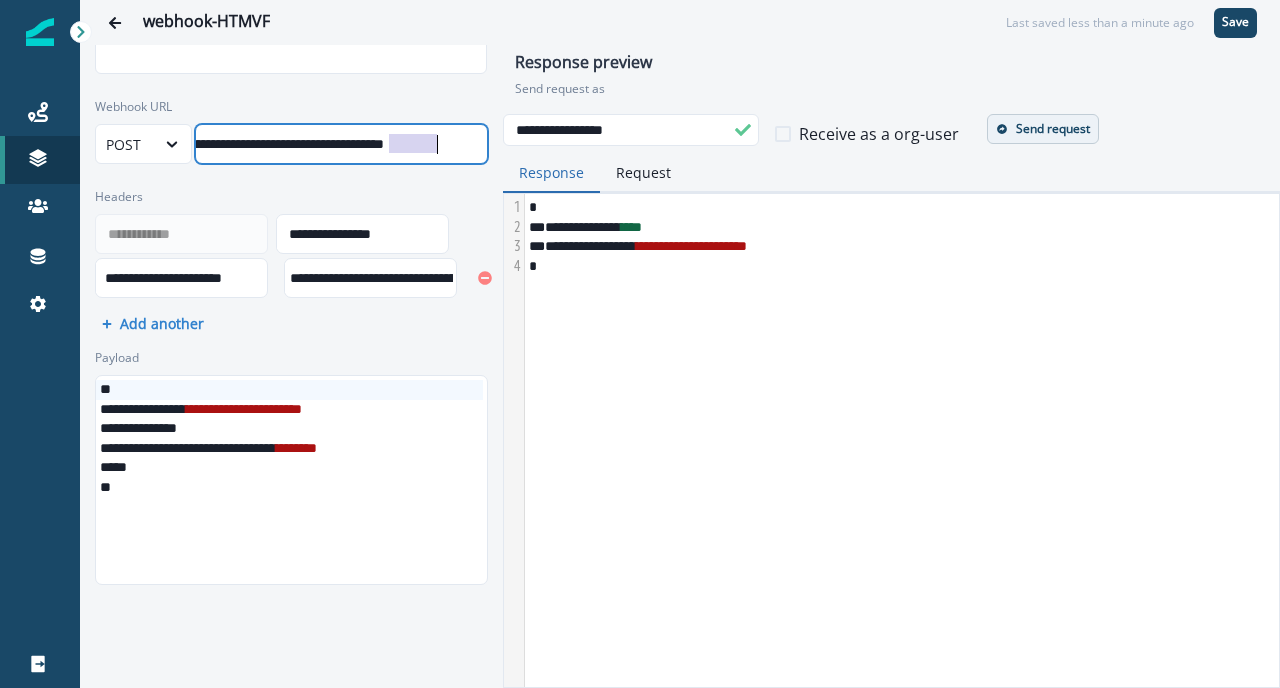 click on "**********" at bounding box center [282, 144] 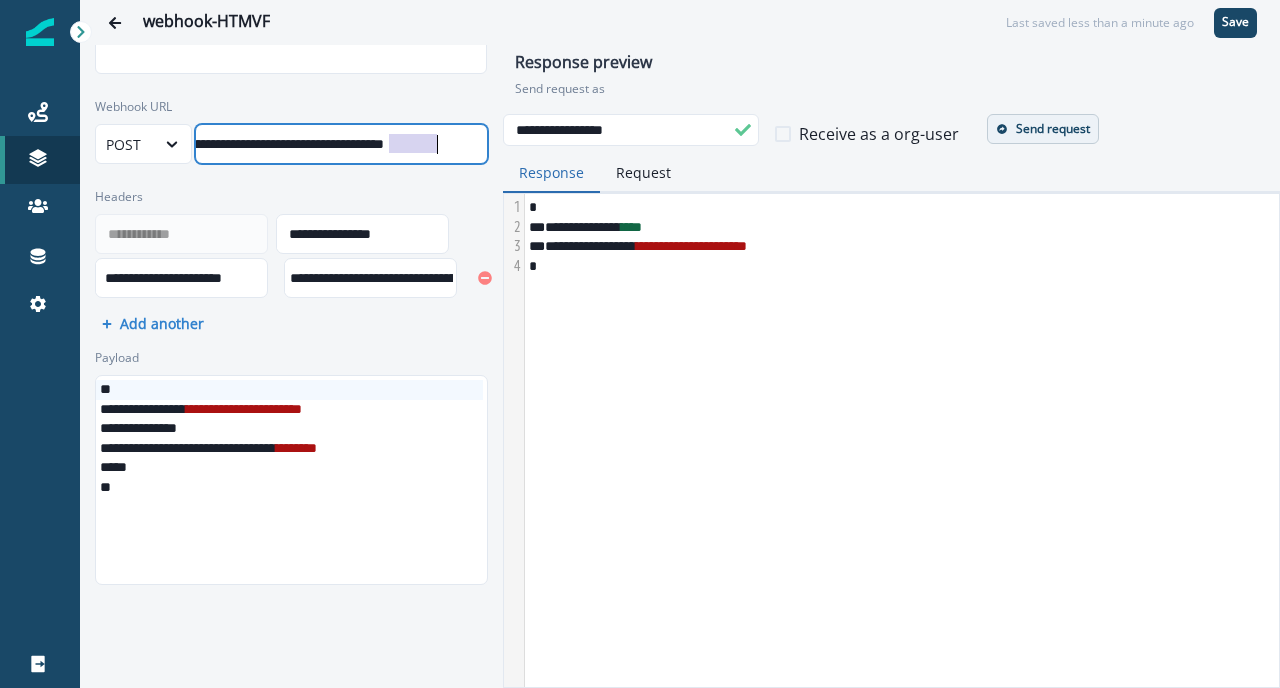 click on "**********" at bounding box center (282, 144) 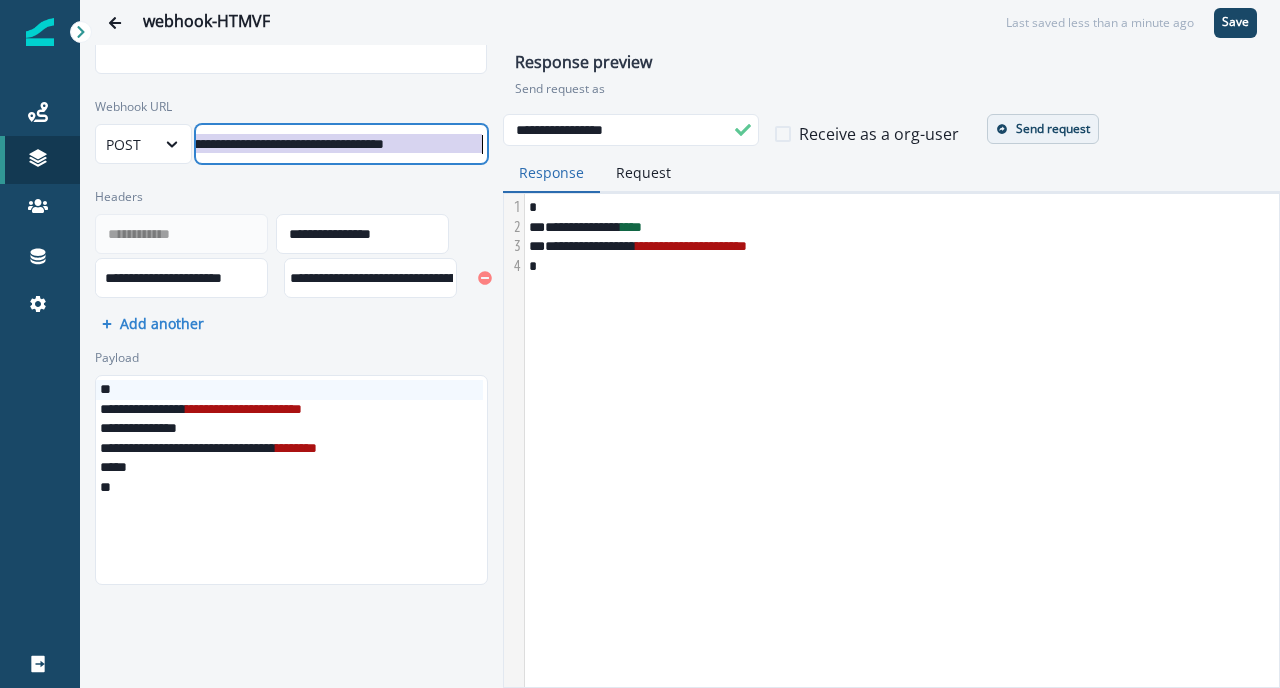 click on "**********" at bounding box center (290, 480) 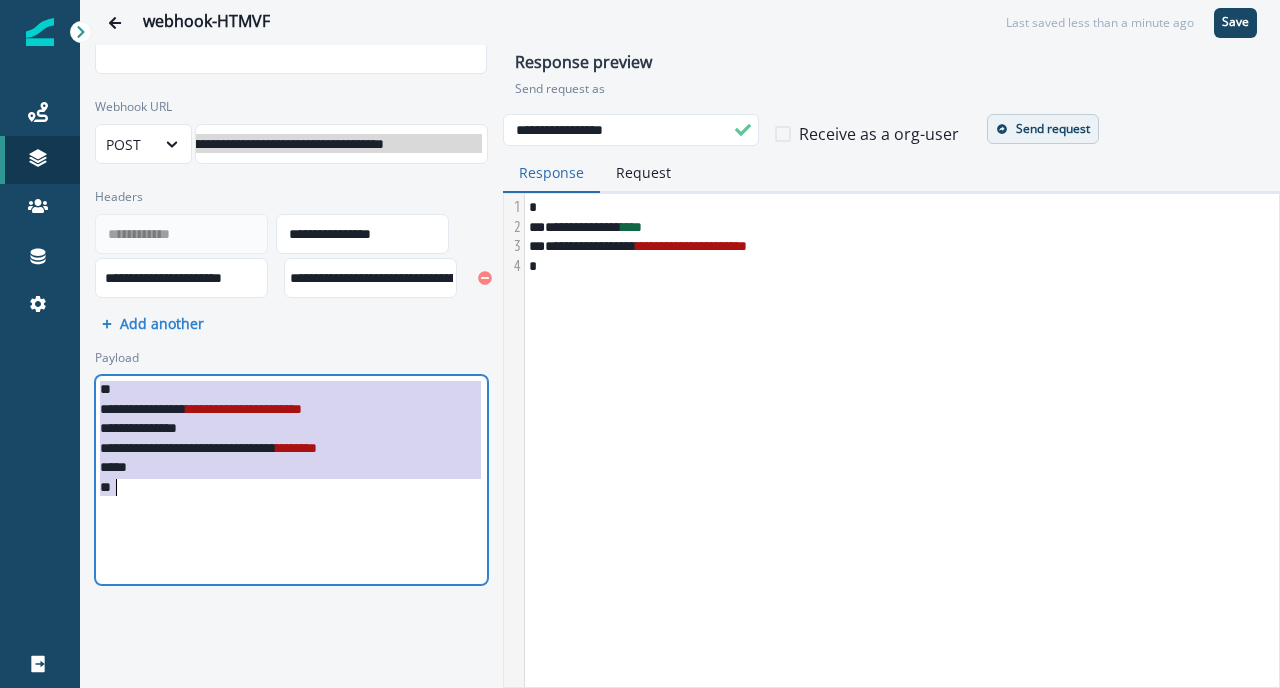 click on "**********" at bounding box center [290, 480] 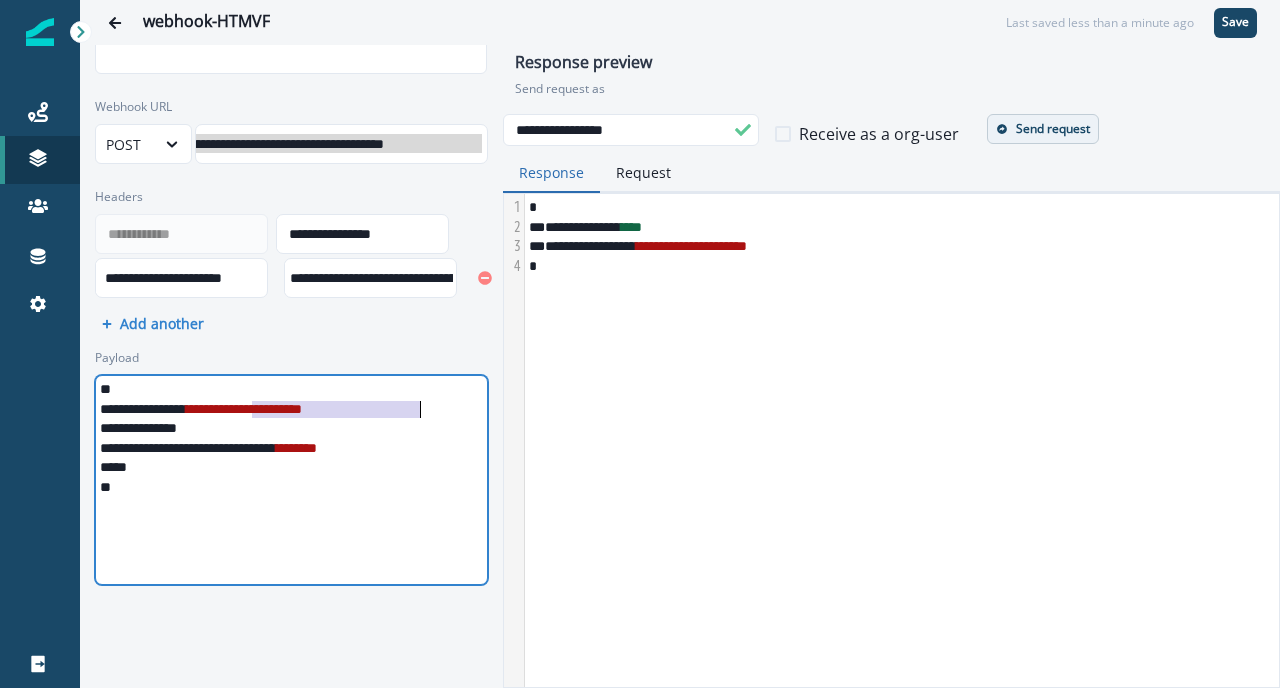 drag, startPoint x: 250, startPoint y: 409, endPoint x: 419, endPoint y: 402, distance: 169.14491 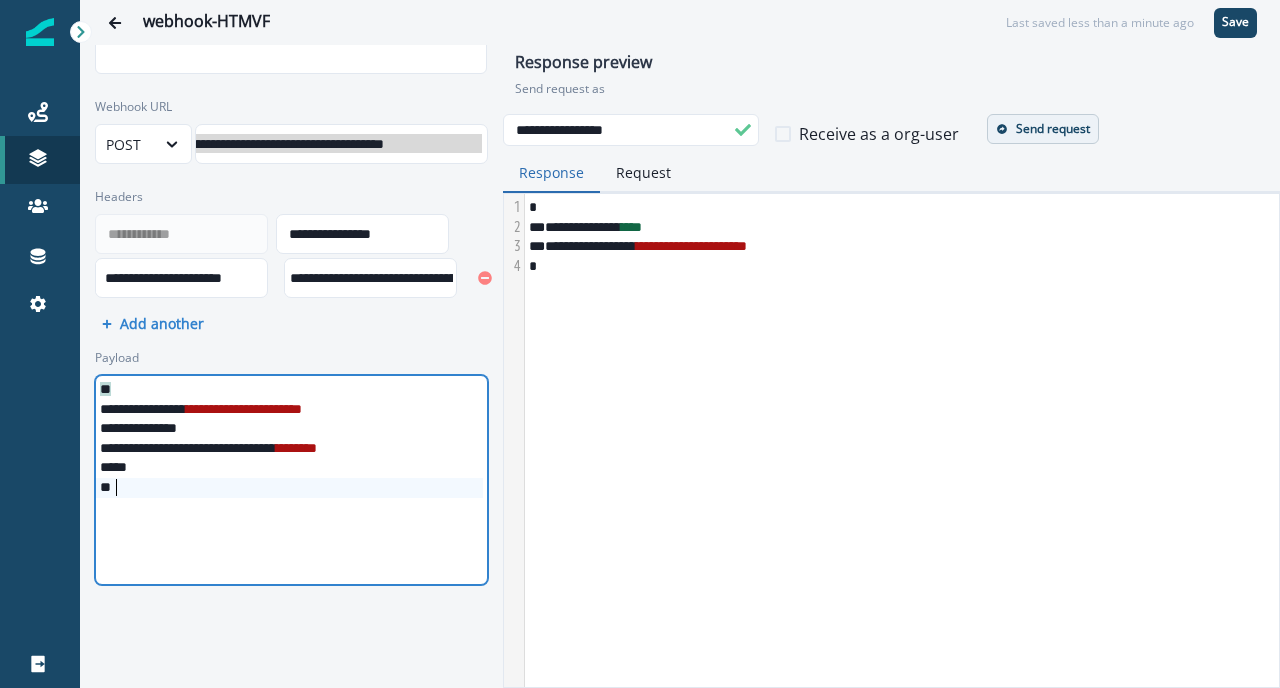 click on "* *" at bounding box center [289, 488] 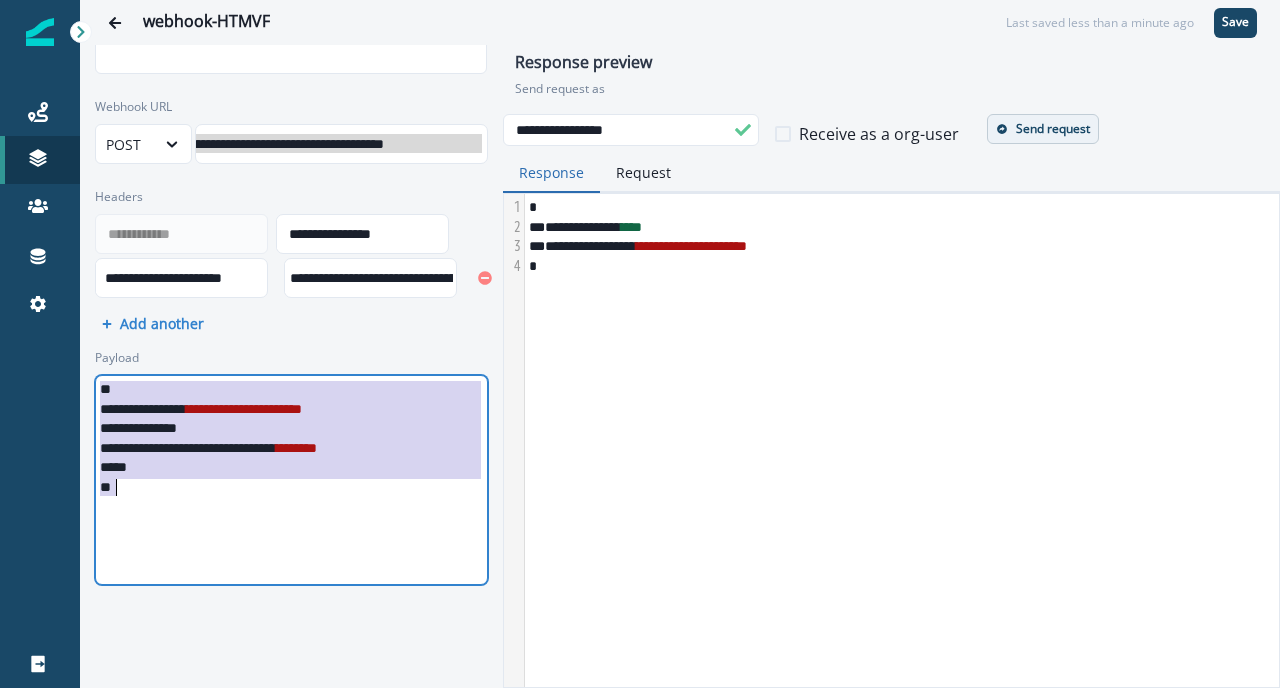 copy on "**********" 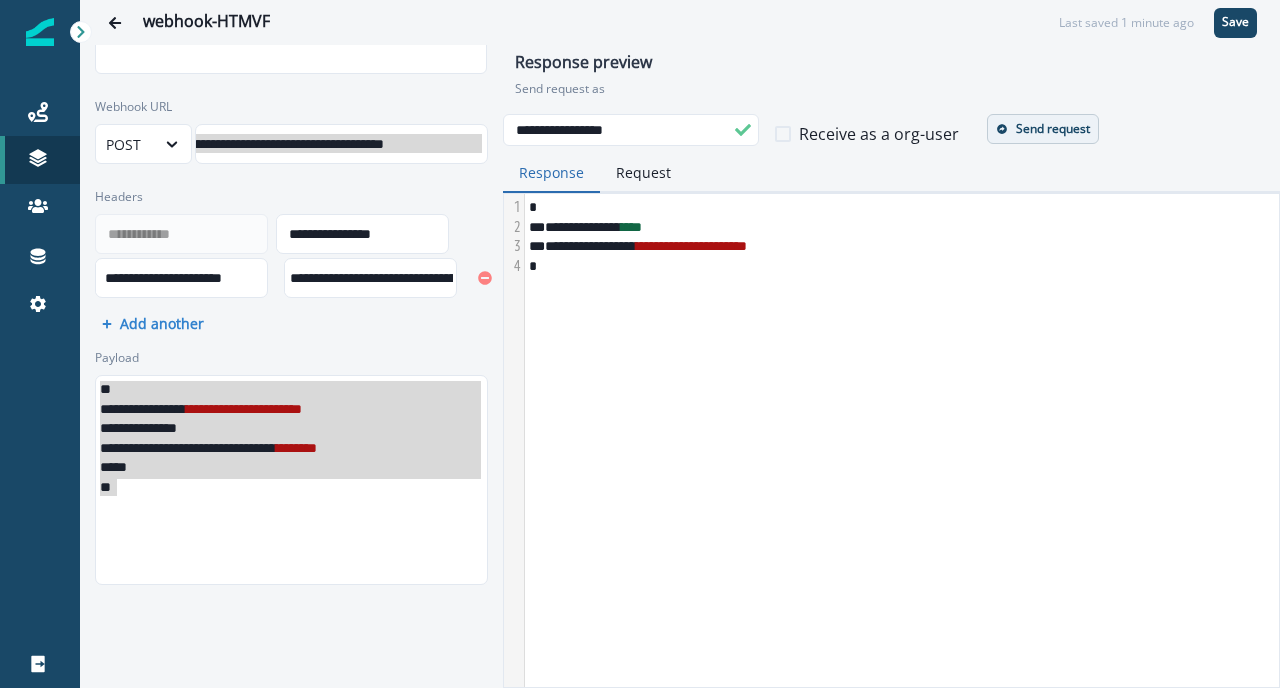 click on "Response Request" at bounding box center [891, 173] 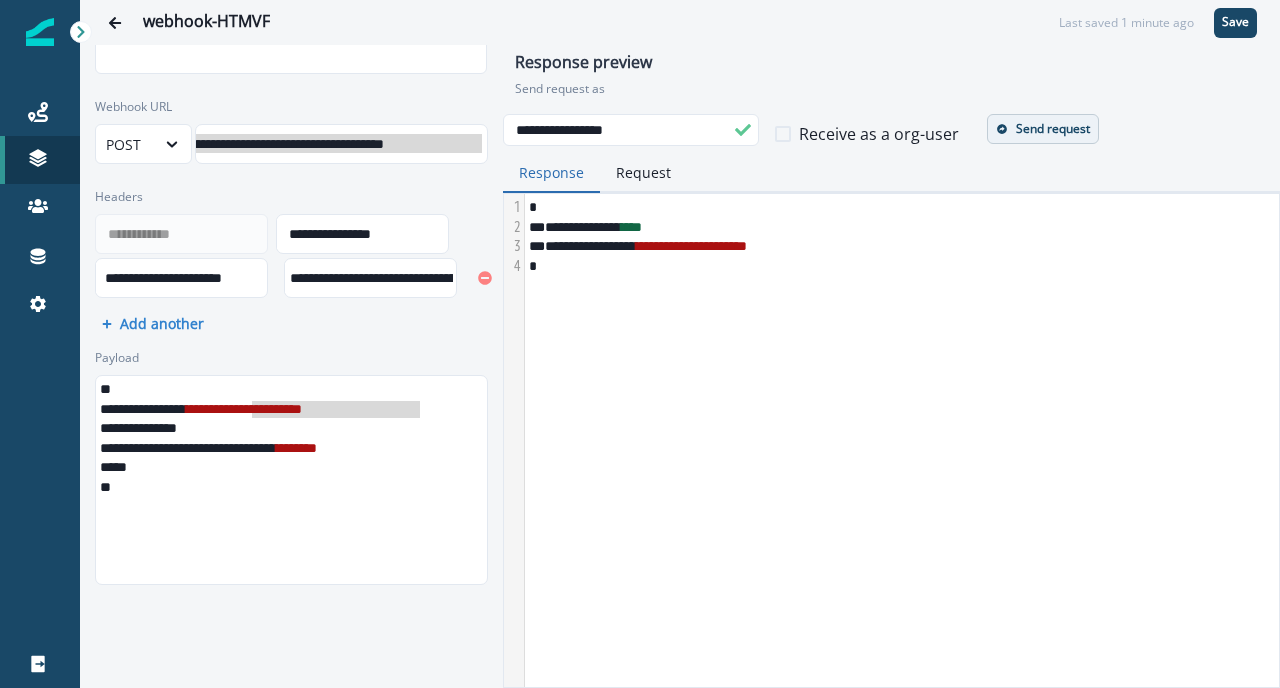 click on "**********" at bounding box center (291, 467) 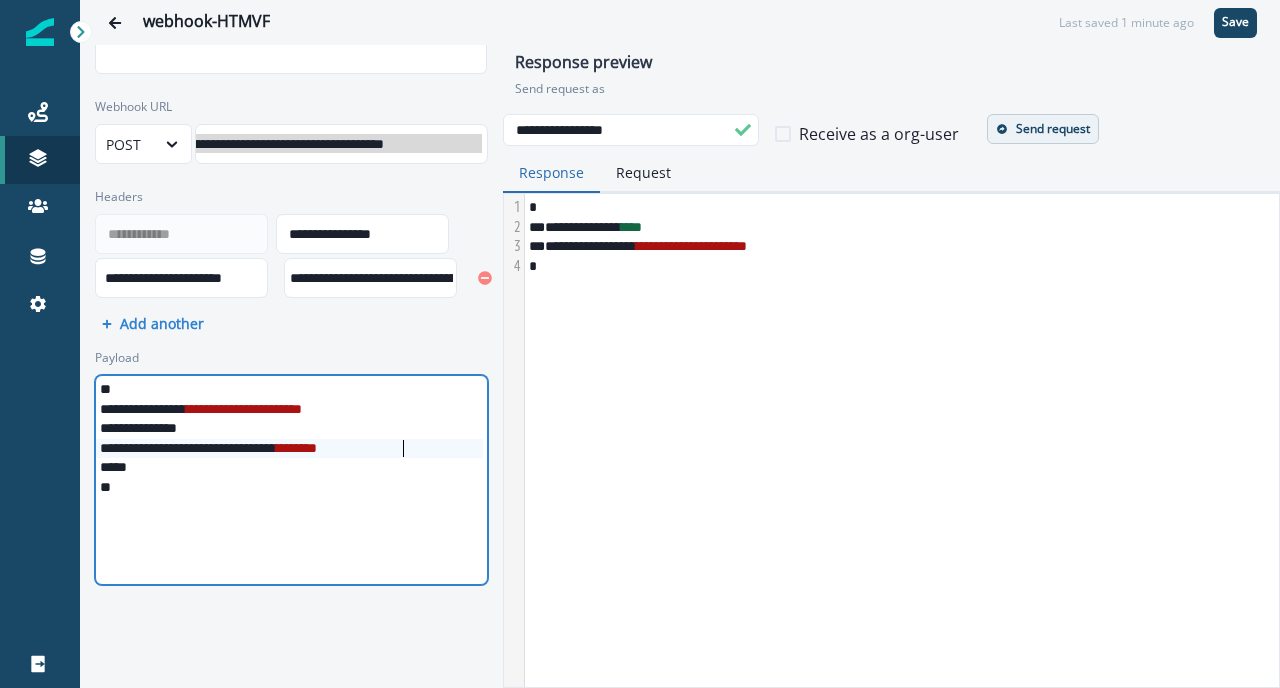 click on "Payload" at bounding box center (285, 358) 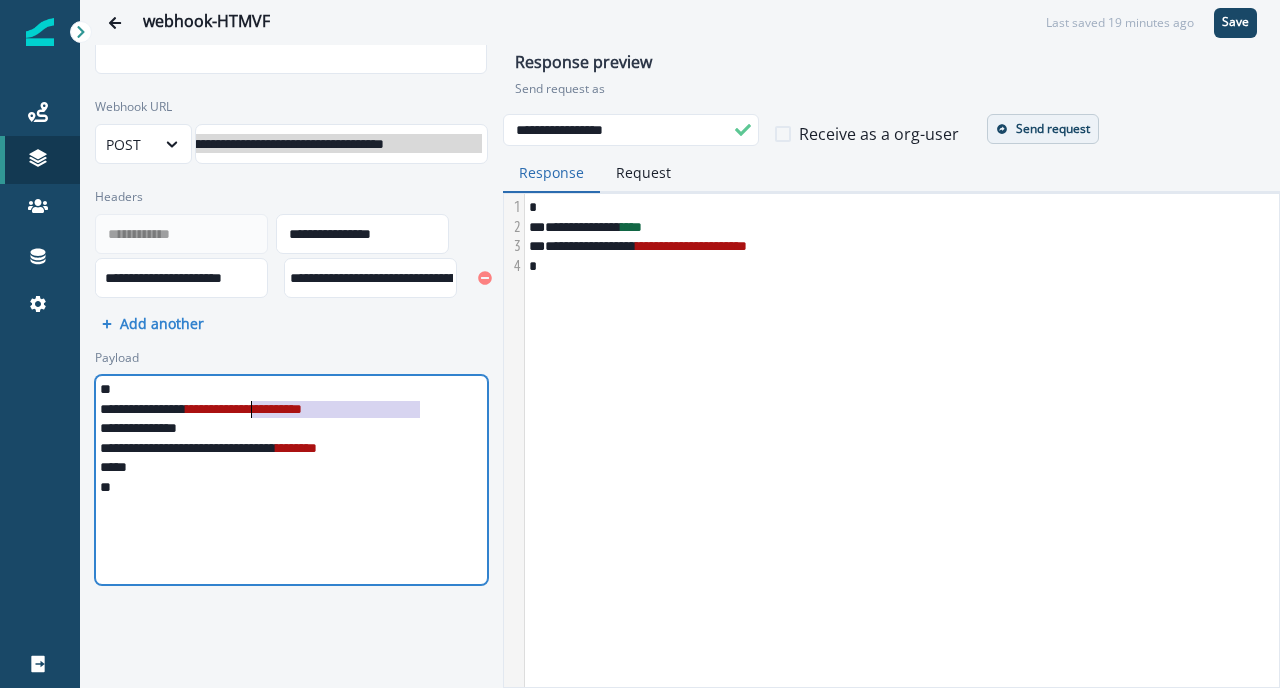 drag, startPoint x: 418, startPoint y: 411, endPoint x: 254, endPoint y: 406, distance: 164.0762 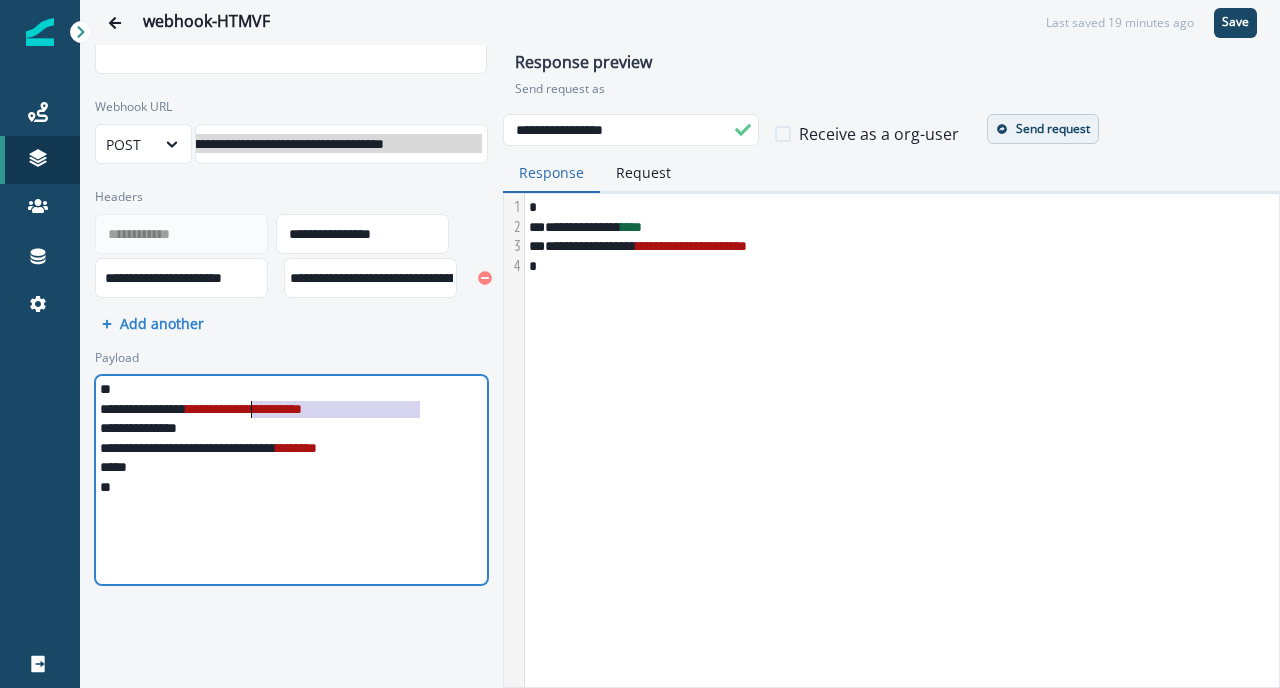 click on "**********" at bounding box center (282, 144) 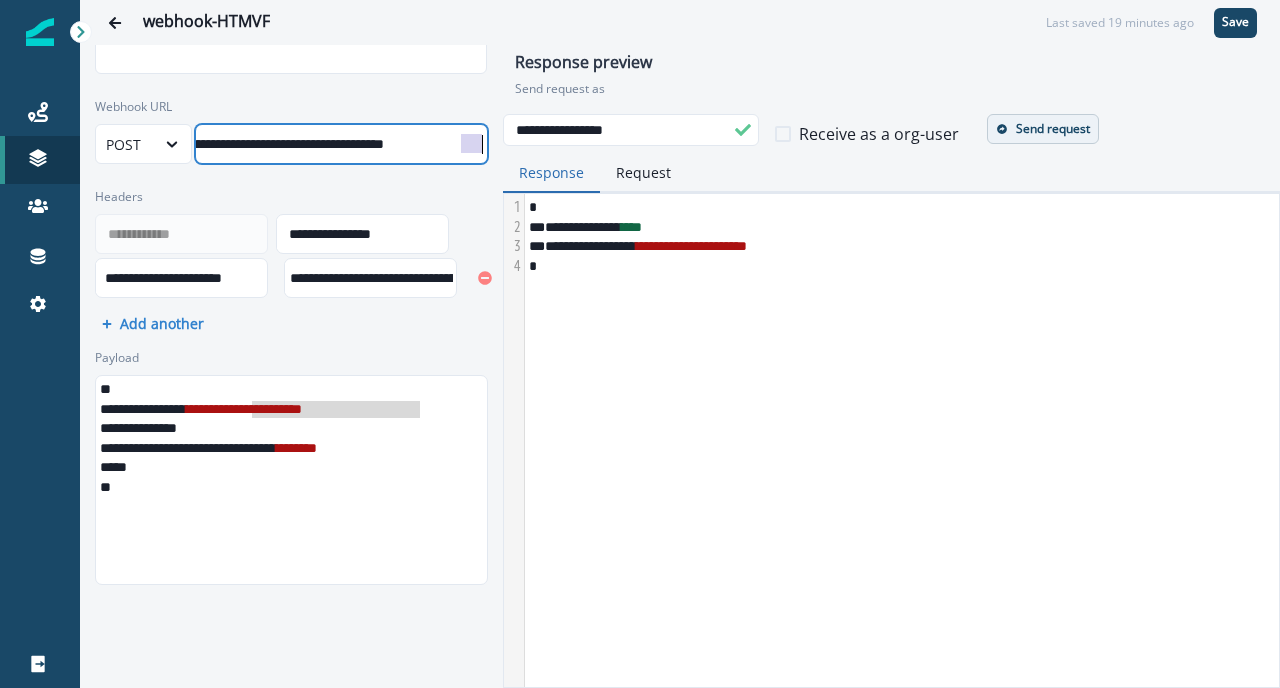 drag, startPoint x: 459, startPoint y: 145, endPoint x: 501, endPoint y: 145, distance: 42 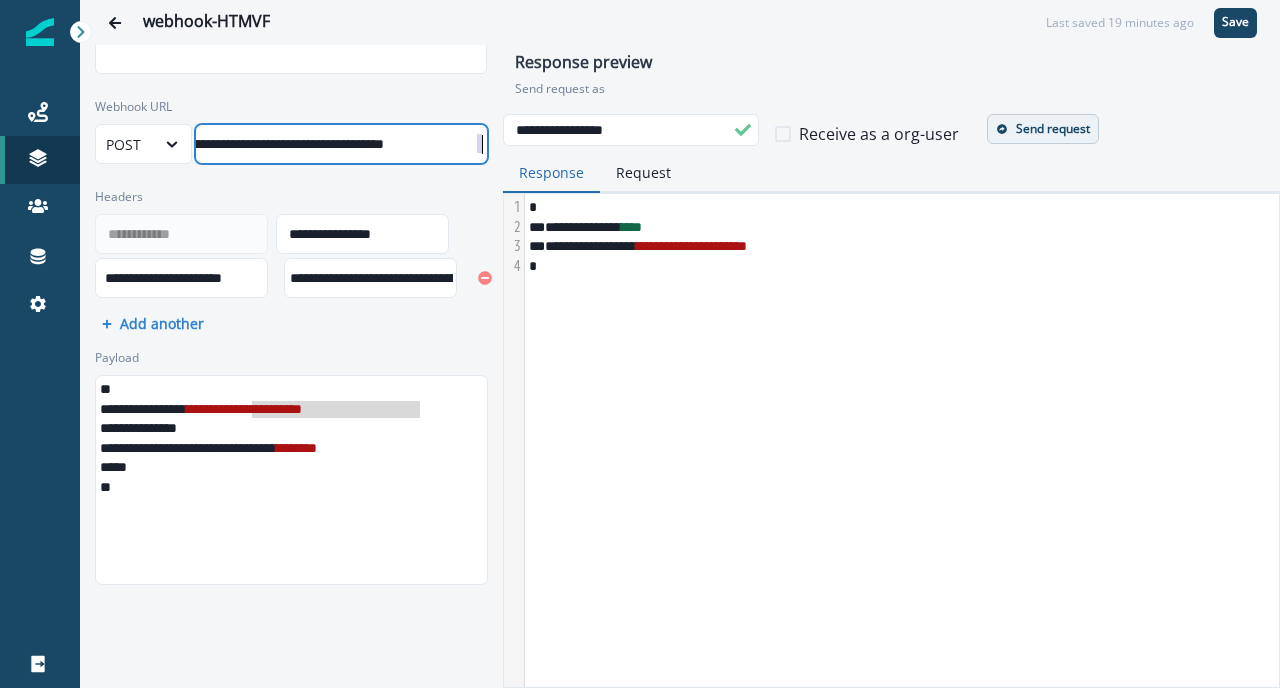 click on "**********" at bounding box center [282, 144] 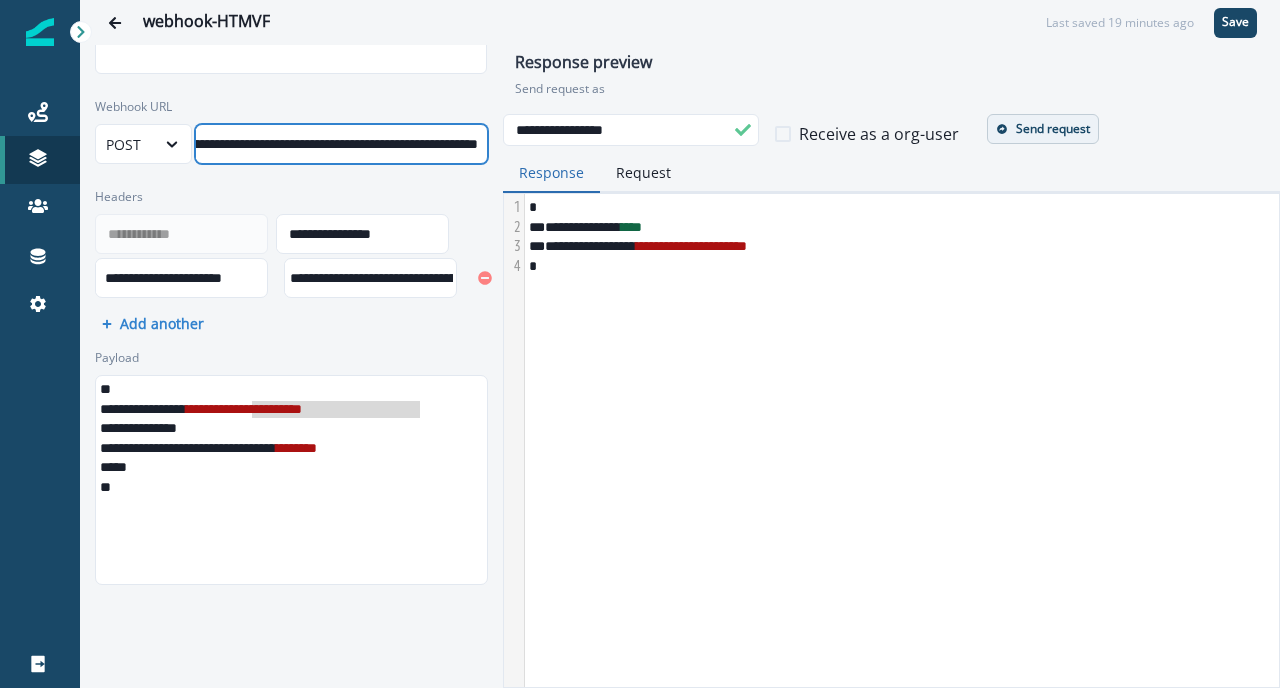scroll, scrollTop: 0, scrollLeft: 251, axis: horizontal 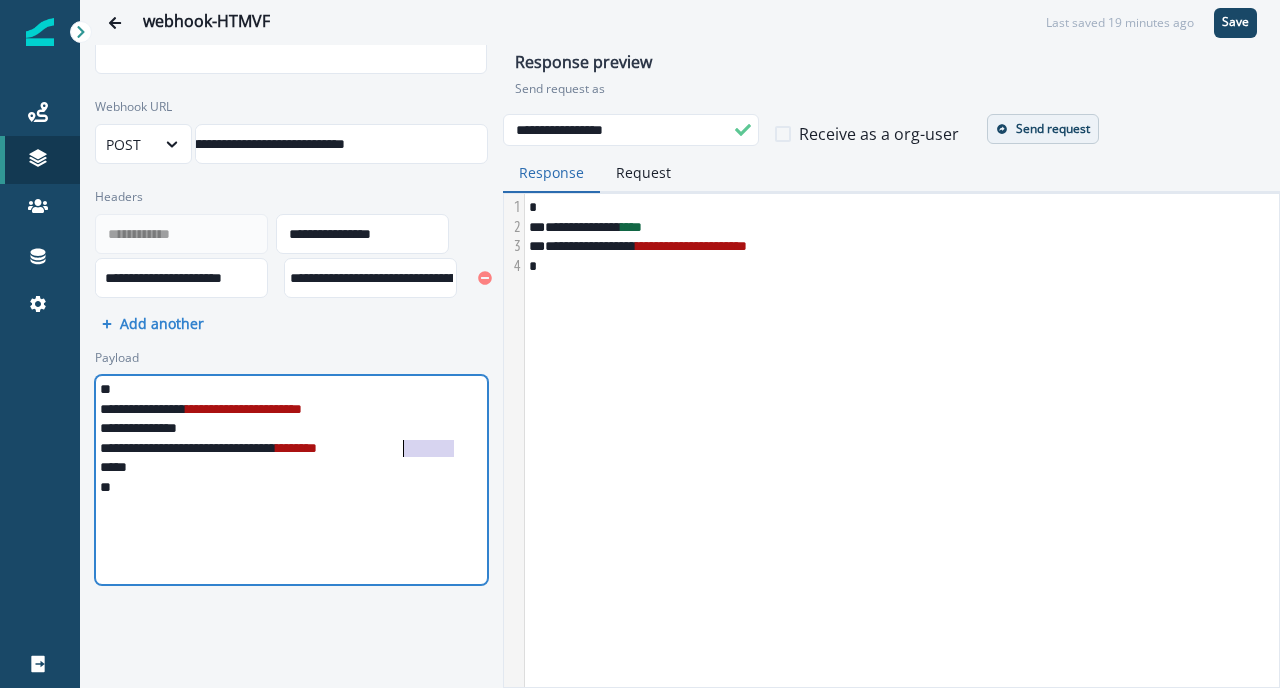 drag, startPoint x: 456, startPoint y: 451, endPoint x: 405, endPoint y: 449, distance: 51.0392 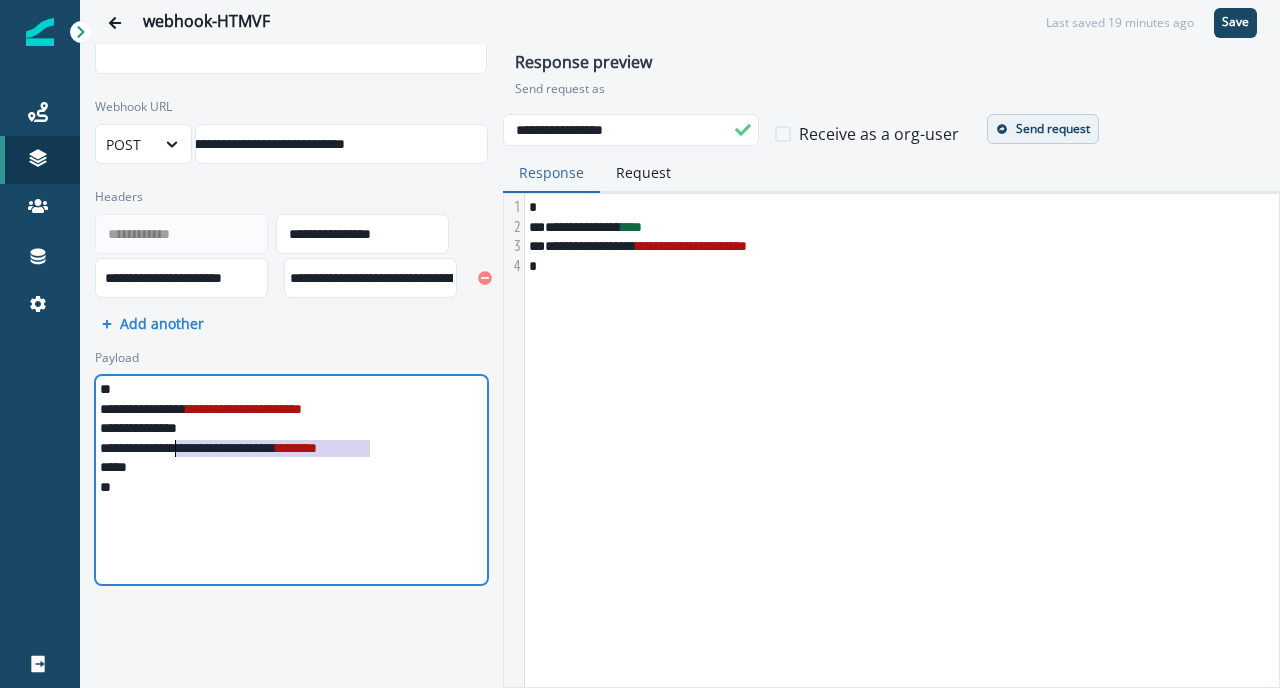 drag, startPoint x: 369, startPoint y: 453, endPoint x: 180, endPoint y: 453, distance: 189 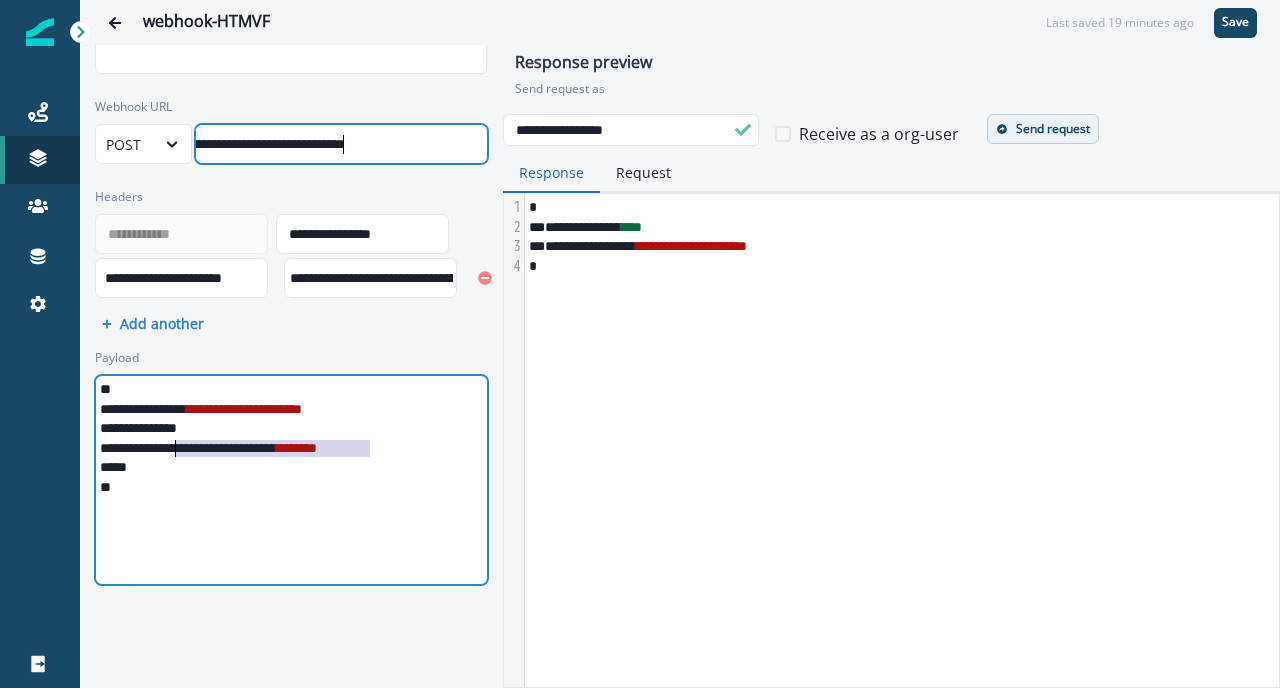 click on "**********" at bounding box center [215, 144] 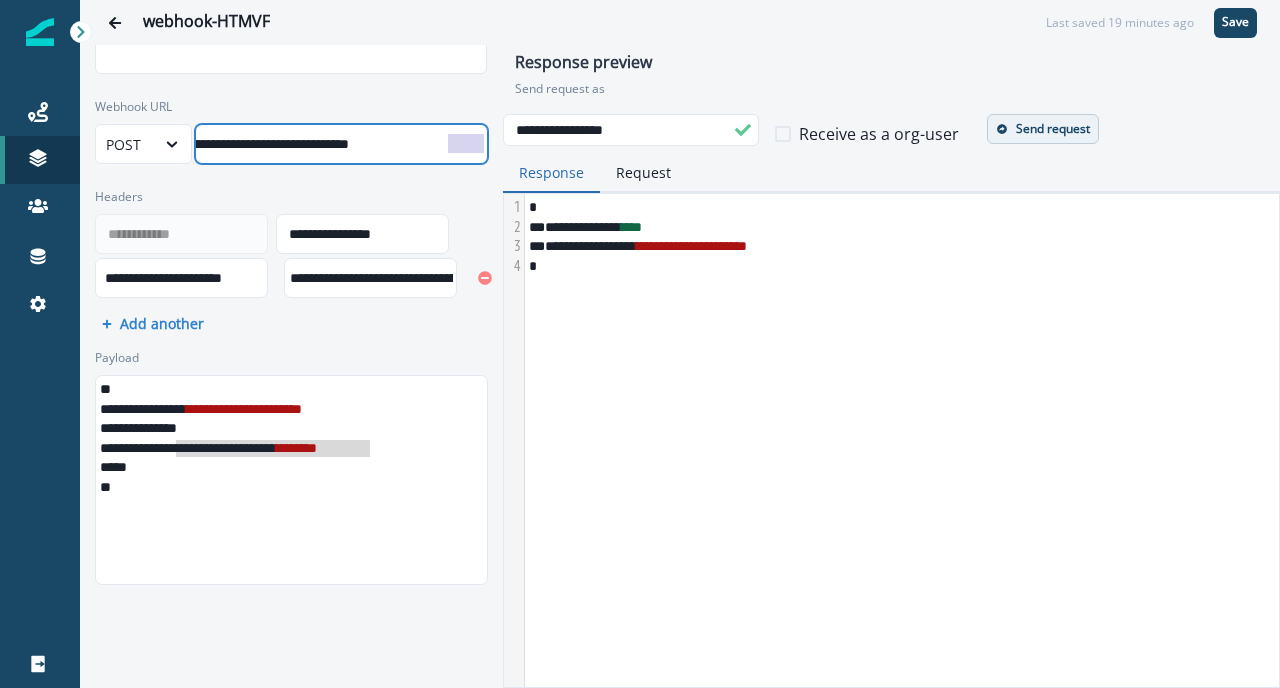 scroll, scrollTop: 0, scrollLeft: 256, axis: horizontal 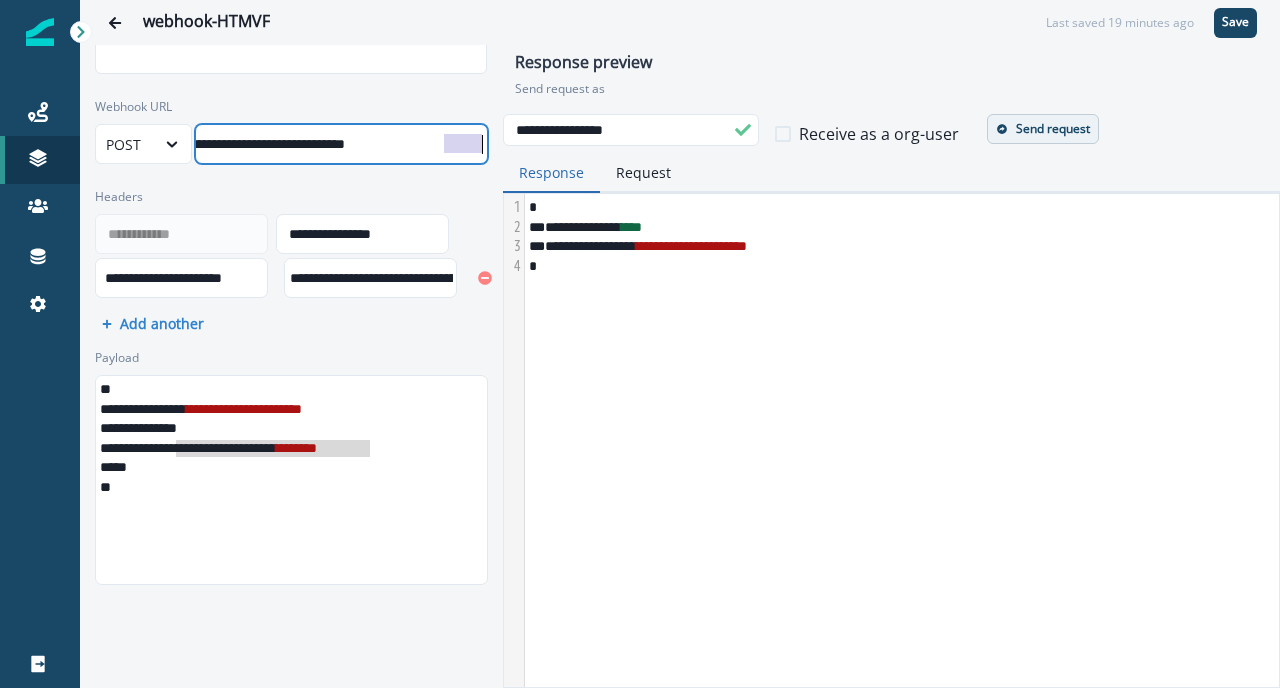 drag, startPoint x: 450, startPoint y: 145, endPoint x: 522, endPoint y: 149, distance: 72.11102 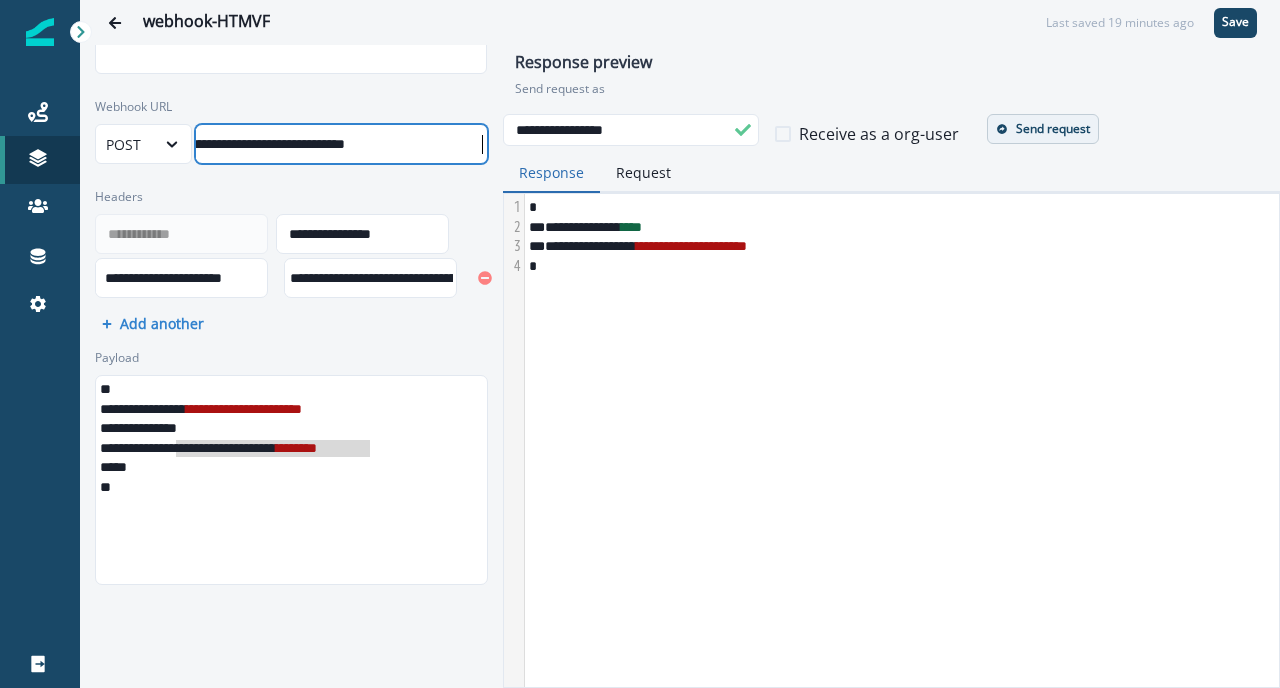 scroll, scrollTop: 0, scrollLeft: 419, axis: horizontal 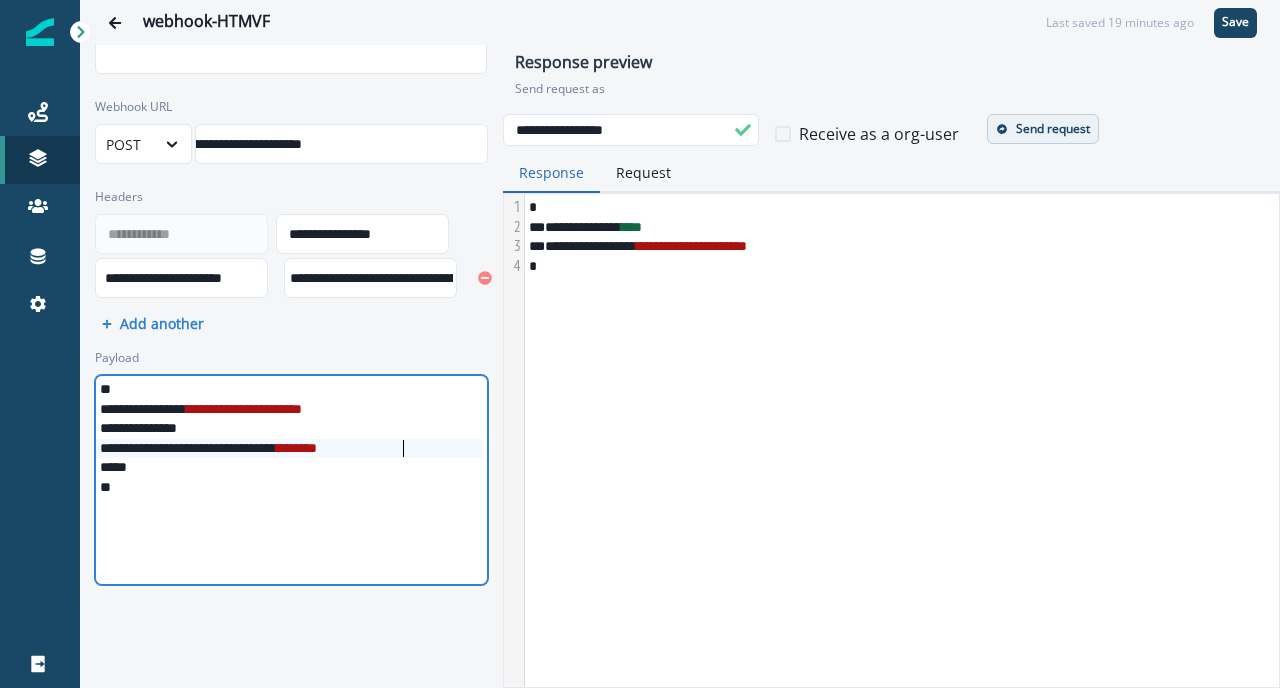click on "********" at bounding box center [296, 448] 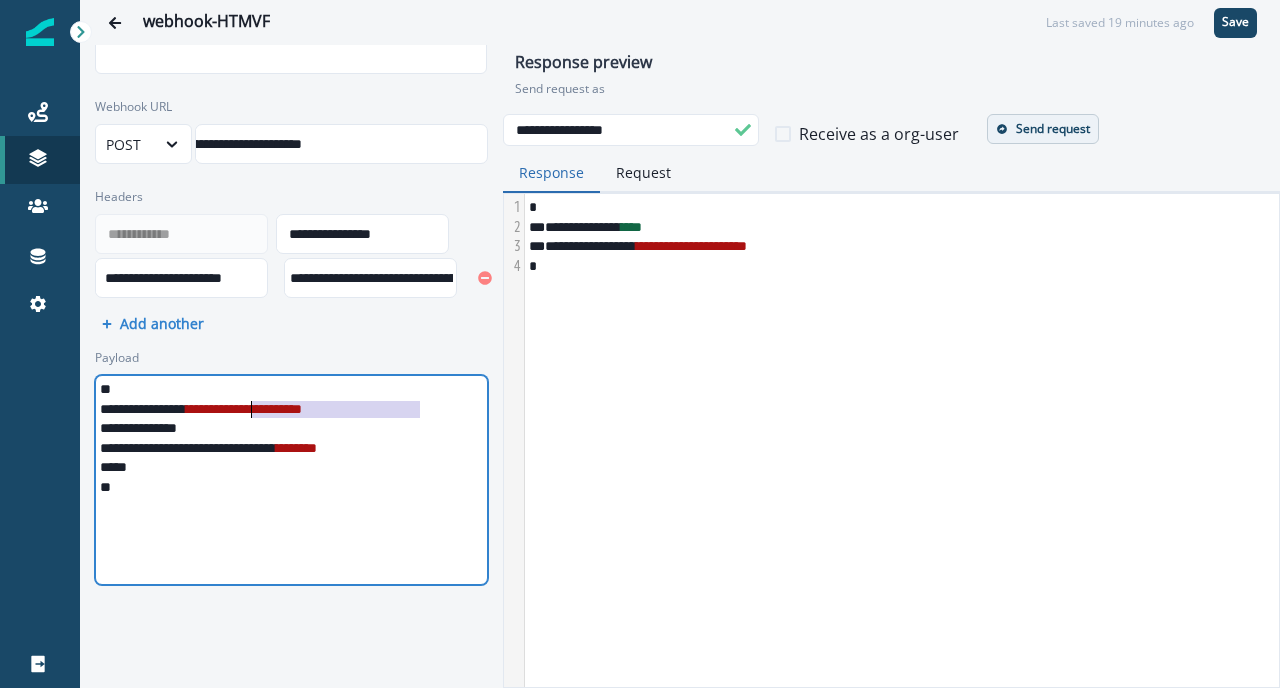 drag, startPoint x: 421, startPoint y: 409, endPoint x: 249, endPoint y: 407, distance: 172.01163 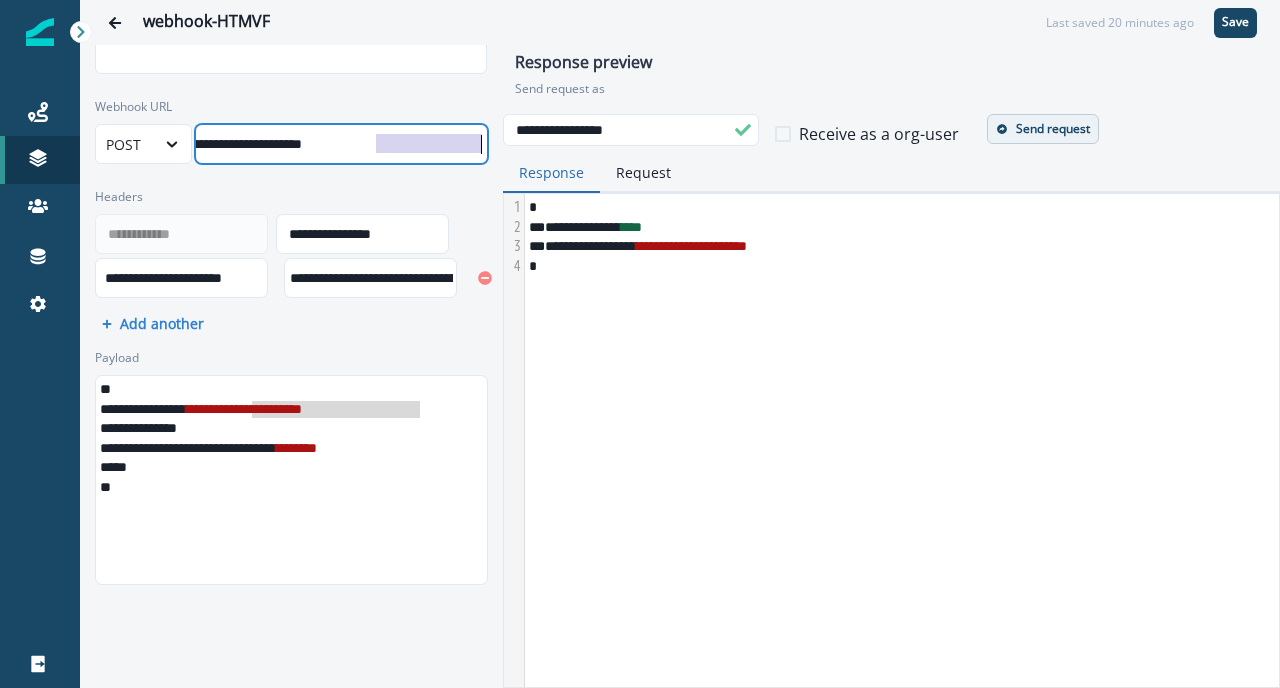 drag, startPoint x: 371, startPoint y: 151, endPoint x: 513, endPoint y: 156, distance: 142.088 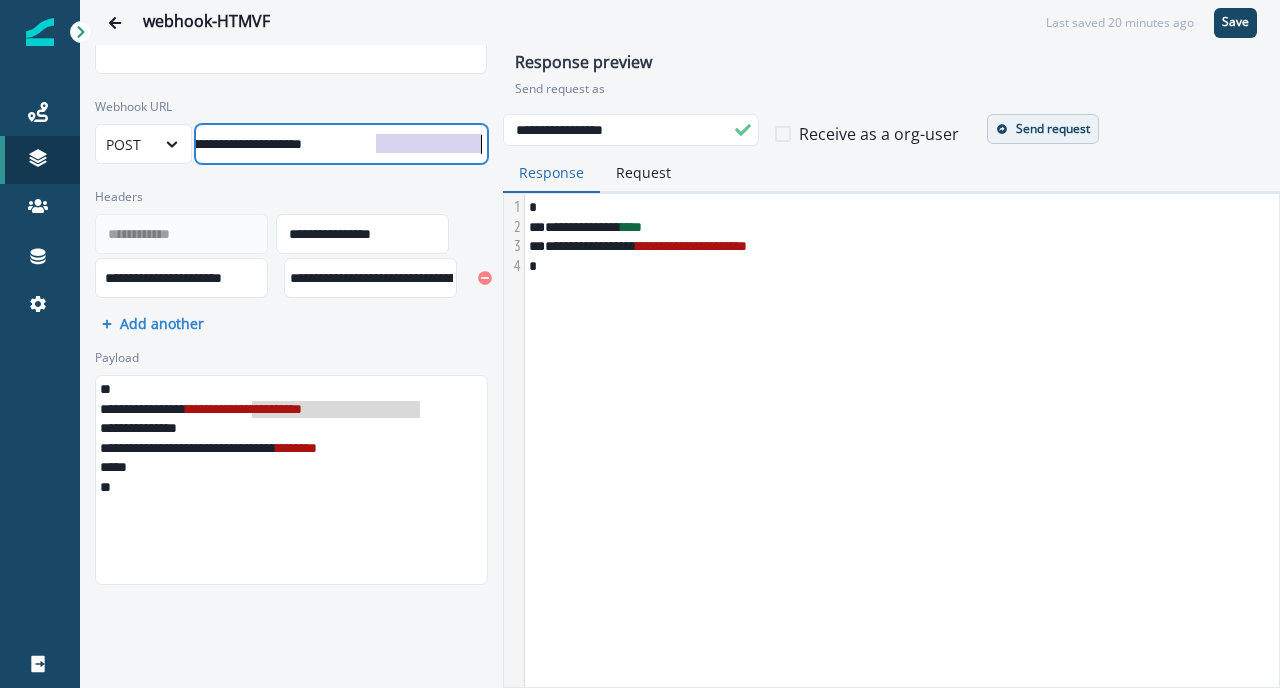 click on "**********" at bounding box center [680, 319] 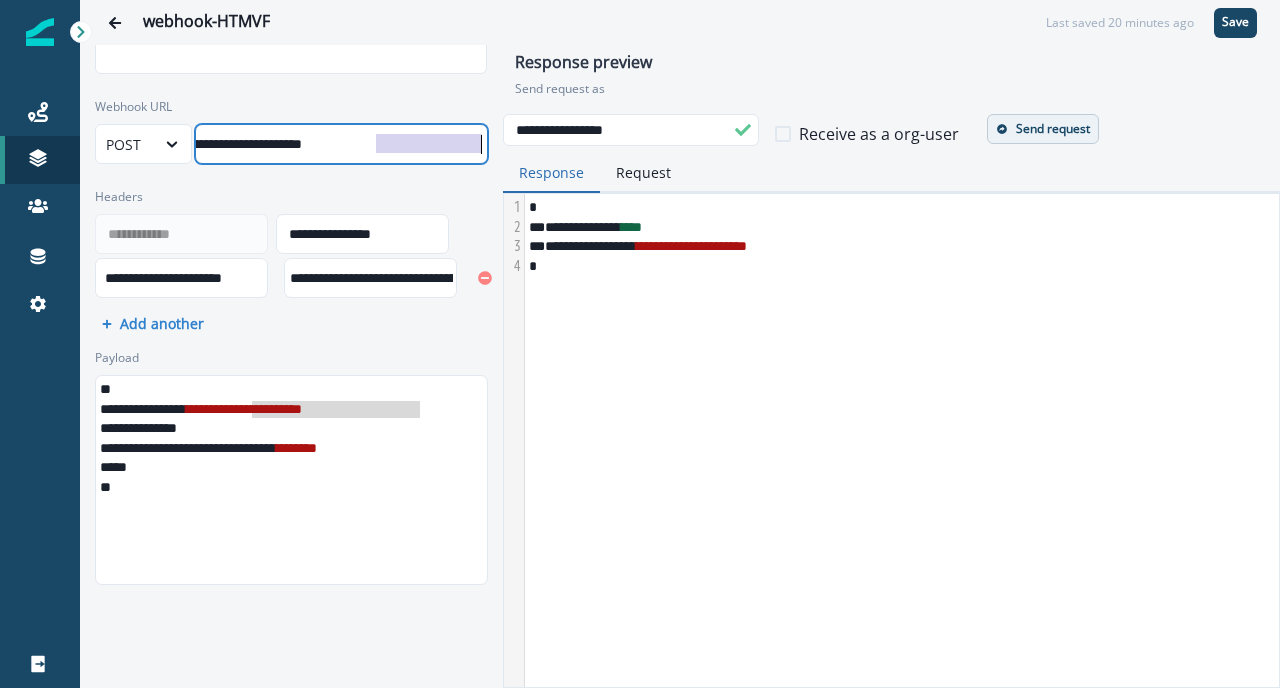 click on "**********" at bounding box center [131, 144] 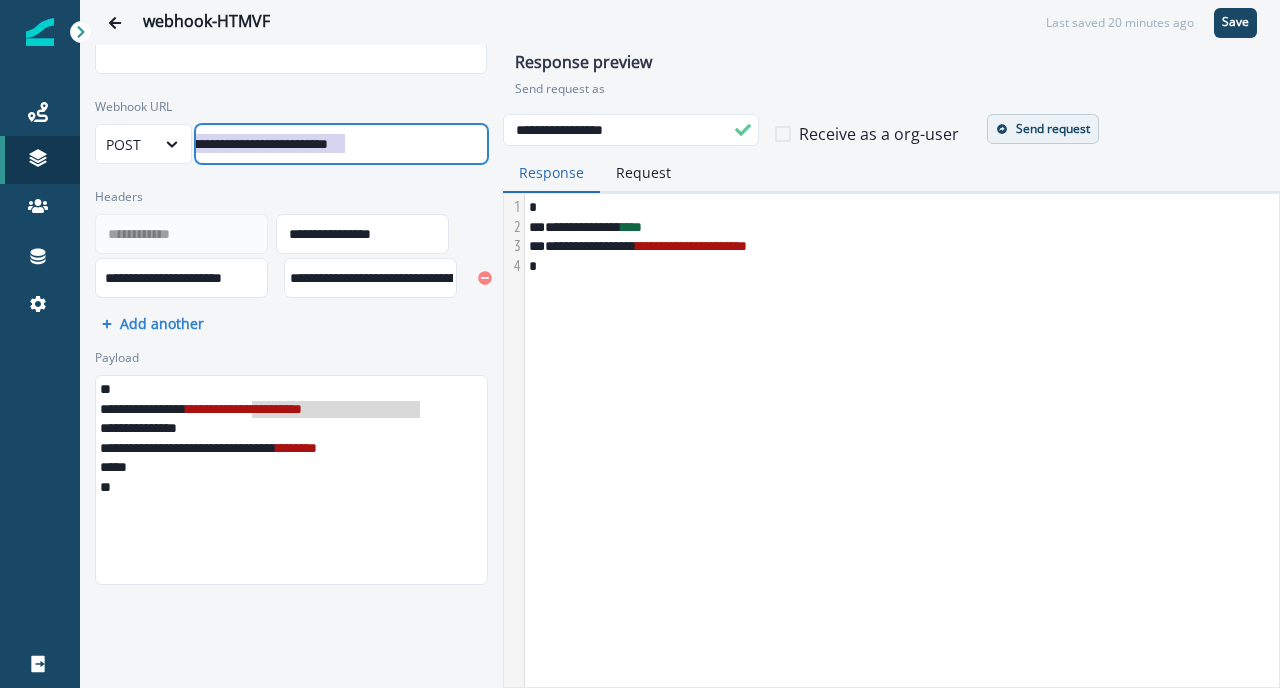 scroll, scrollTop: 0, scrollLeft: 376, axis: horizontal 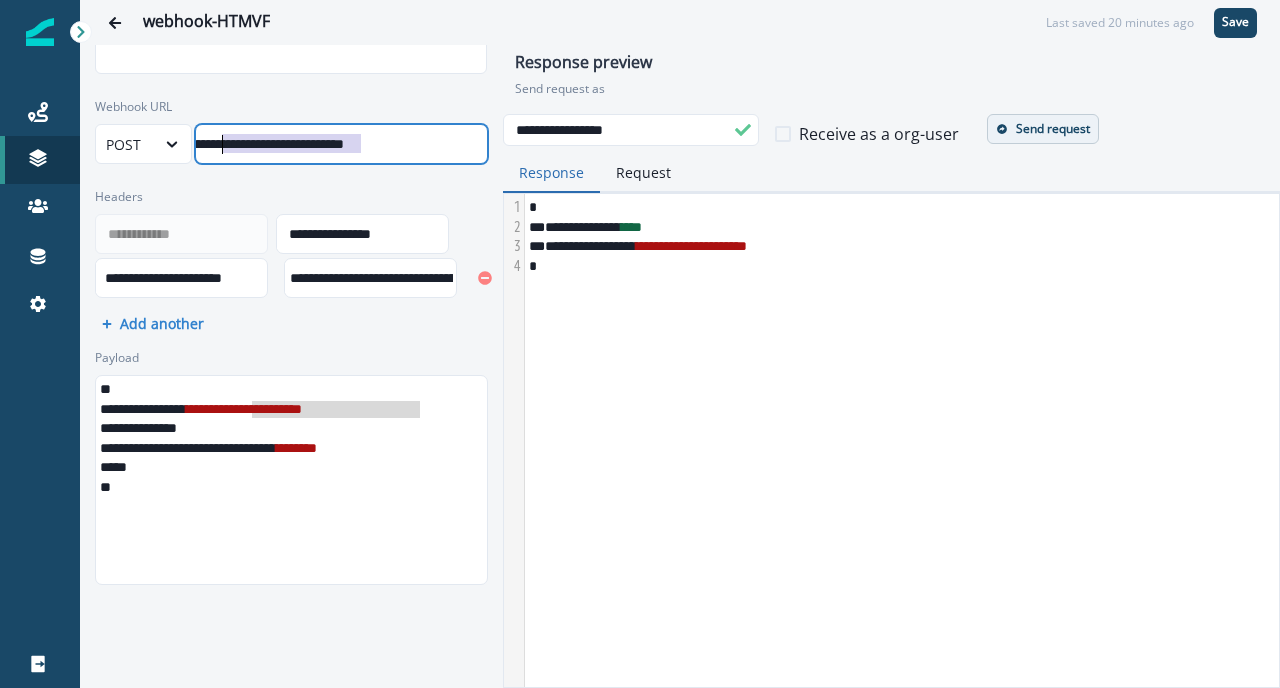 drag, startPoint x: 316, startPoint y: 145, endPoint x: 227, endPoint y: 146, distance: 89.005615 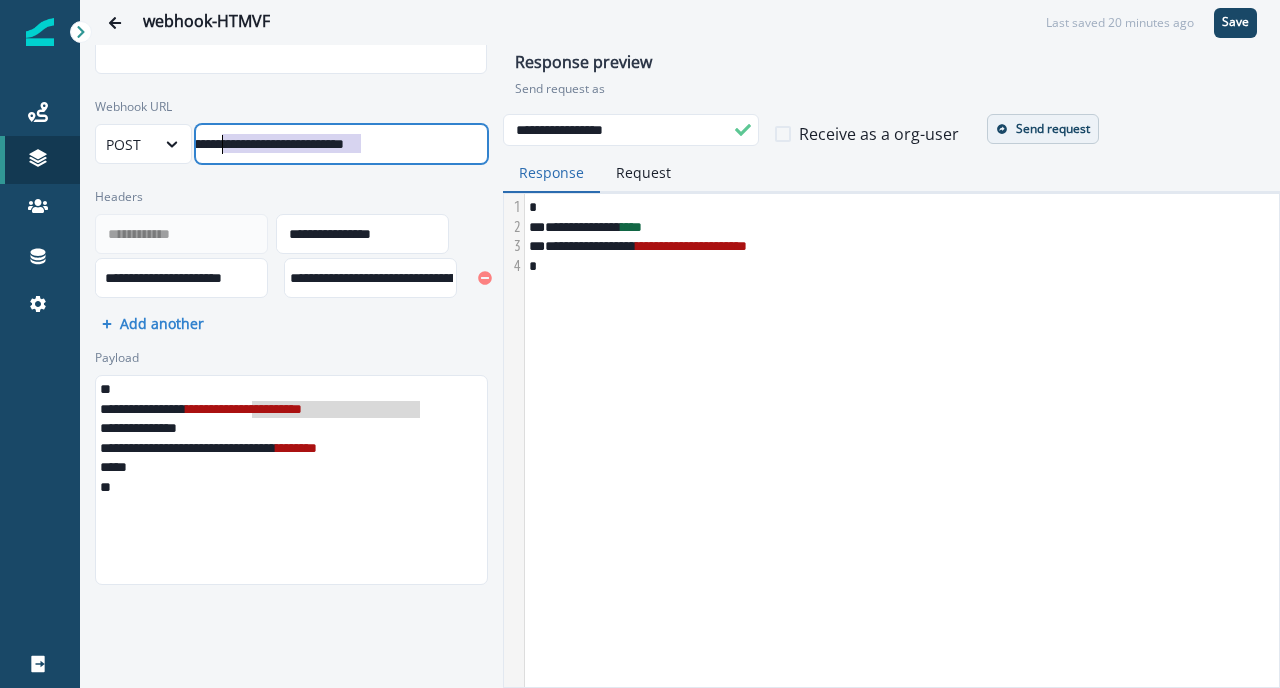 click on "**********" at bounding box center [173, 144] 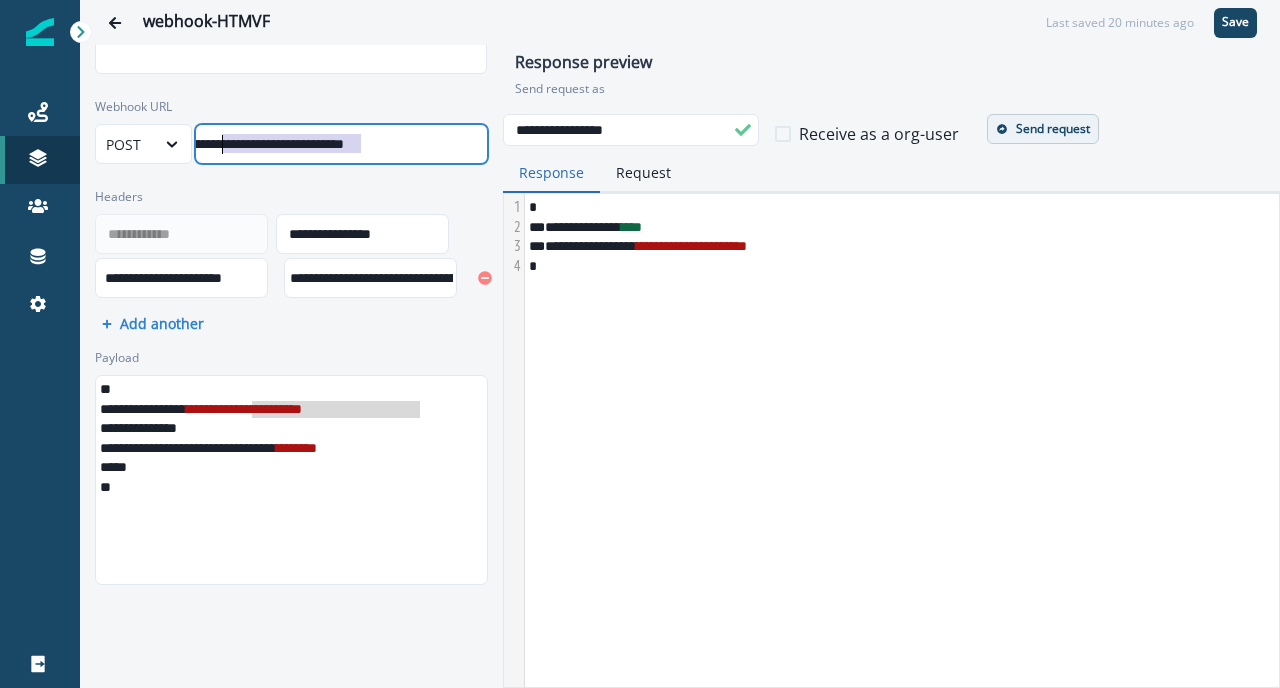 click on "**********" at bounding box center (291, 467) 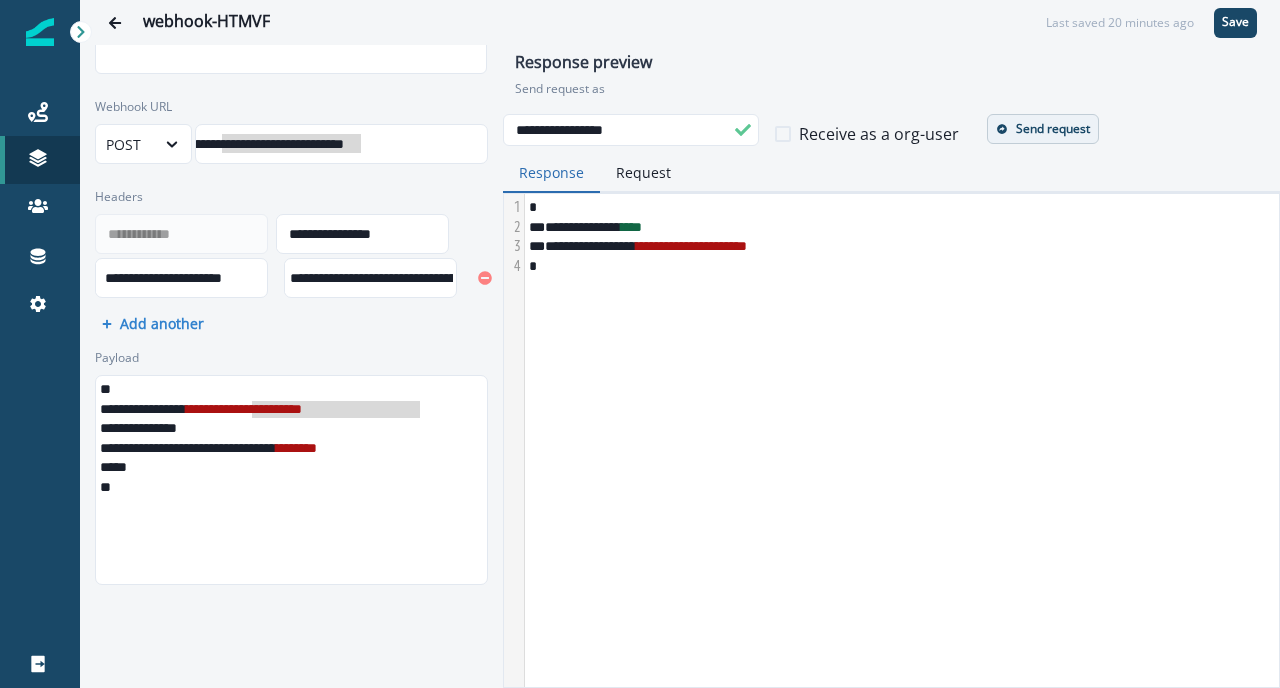 click on "**********" at bounding box center [291, 319] 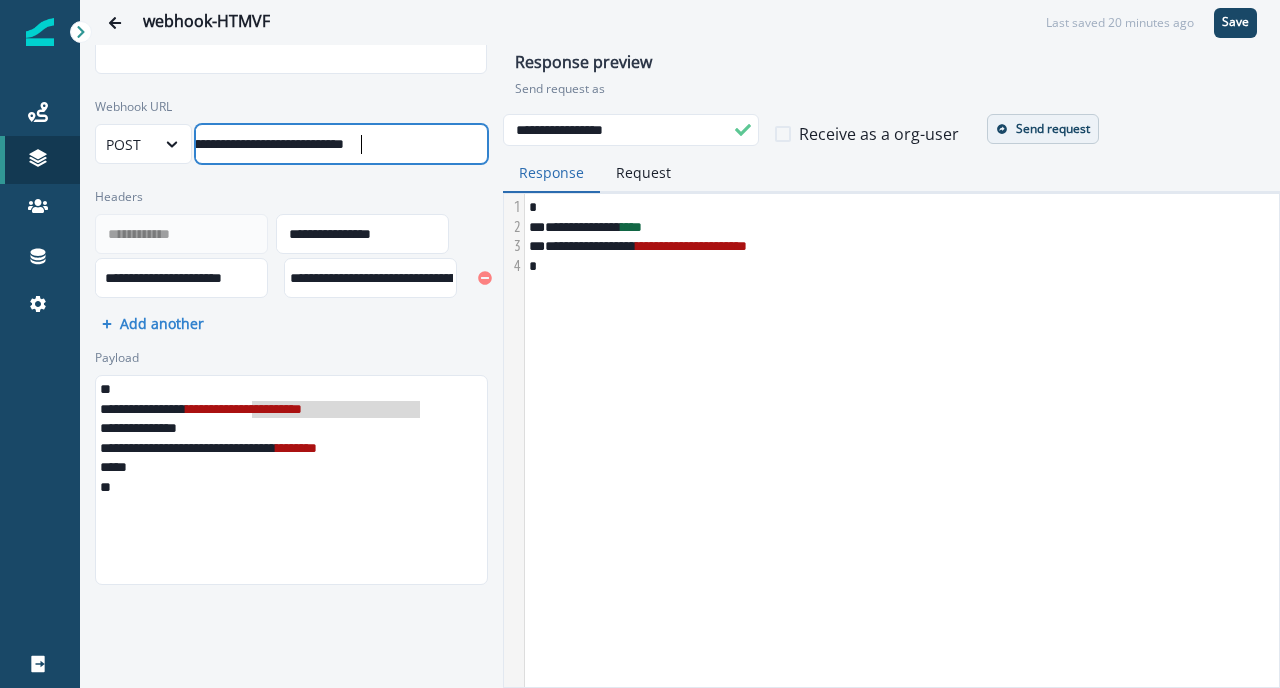 click on "**********" at bounding box center [173, 144] 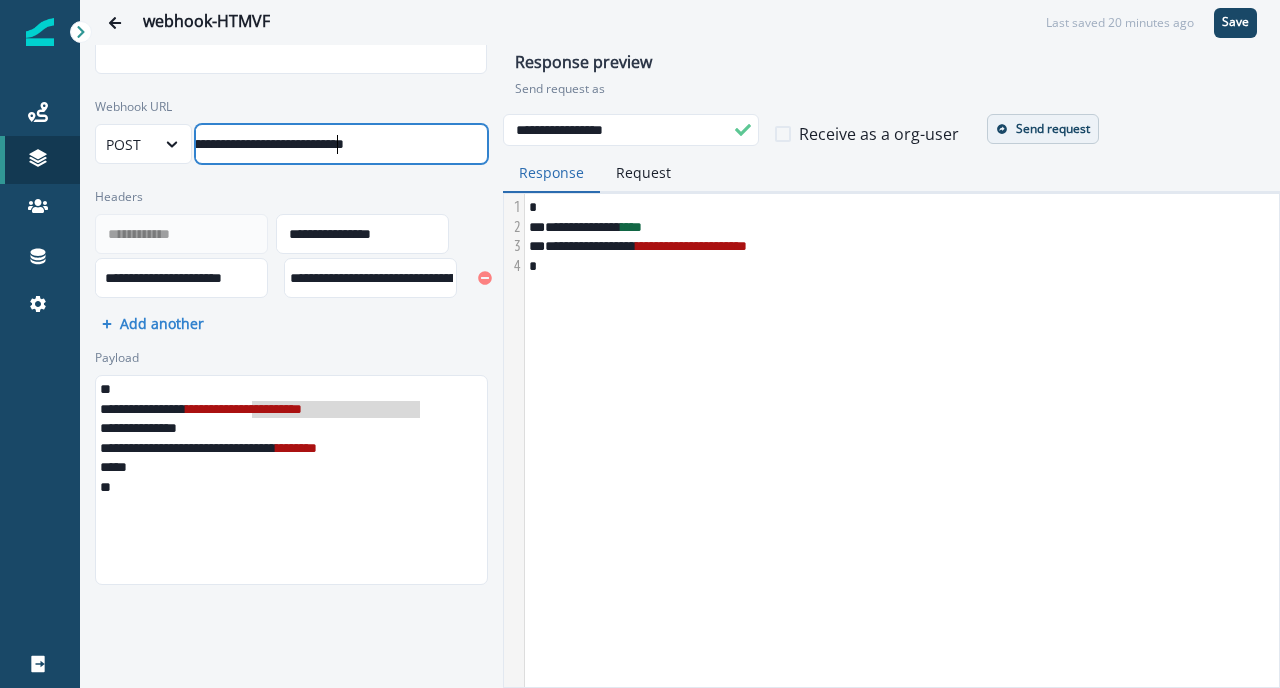 click on "**********" at bounding box center (173, 144) 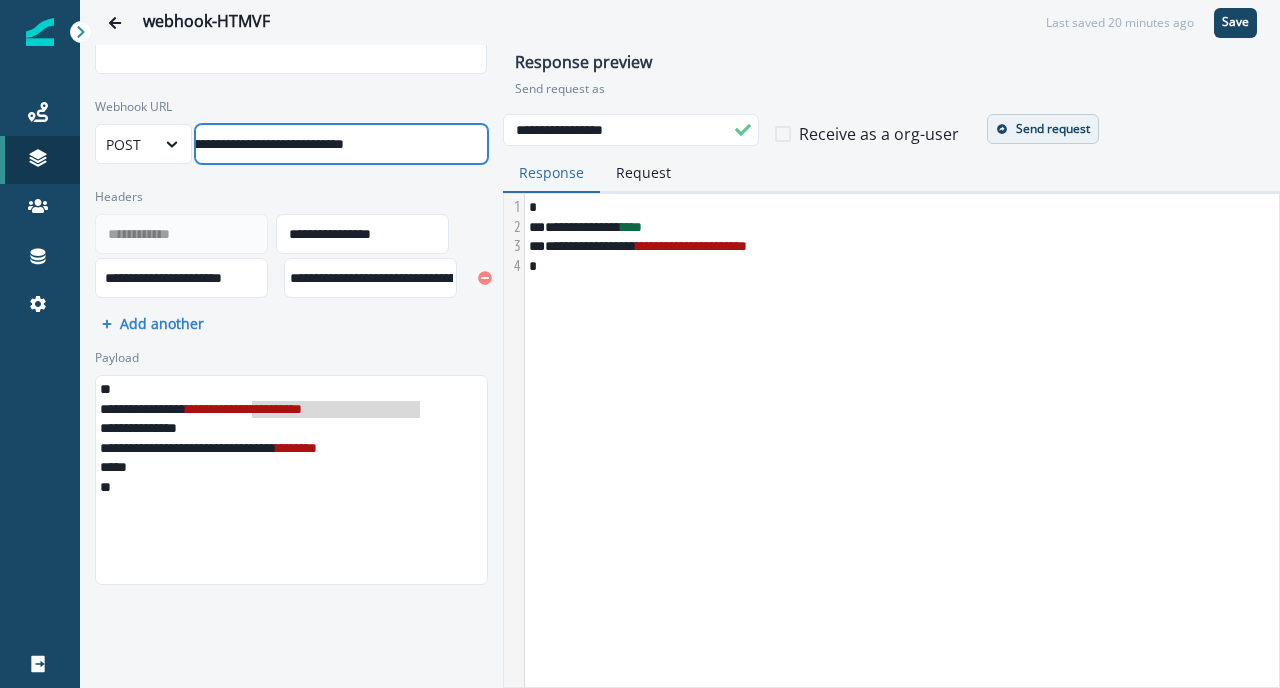 click on "**********" at bounding box center [291, 131] 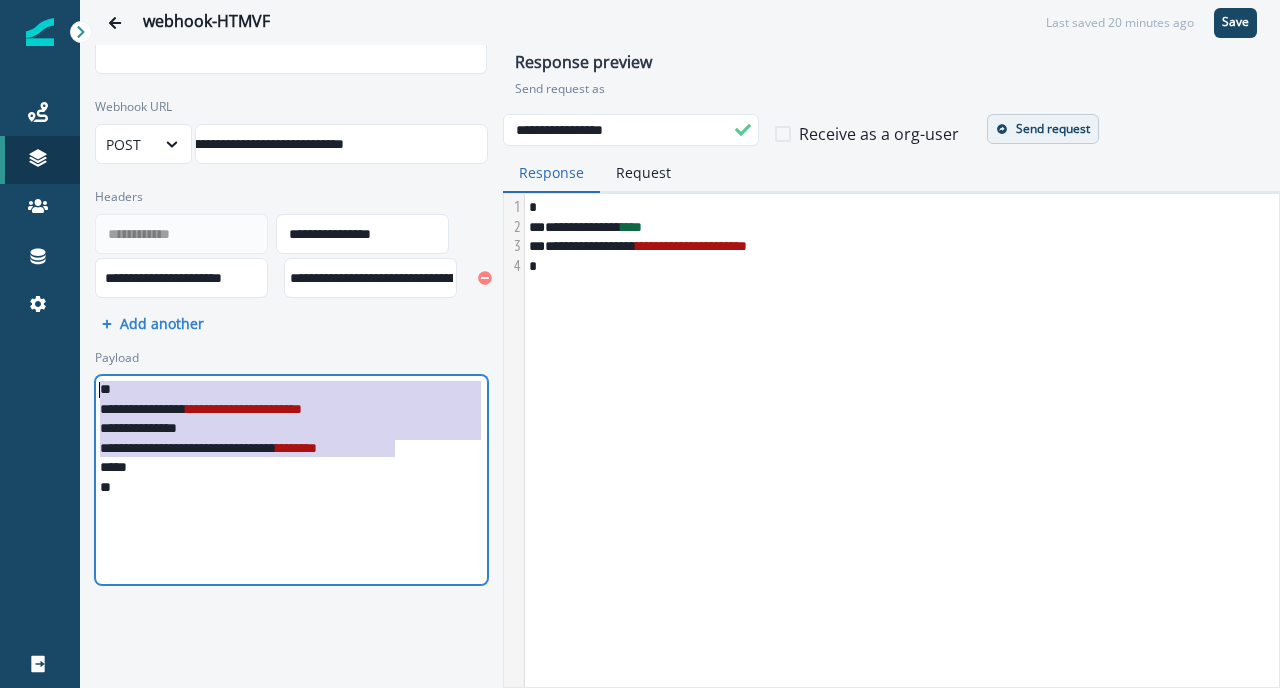 drag, startPoint x: 395, startPoint y: 451, endPoint x: 42, endPoint y: 361, distance: 364.29245 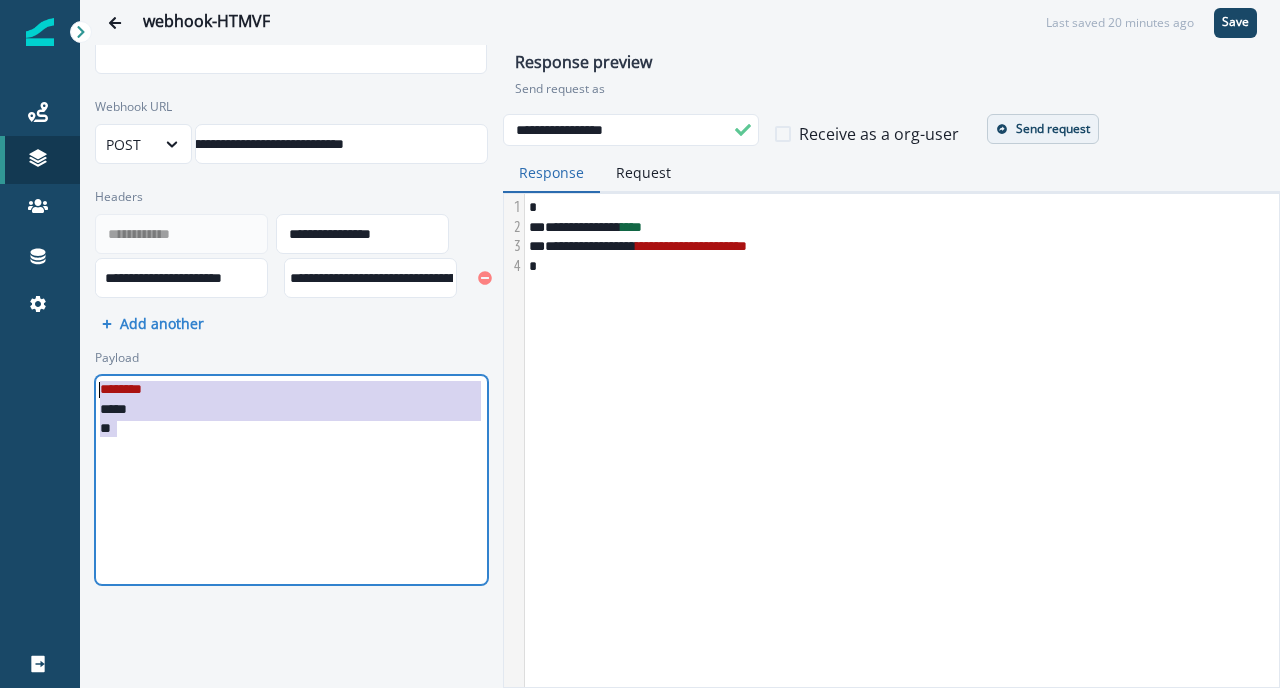 drag, startPoint x: 142, startPoint y: 431, endPoint x: 72, endPoint y: 385, distance: 83.761566 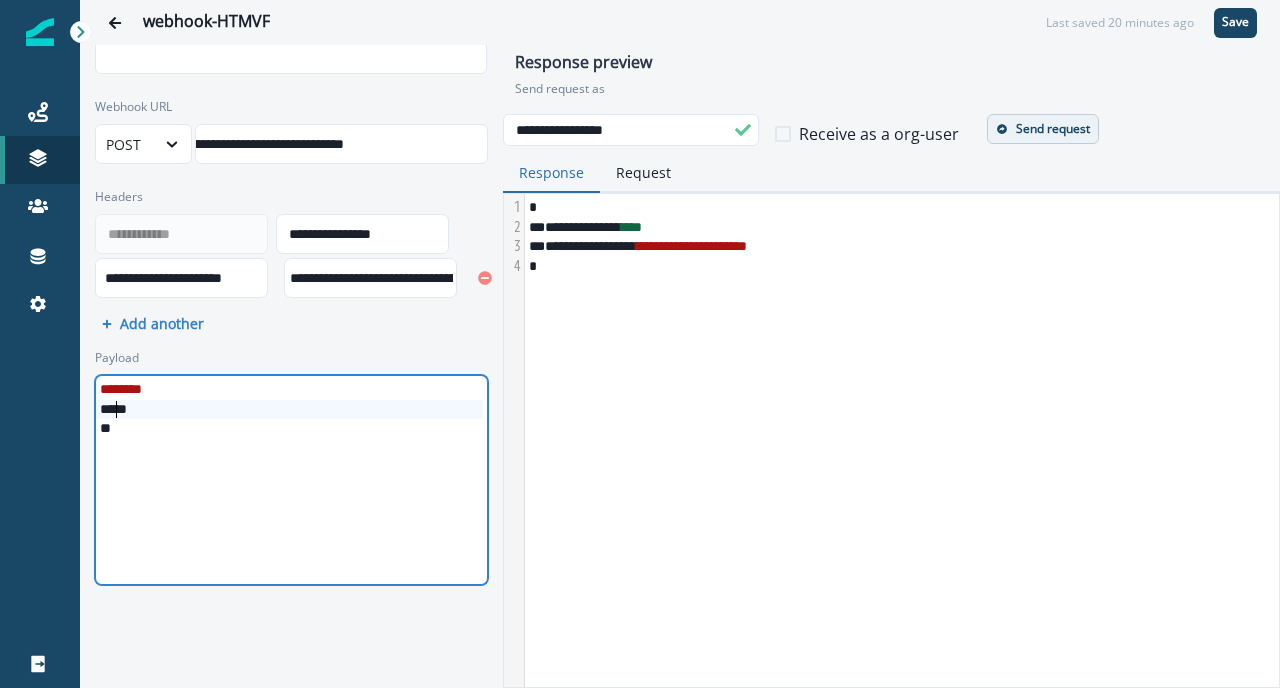 click on "*" at bounding box center [289, 410] 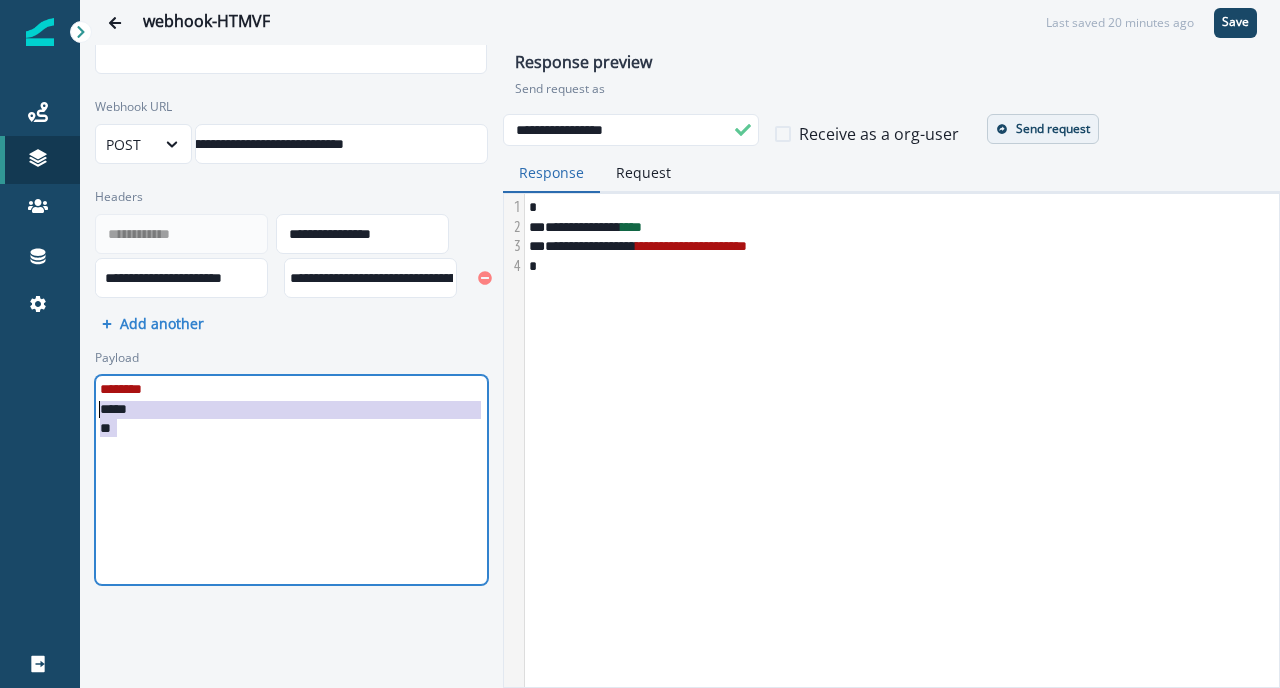 drag, startPoint x: 120, startPoint y: 423, endPoint x: 88, endPoint y: 400, distance: 39.40812 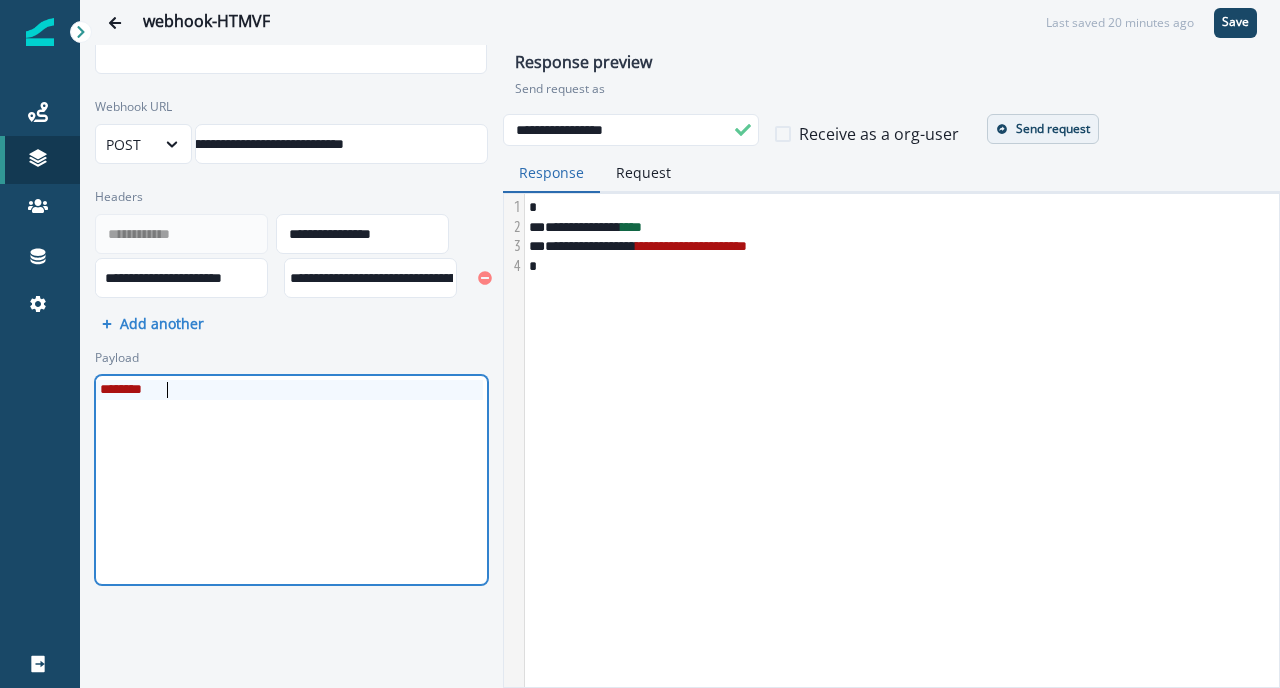 click on "********" at bounding box center (289, 390) 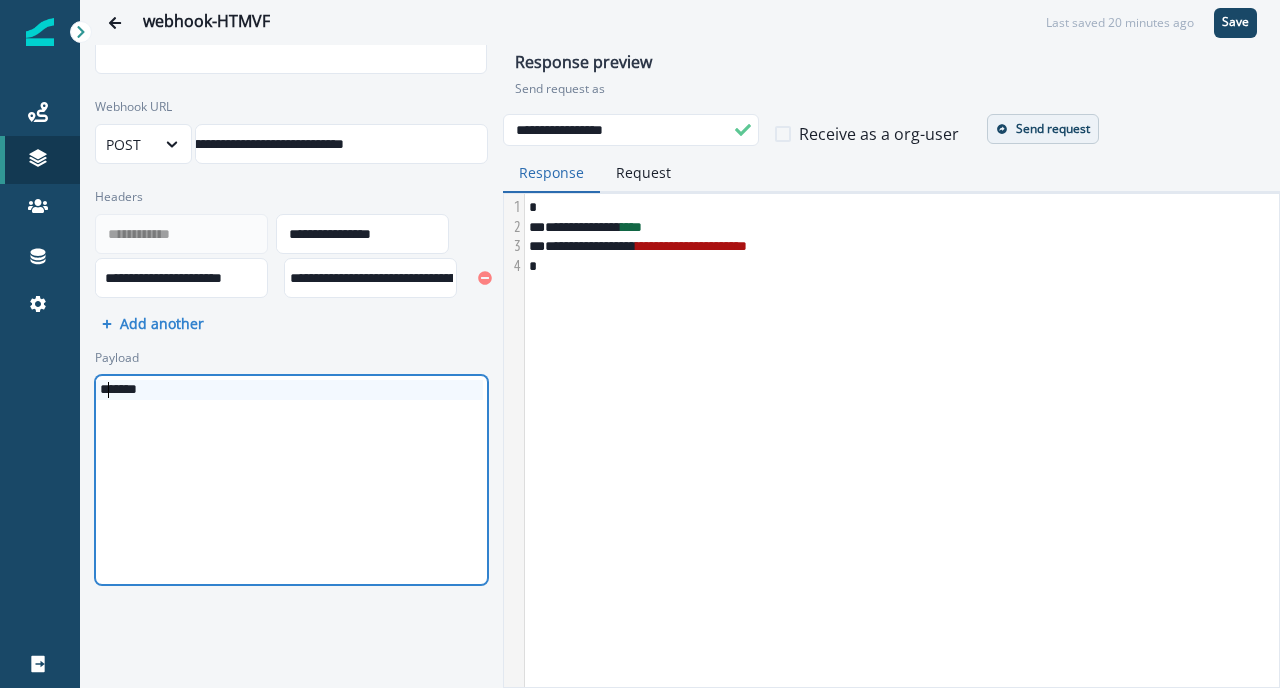 click on "***** *" at bounding box center [289, 390] 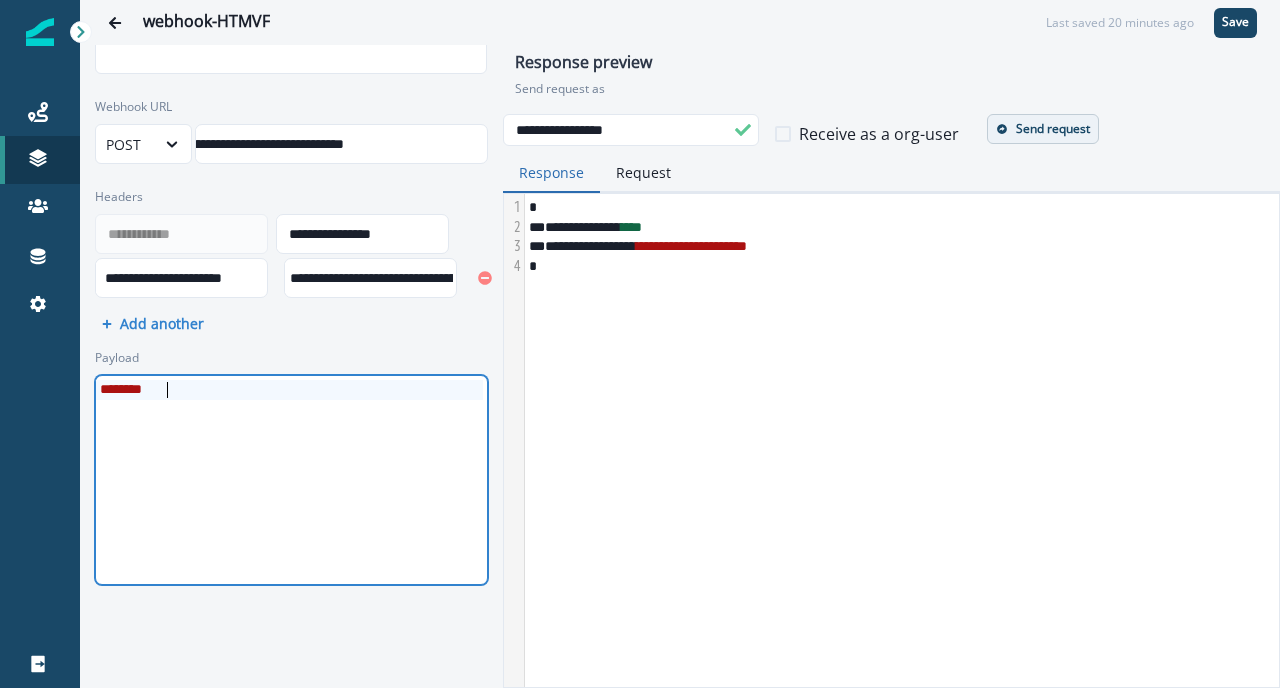 click on "**********" at bounding box center (291, 319) 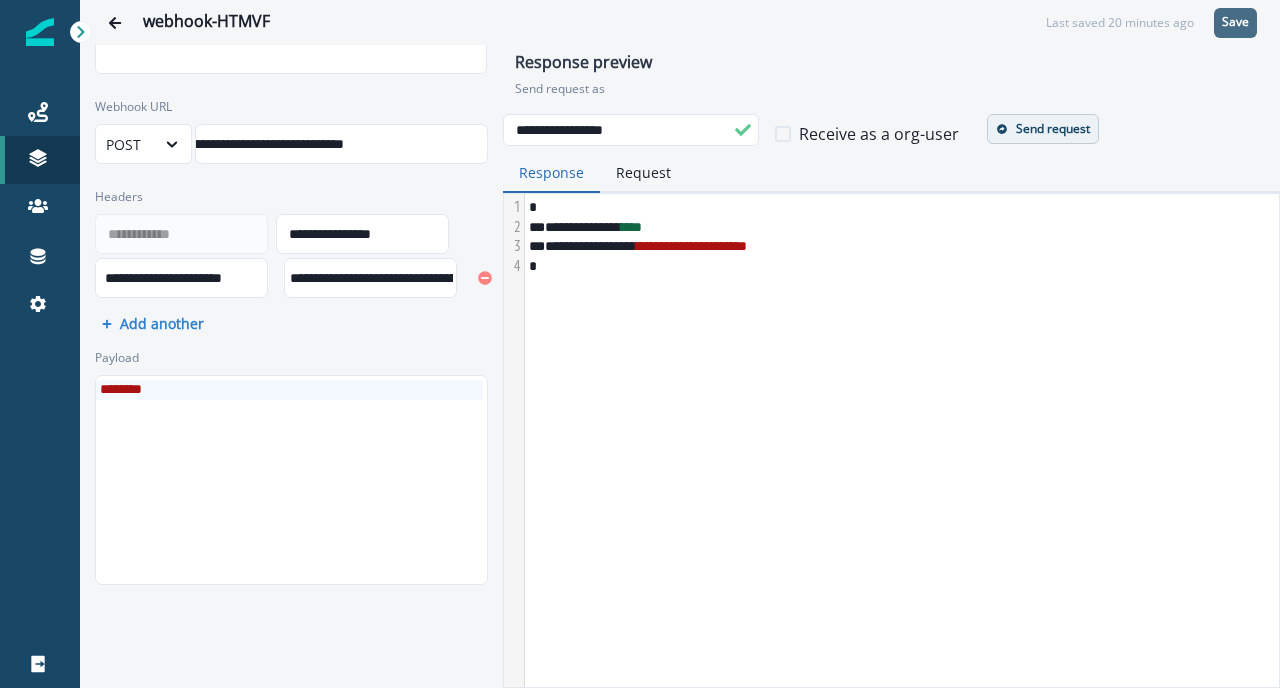 click on "Save" at bounding box center (1235, 22) 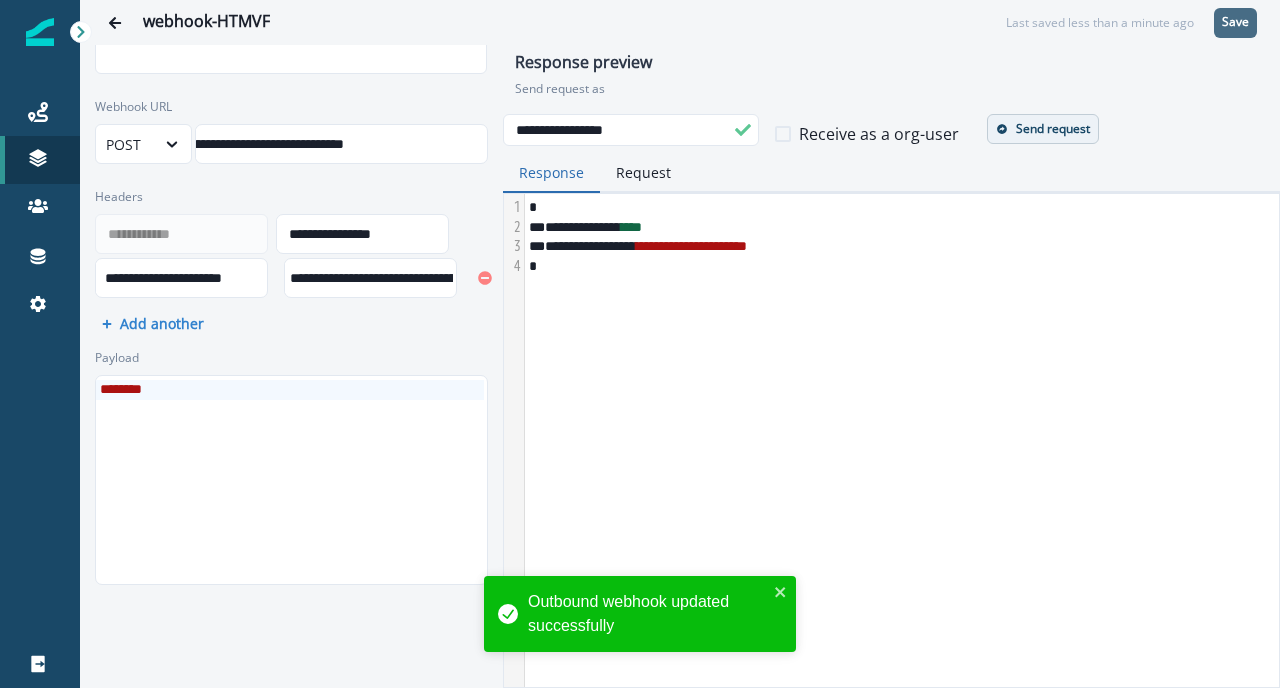 click at bounding box center (783, 134) 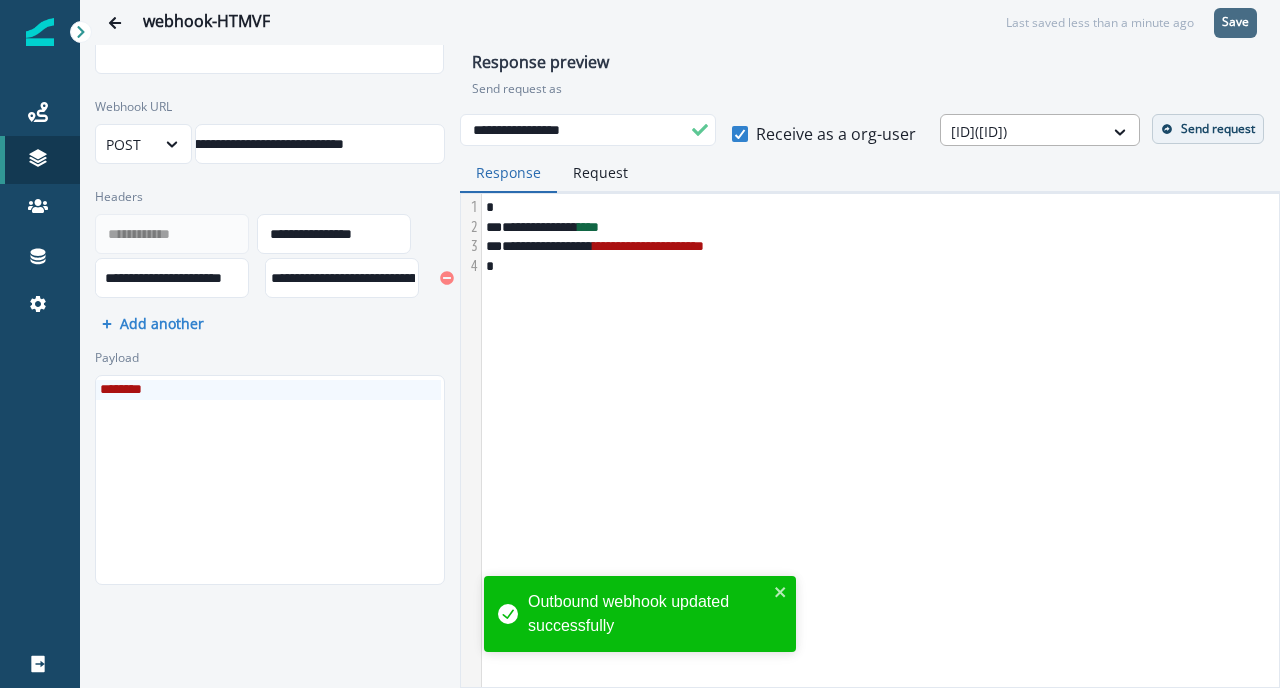 click at bounding box center [1022, 131] 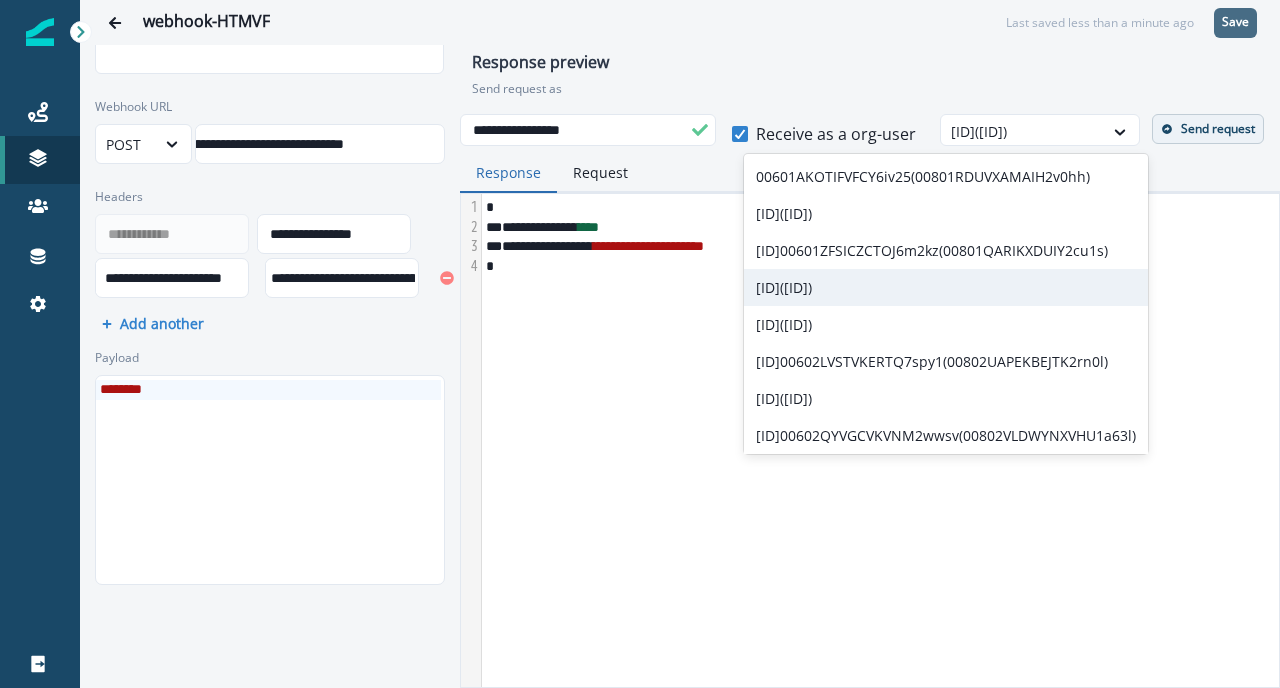 click on "[ID]([ID])" at bounding box center (946, 287) 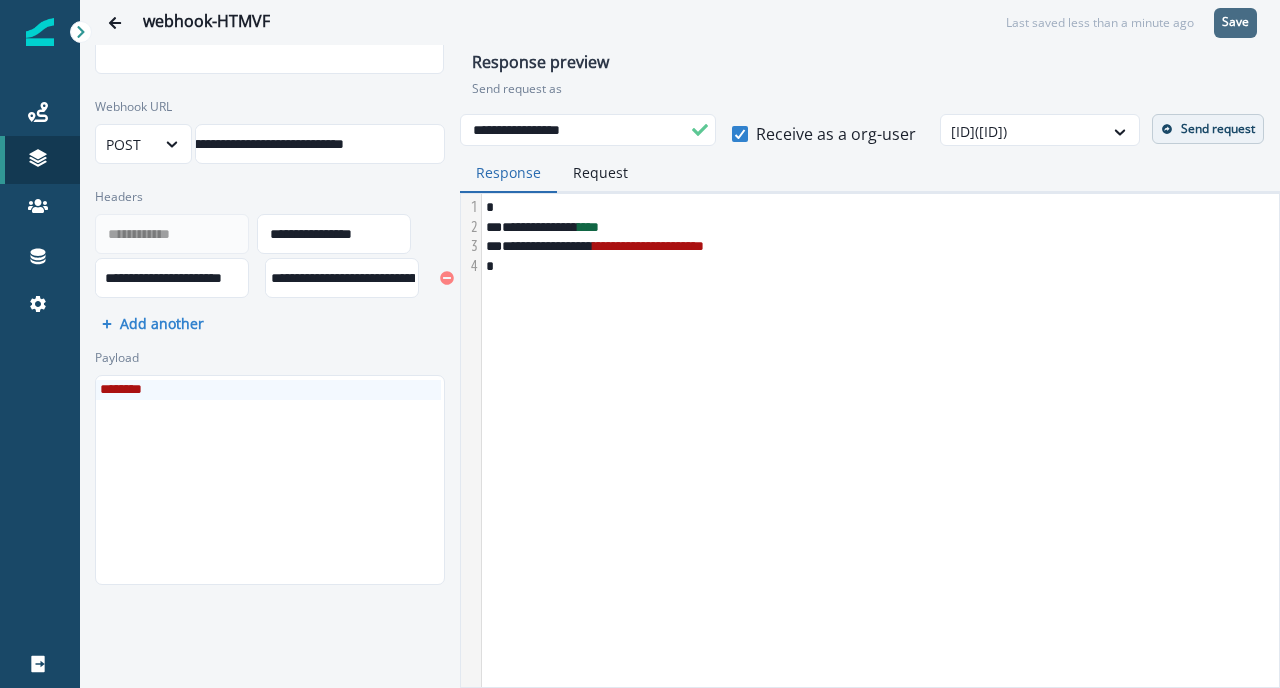 click on "Response preview" at bounding box center (870, 66) 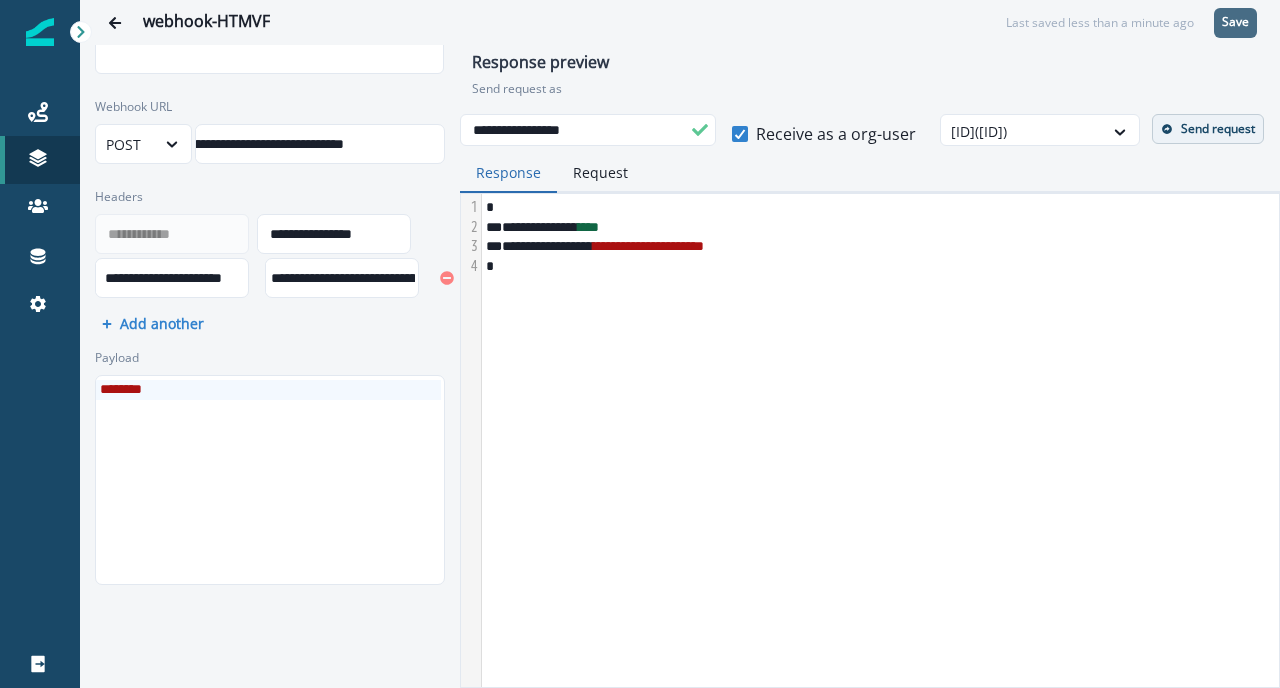 click on "Send request" at bounding box center (1218, 129) 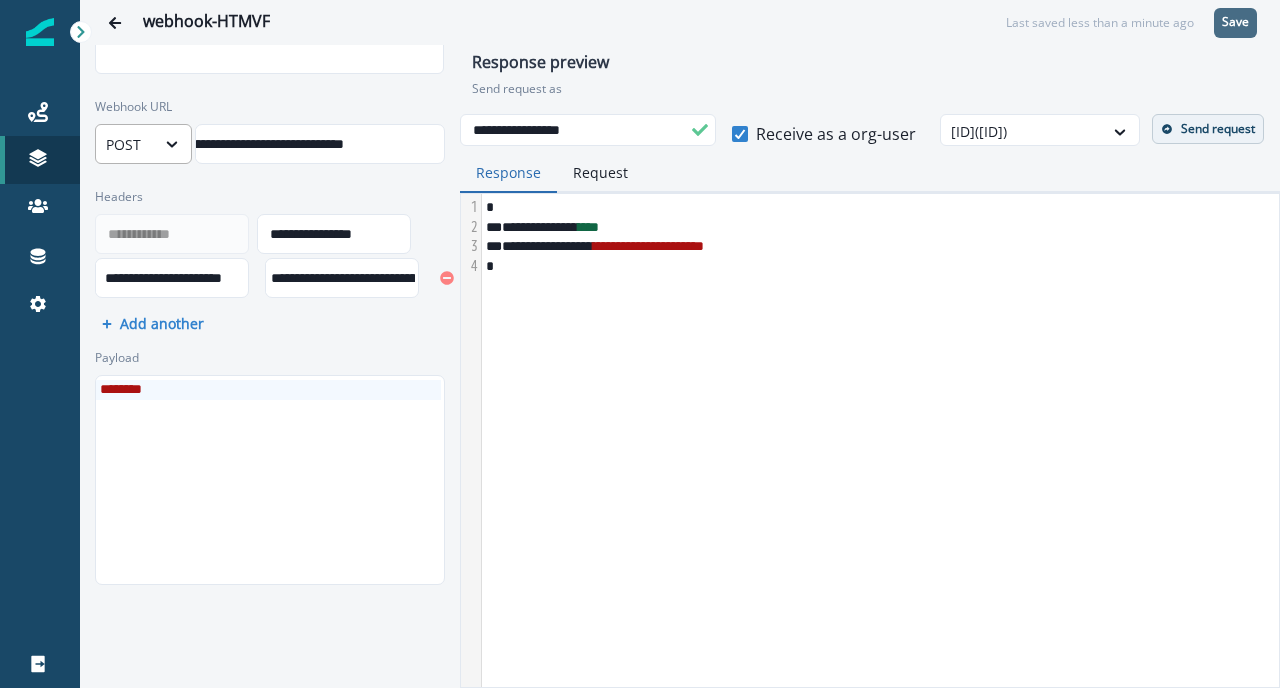 click on "POST" at bounding box center [125, 144] 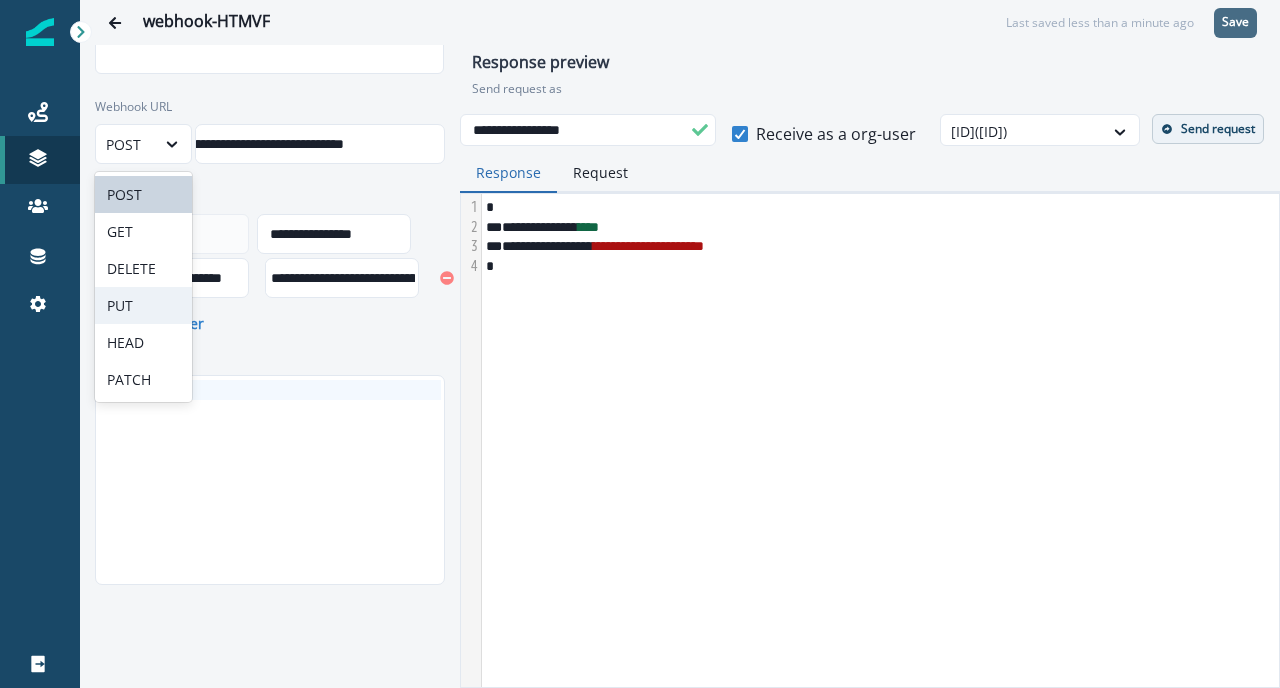 click on "Webhook URL" at bounding box center [264, 107] 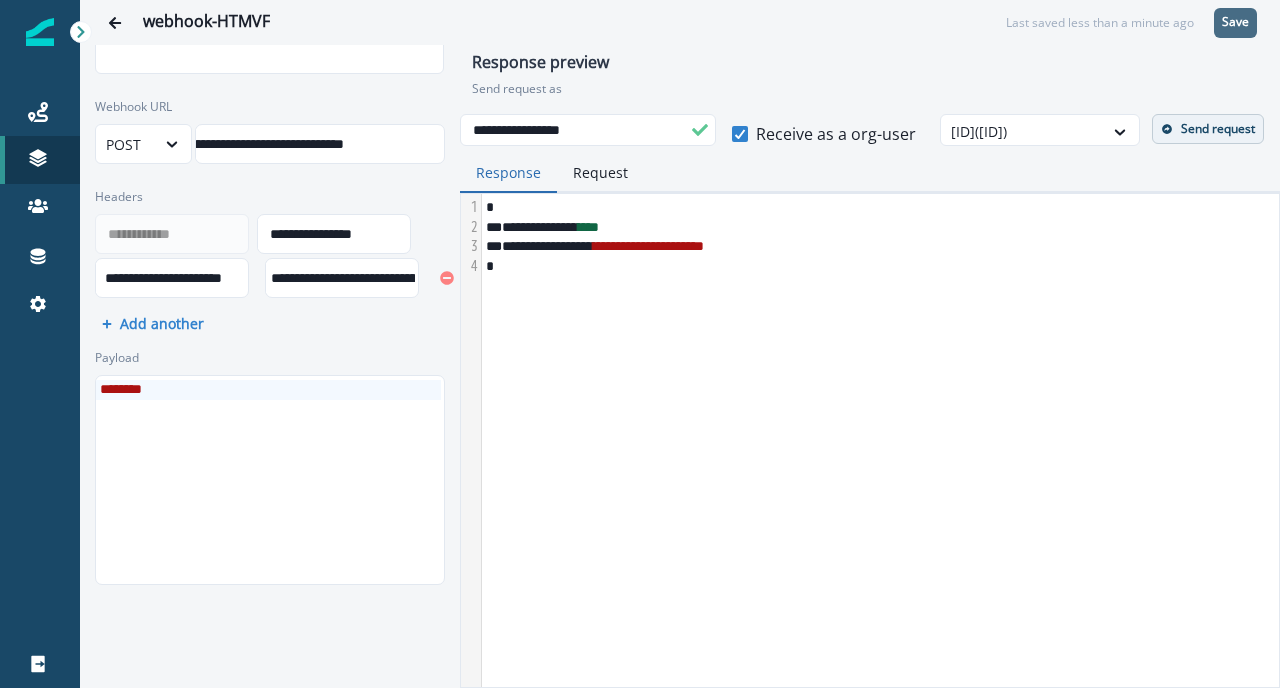click on "**********" at bounding box center [173, 144] 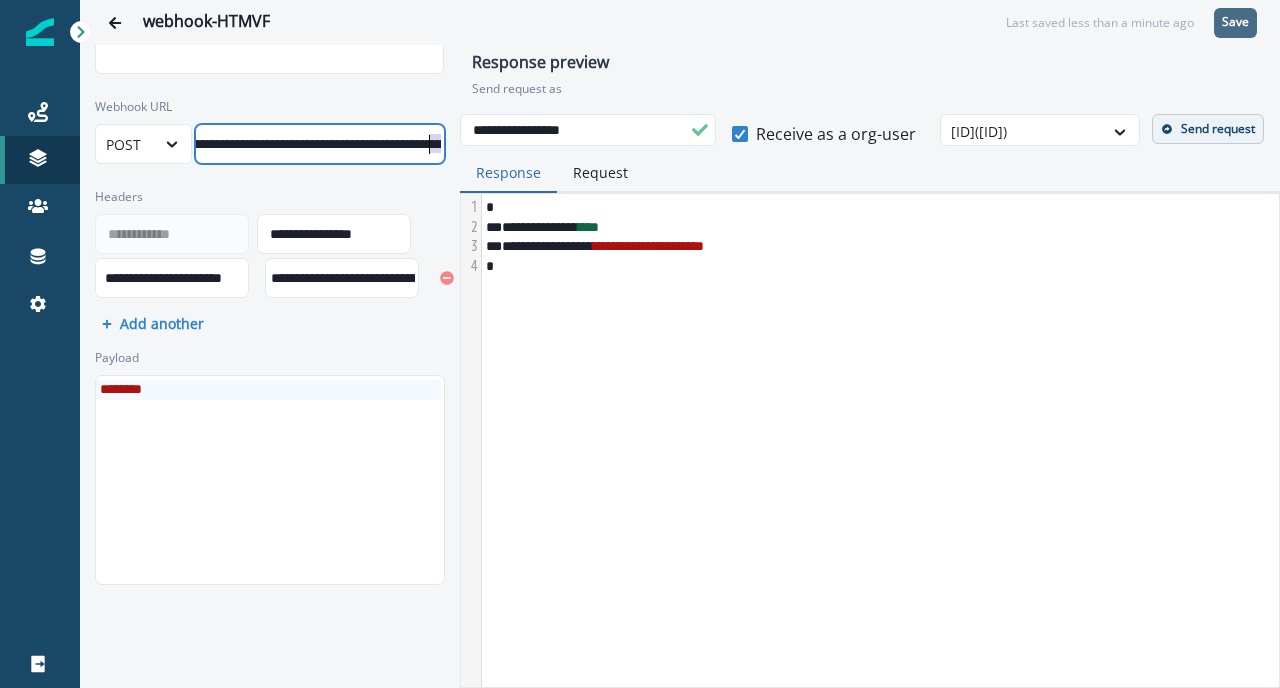 scroll, scrollTop: 0, scrollLeft: 237, axis: horizontal 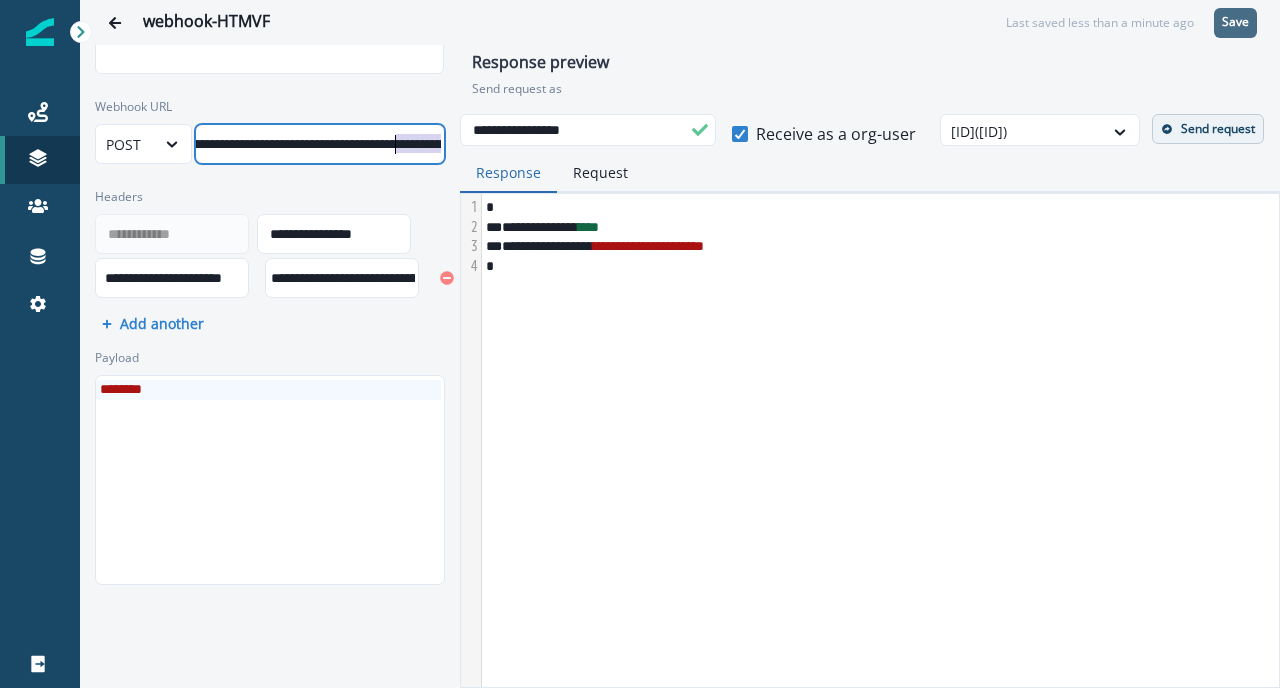 drag, startPoint x: 306, startPoint y: 145, endPoint x: 398, endPoint y: 145, distance: 92 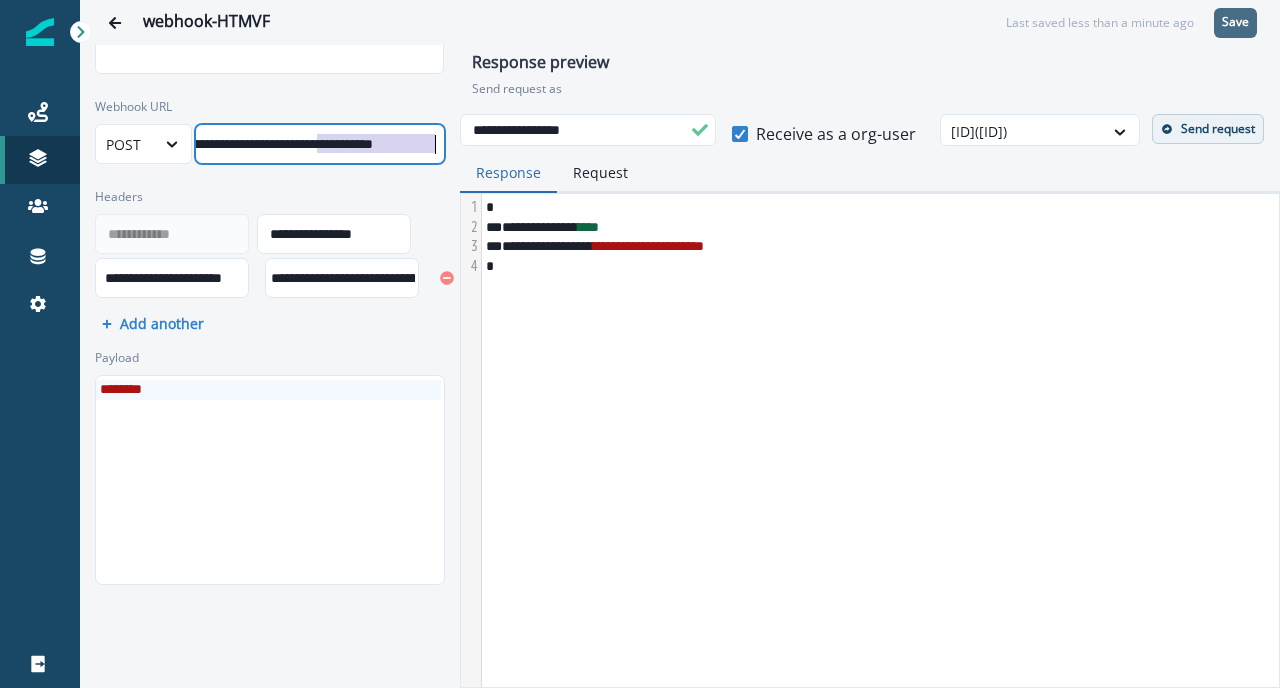 scroll, scrollTop: 0, scrollLeft: 368, axis: horizontal 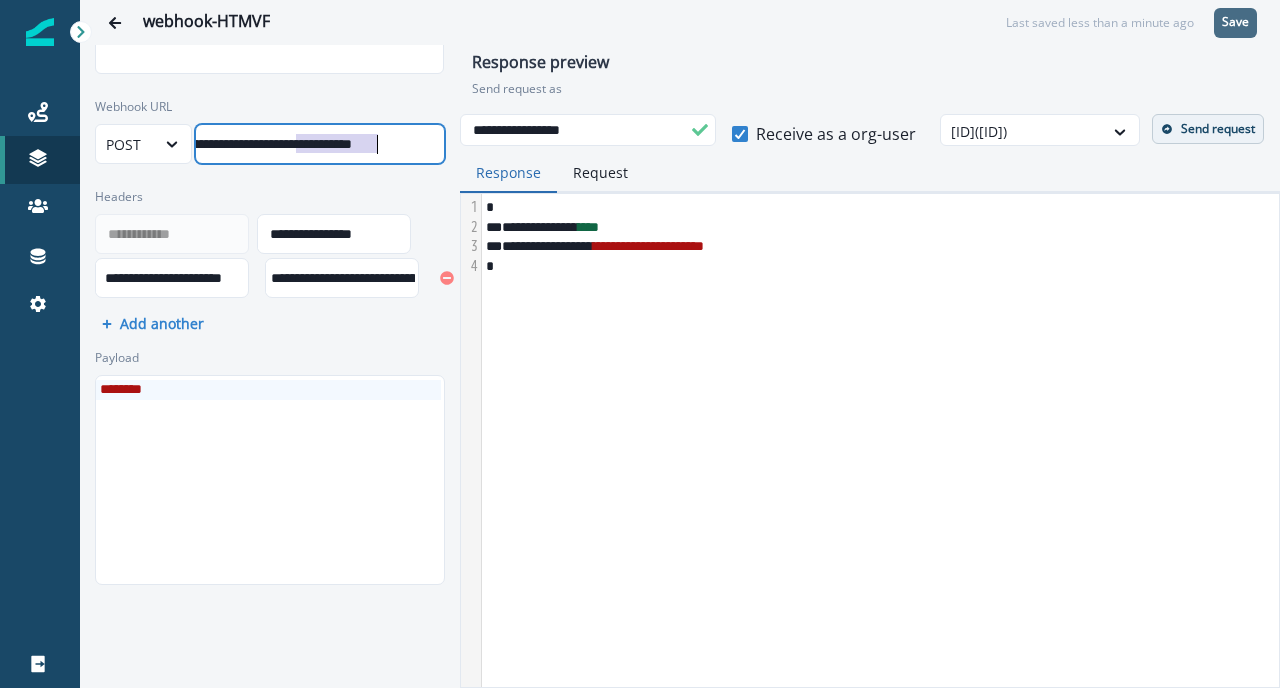 drag, startPoint x: 425, startPoint y: 145, endPoint x: 366, endPoint y: 139, distance: 59.3043 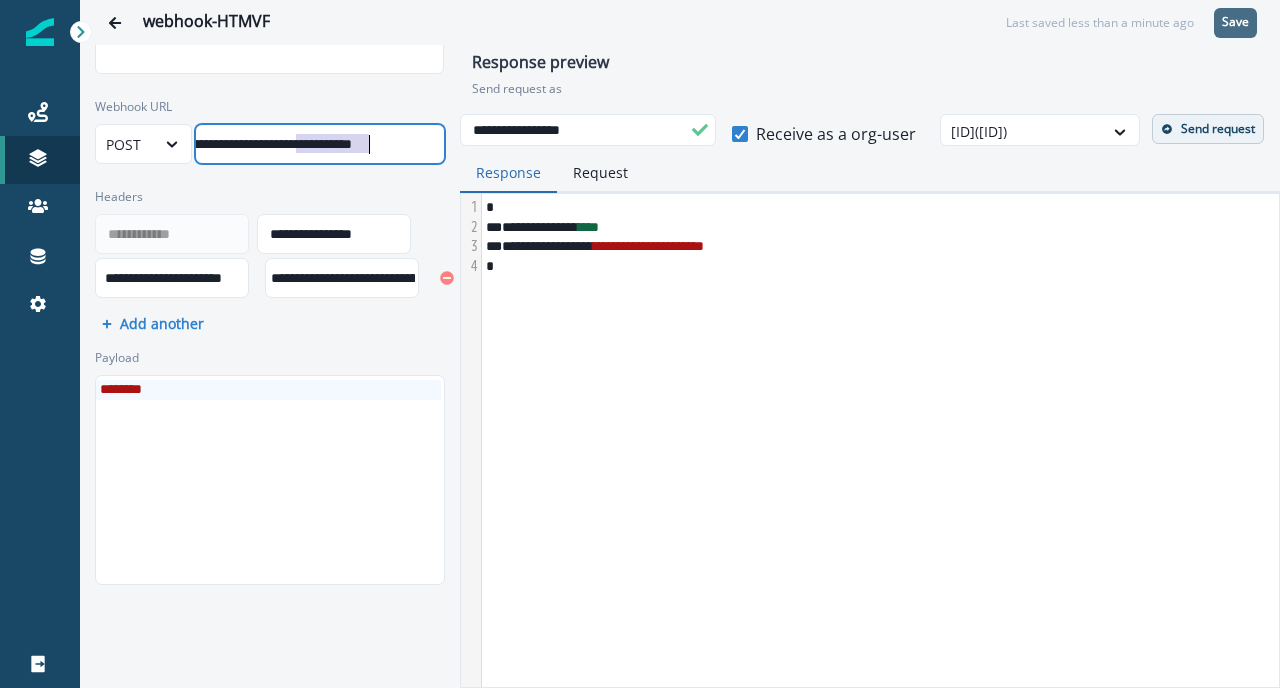 click on "**********" at bounding box center (181, 144) 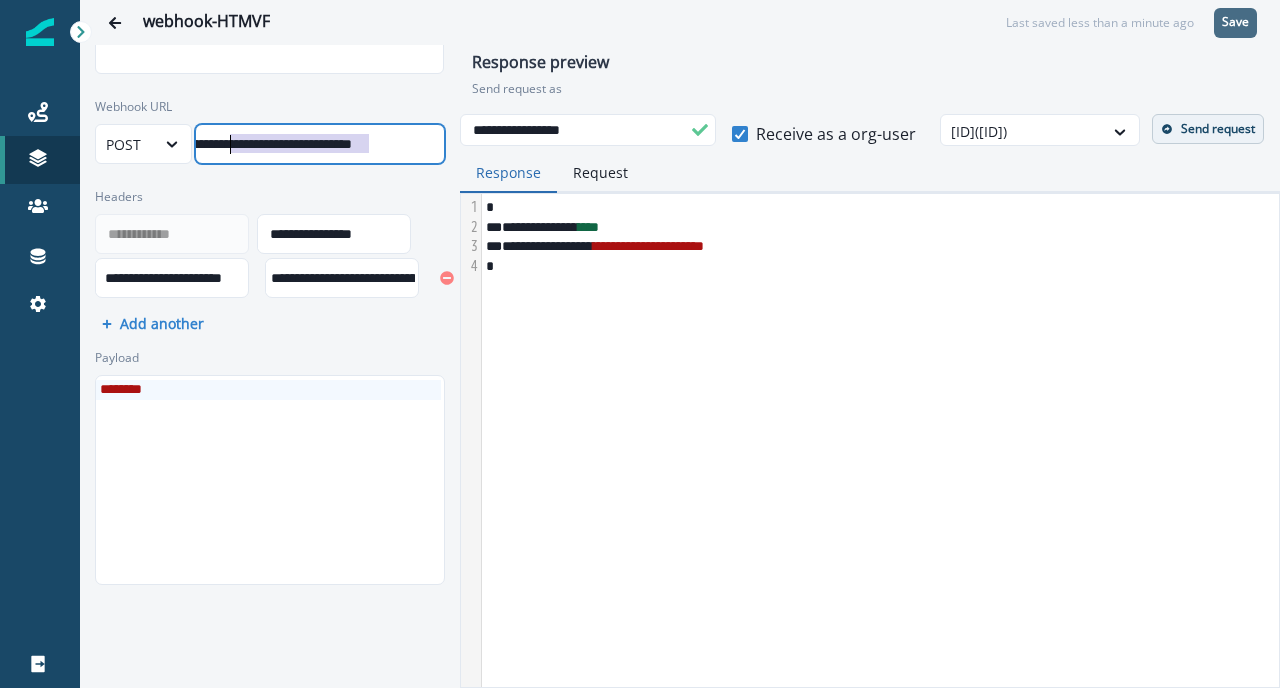drag, startPoint x: 370, startPoint y: 139, endPoint x: 229, endPoint y: 155, distance: 141.90489 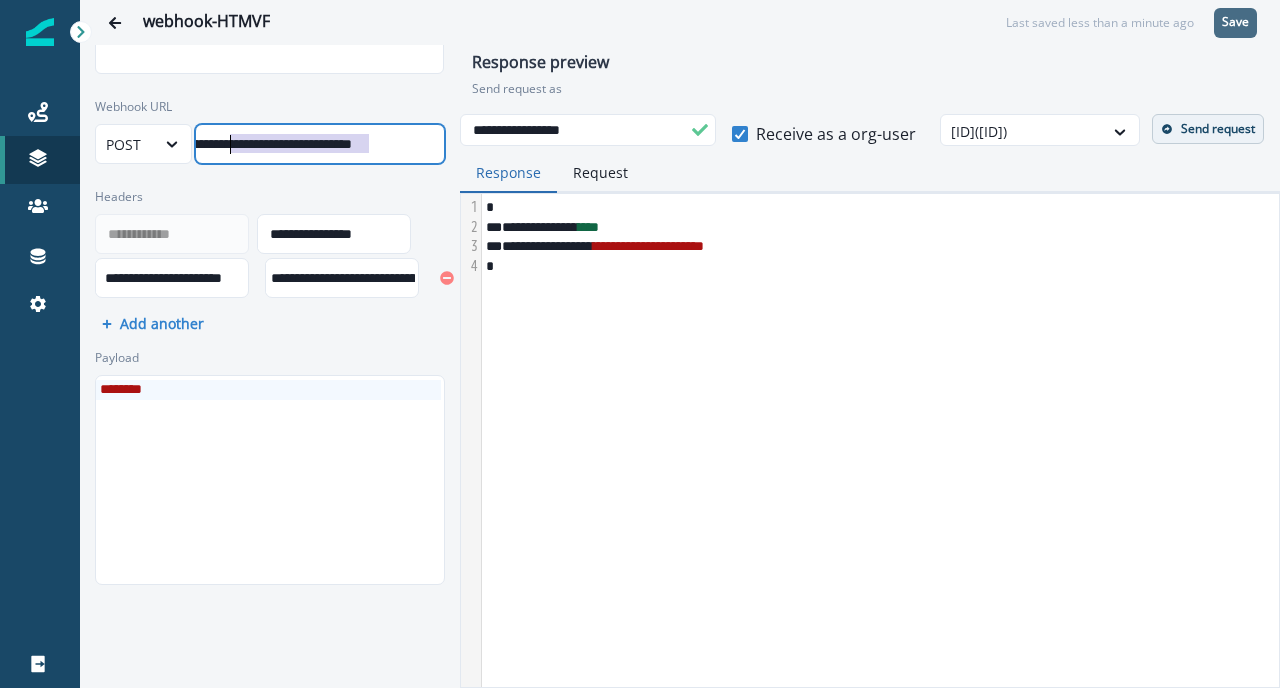 click on "**********" at bounding box center (181, 144) 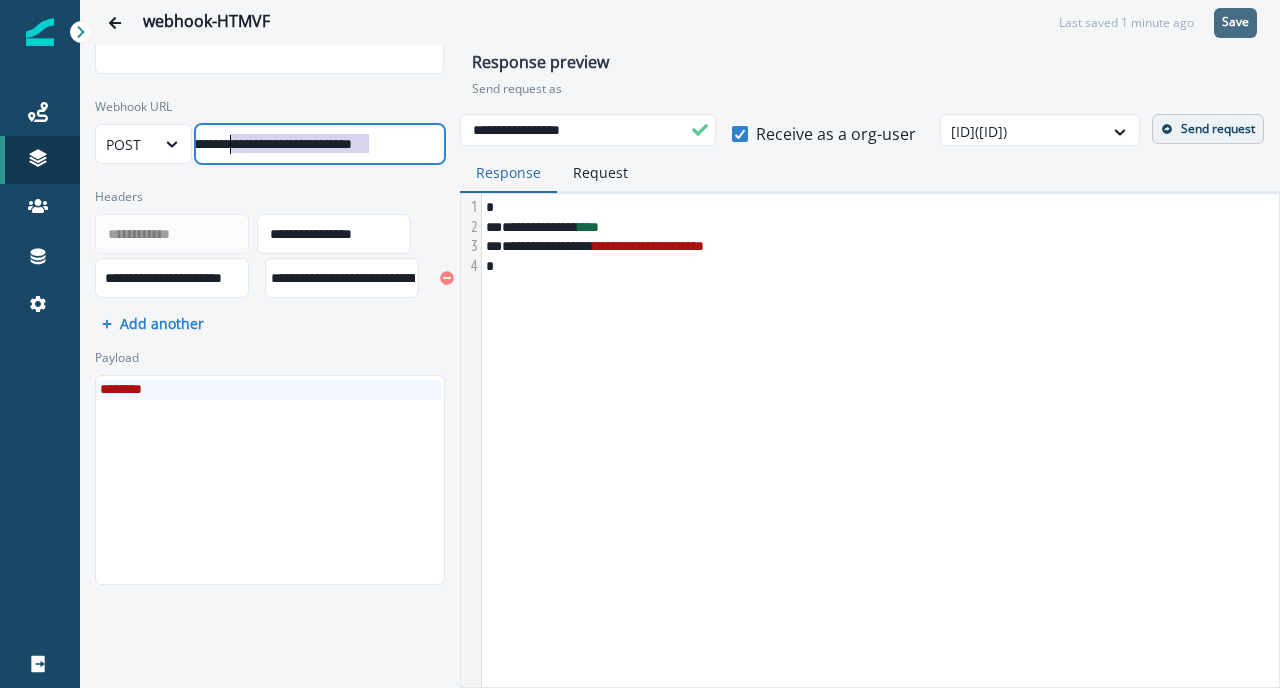 click on "**********" at bounding box center [414, 278] 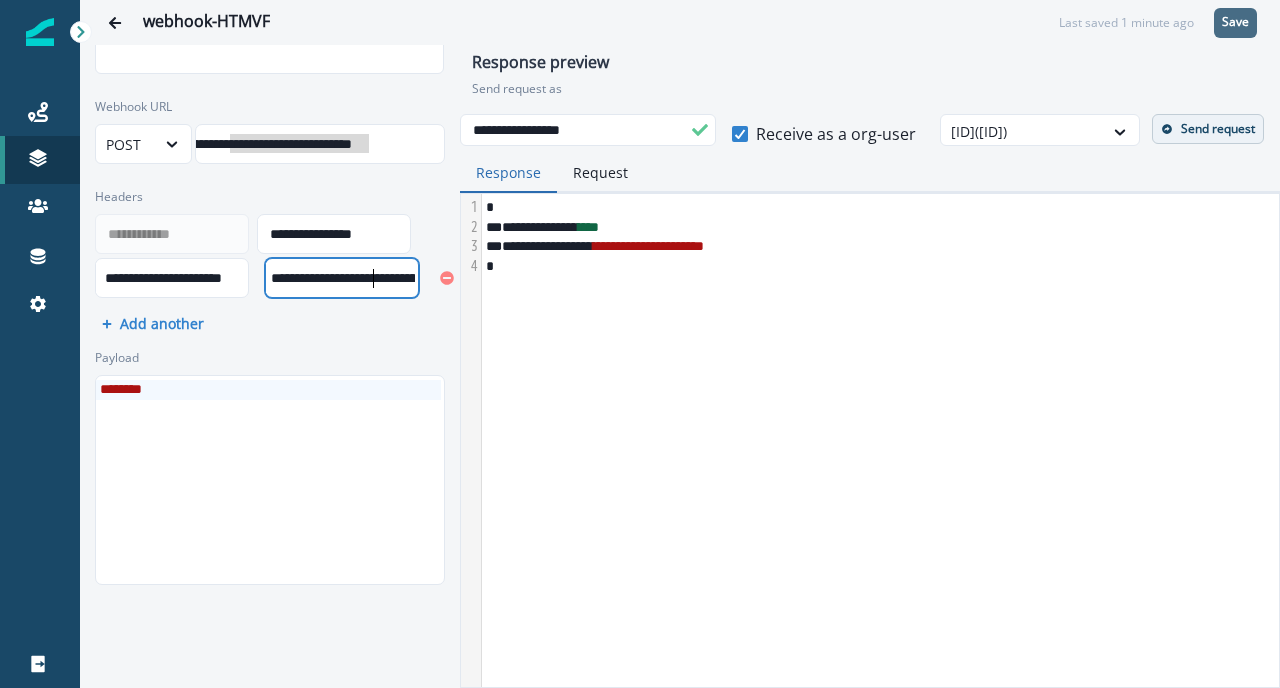 click on "**********" at bounding box center (414, 278) 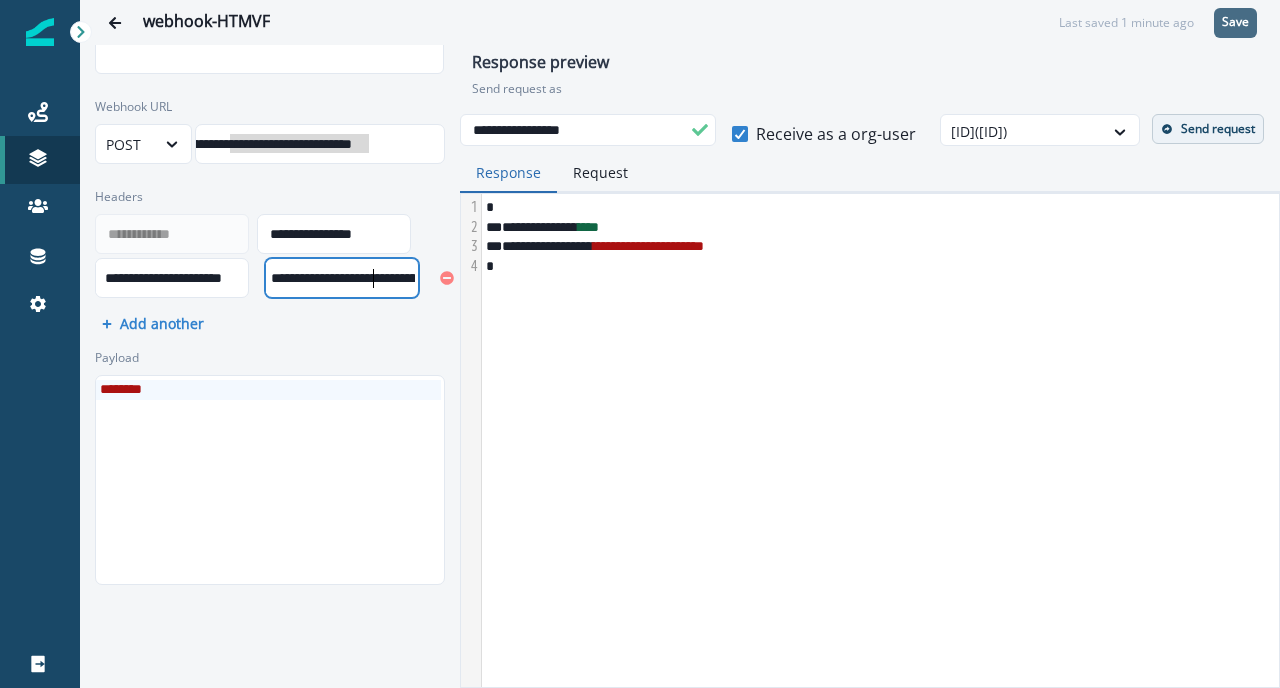 click on "**********" at bounding box center (340, 278) 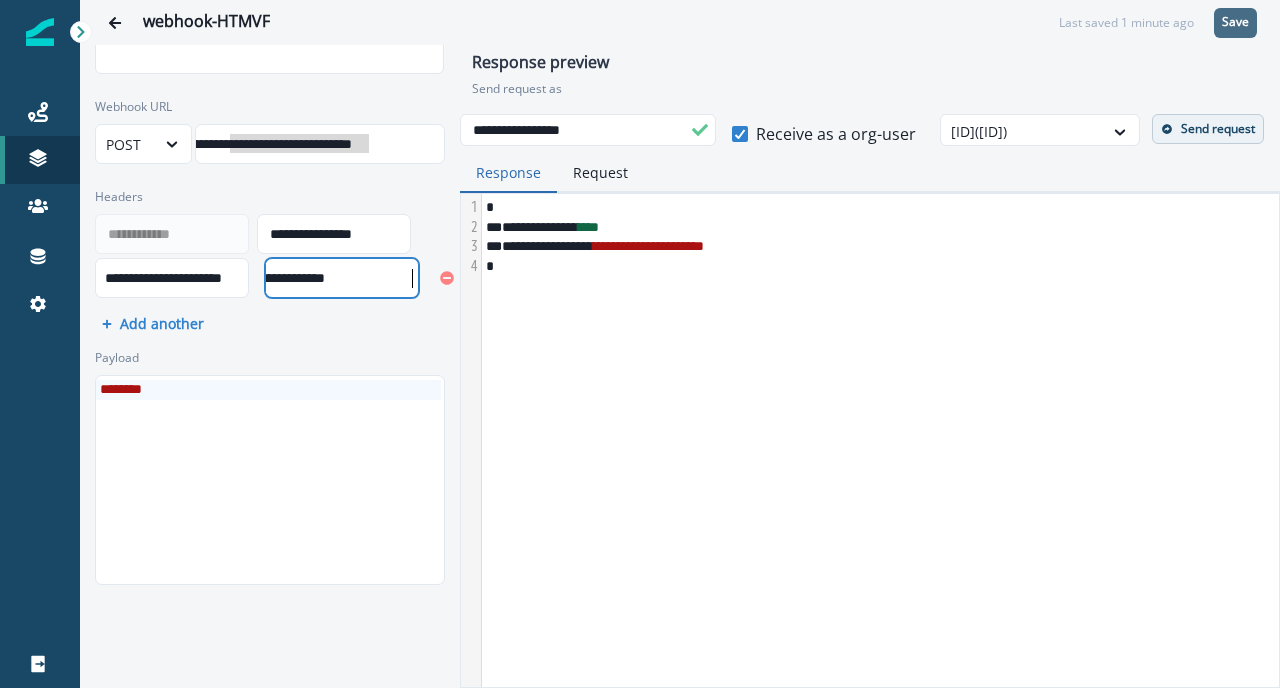 scroll, scrollTop: 0, scrollLeft: 155, axis: horizontal 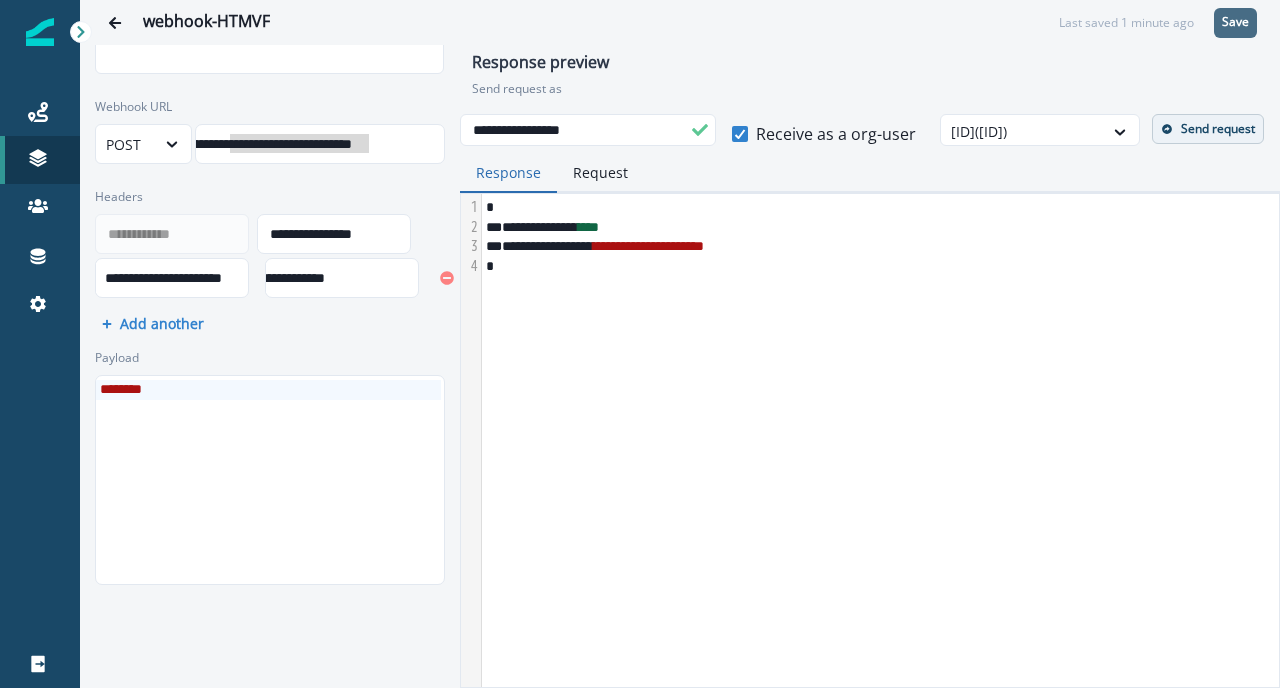 click on "Save" at bounding box center (1235, 23) 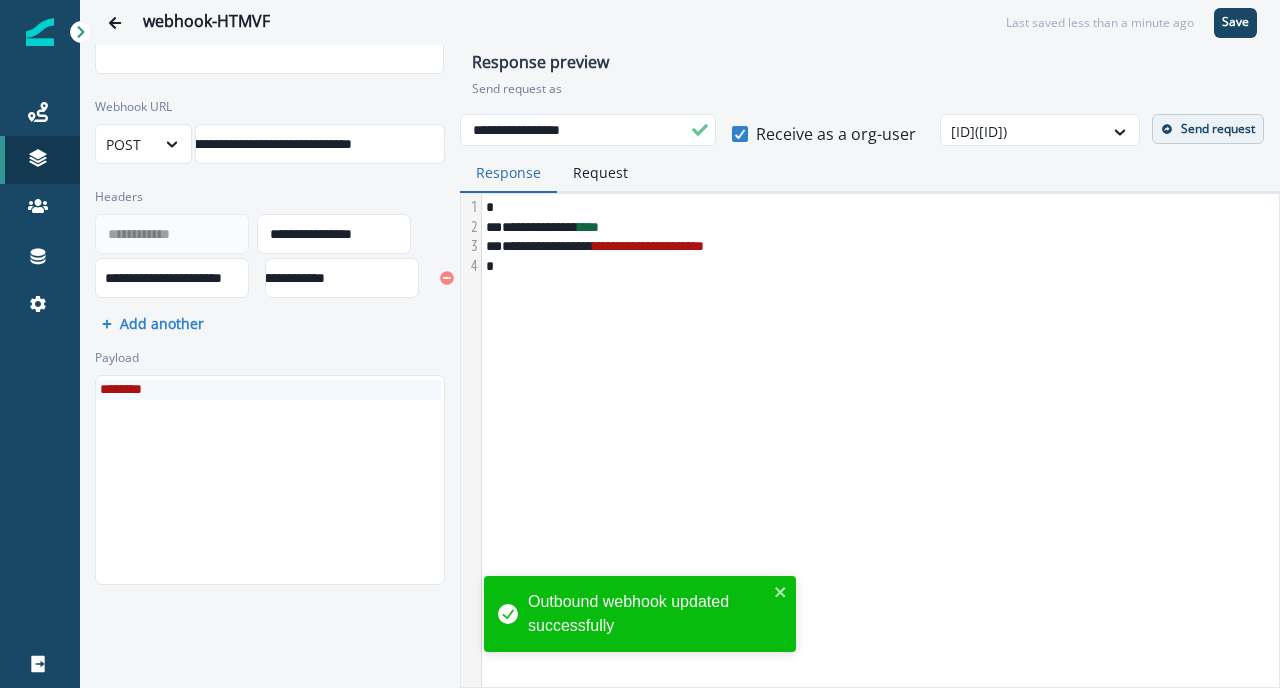 click on "Send request" at bounding box center [1218, 129] 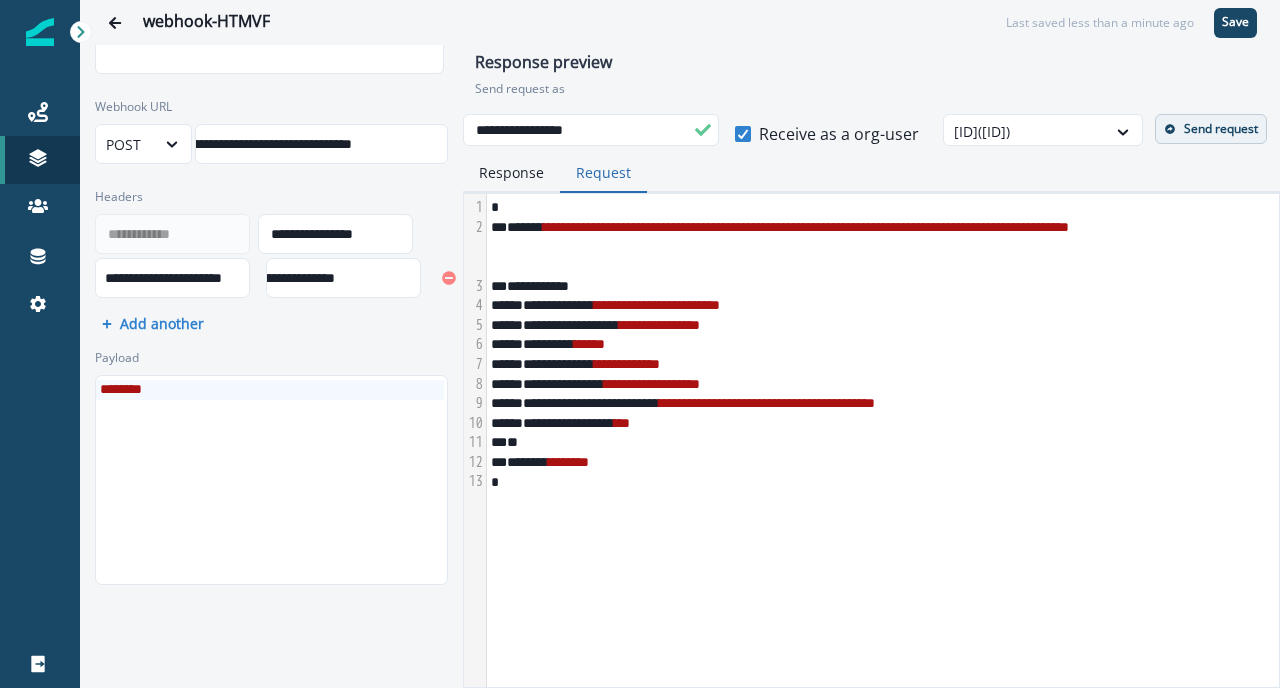 click on "Request" at bounding box center (603, 173) 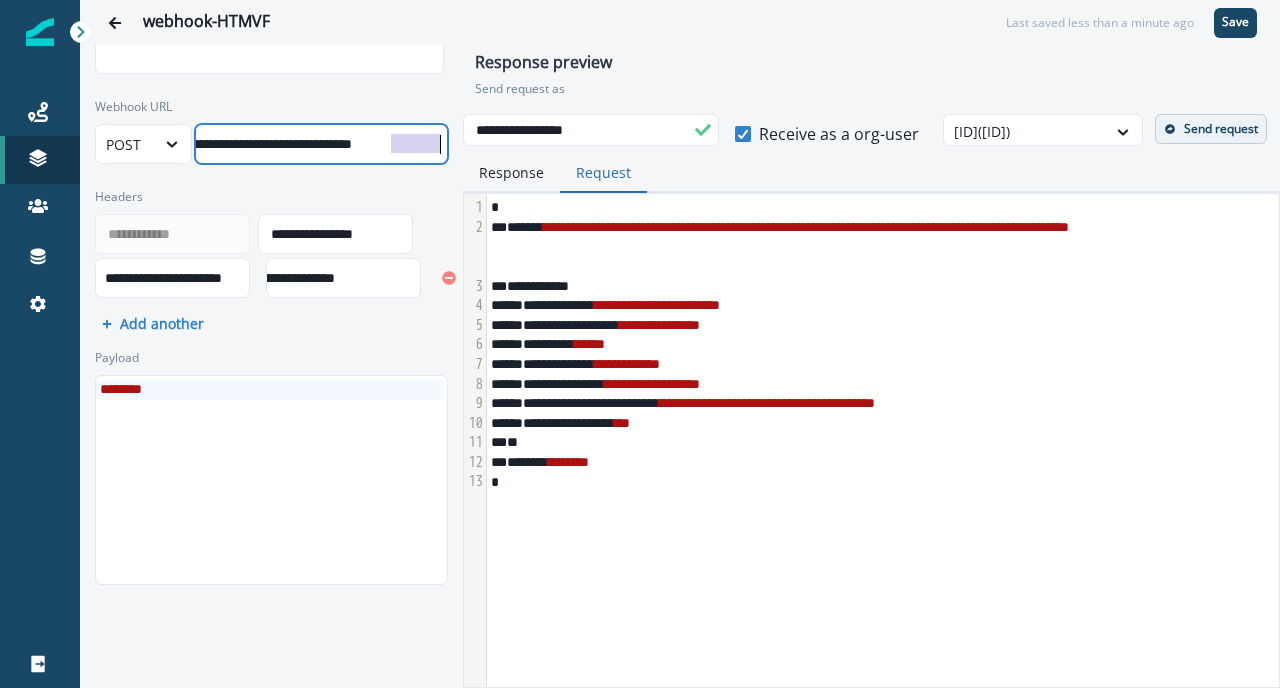 scroll, scrollTop: 0, scrollLeft: 462, axis: horizontal 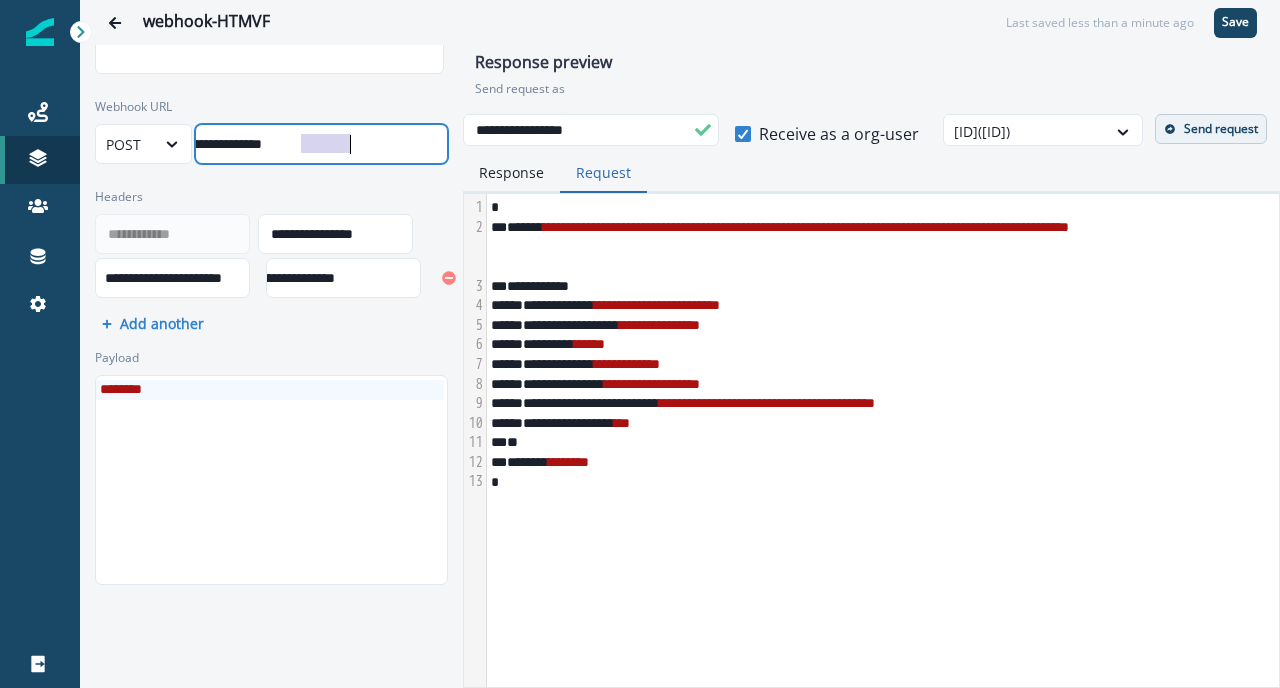 drag, startPoint x: 392, startPoint y: 152, endPoint x: 483, endPoint y: 153, distance: 91.00549 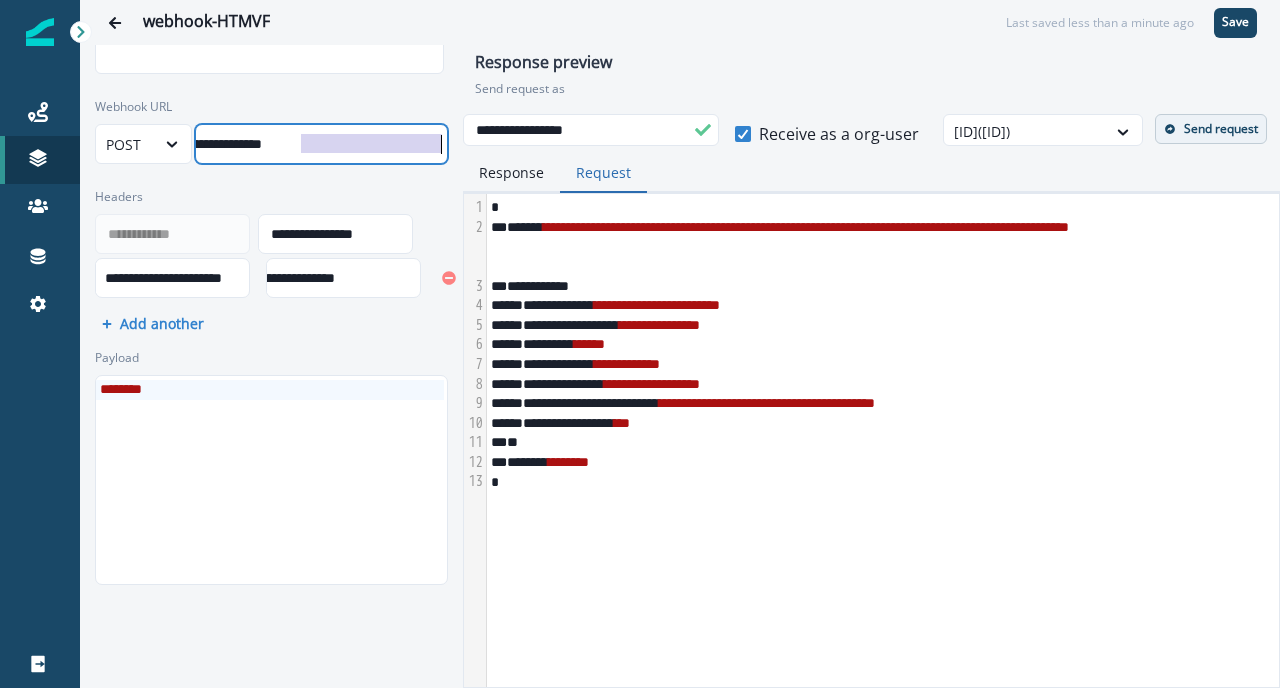 click on "**********" at bounding box center (91, 144) 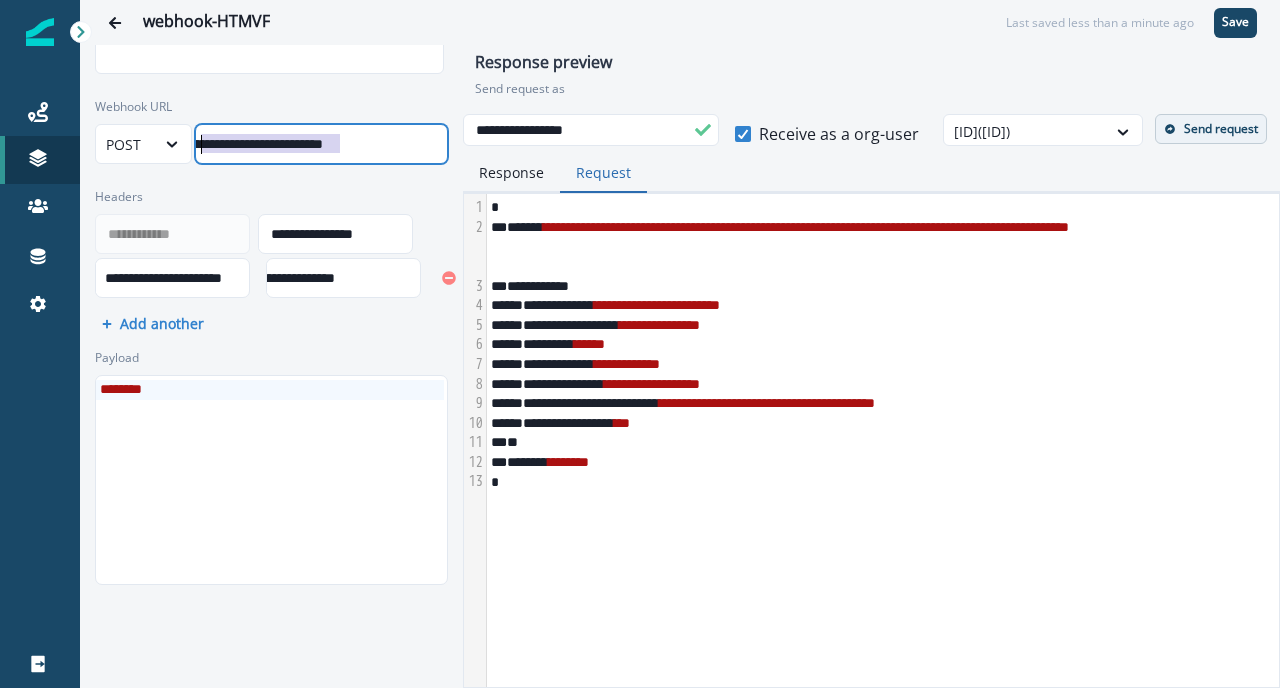 scroll, scrollTop: 0, scrollLeft: 376, axis: horizontal 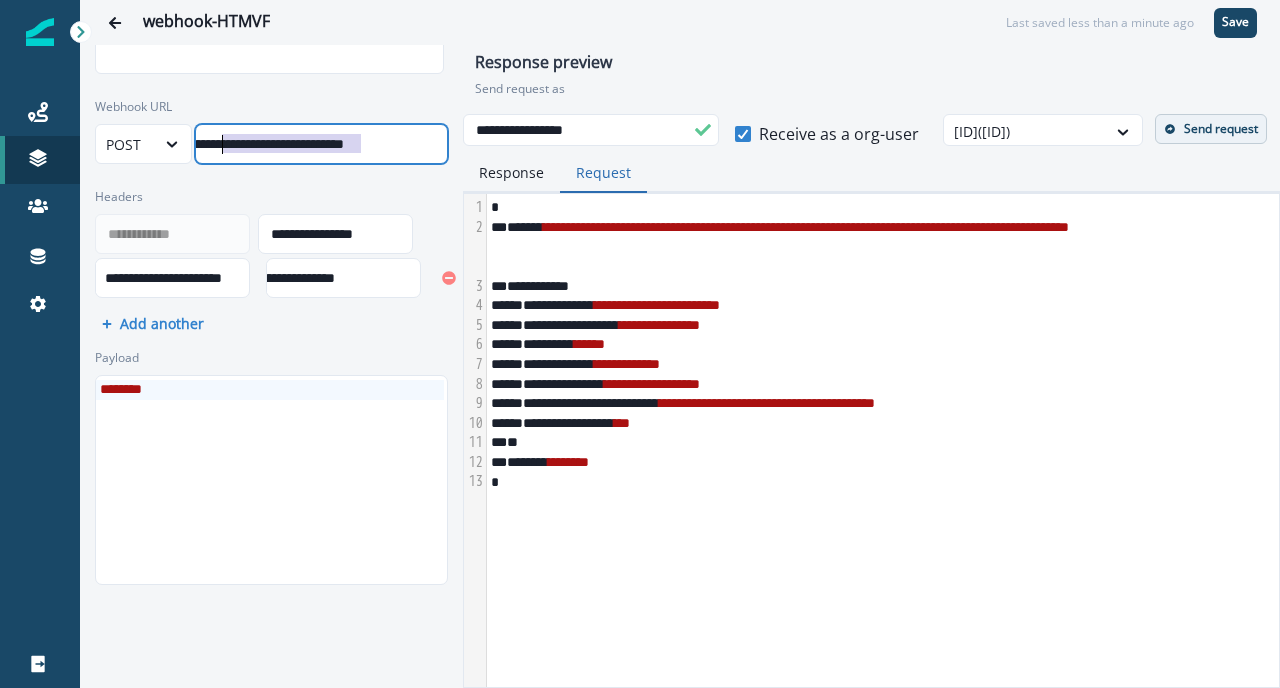 drag, startPoint x: 272, startPoint y: 144, endPoint x: 227, endPoint y: 150, distance: 45.39824 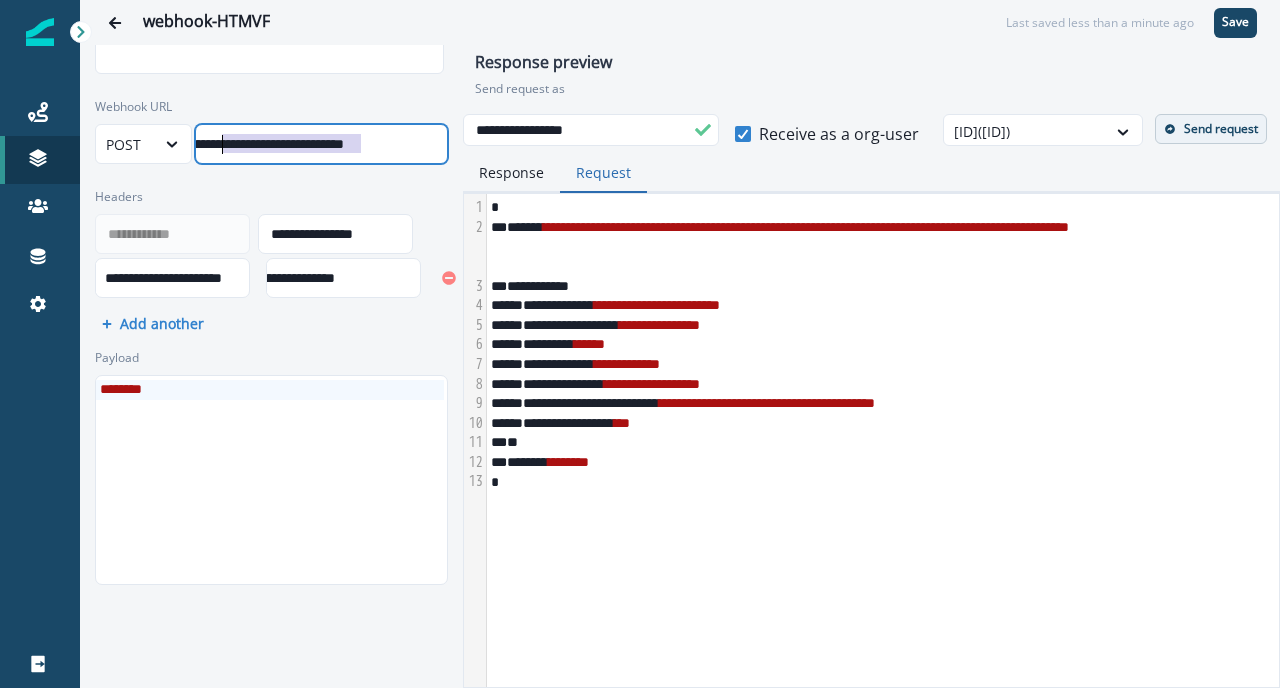 click on "**********" at bounding box center [173, 144] 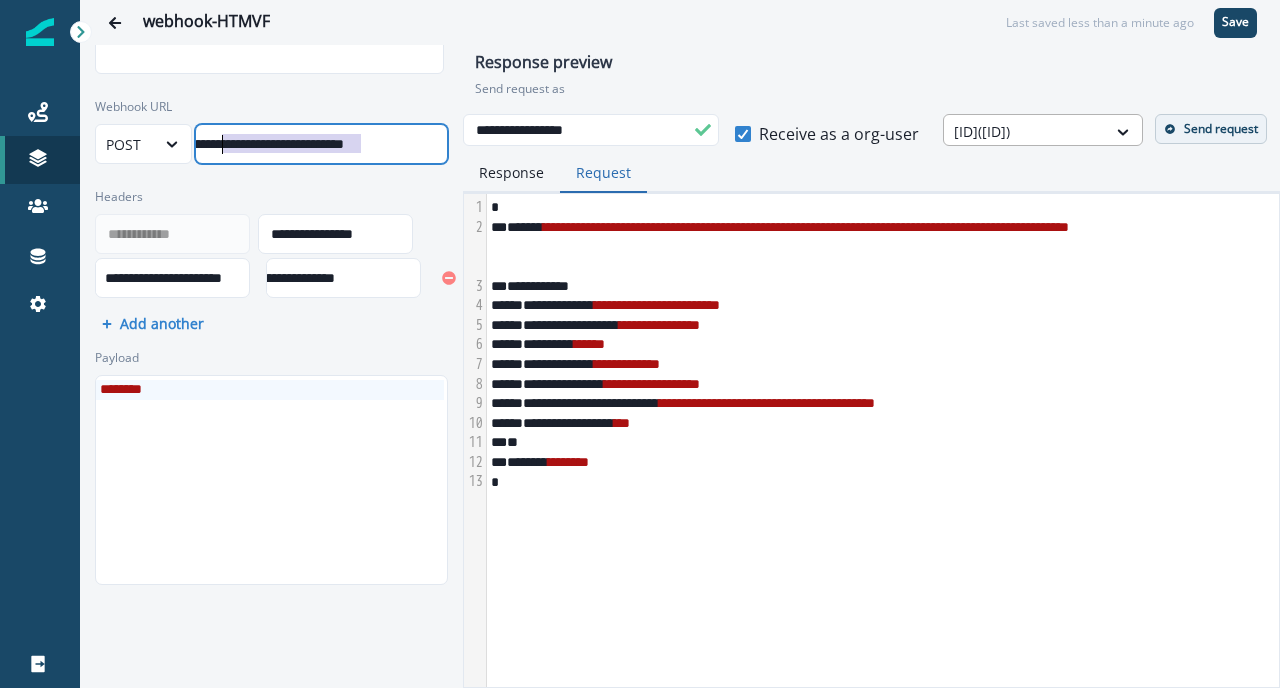 click at bounding box center (1025, 131) 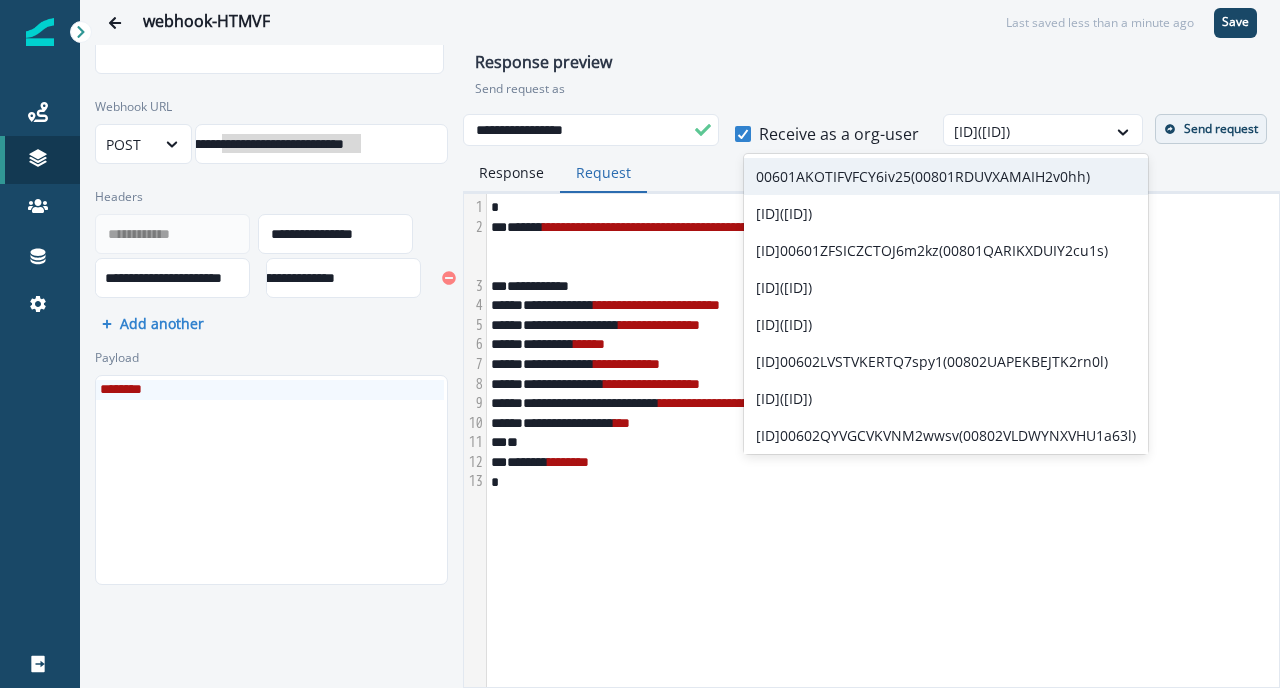 click on "Response preview" at bounding box center [871, 66] 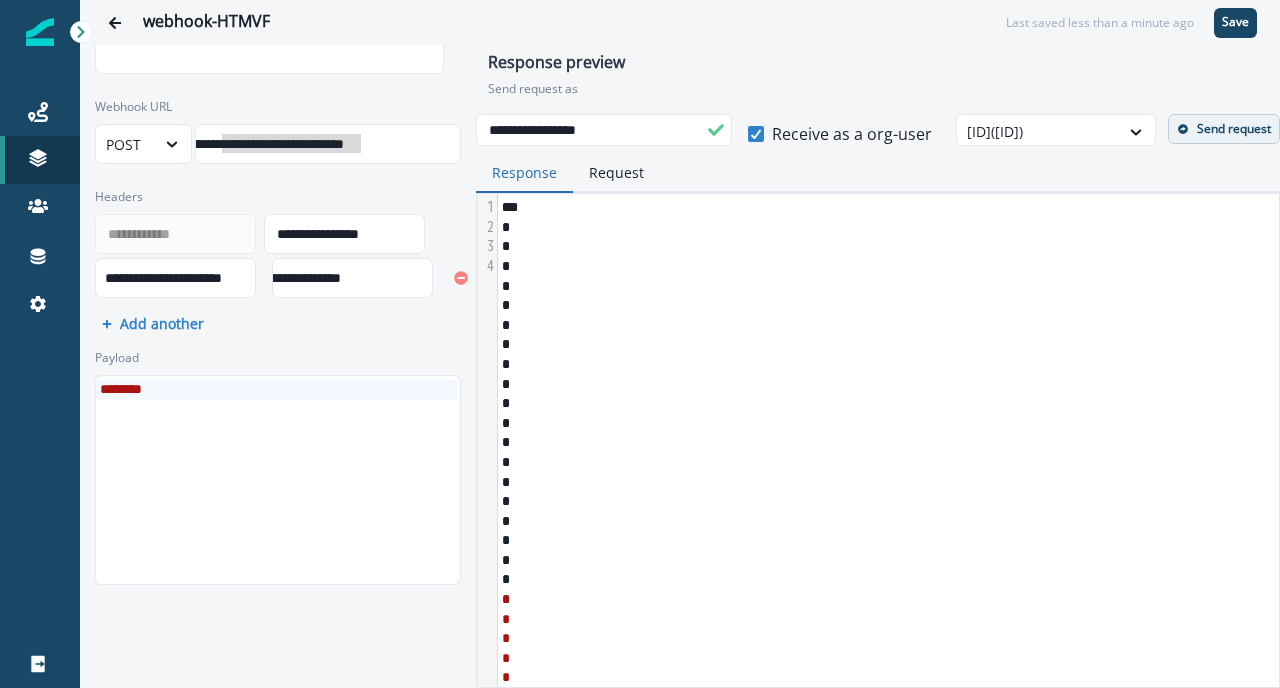 click on "Response" at bounding box center [524, 173] 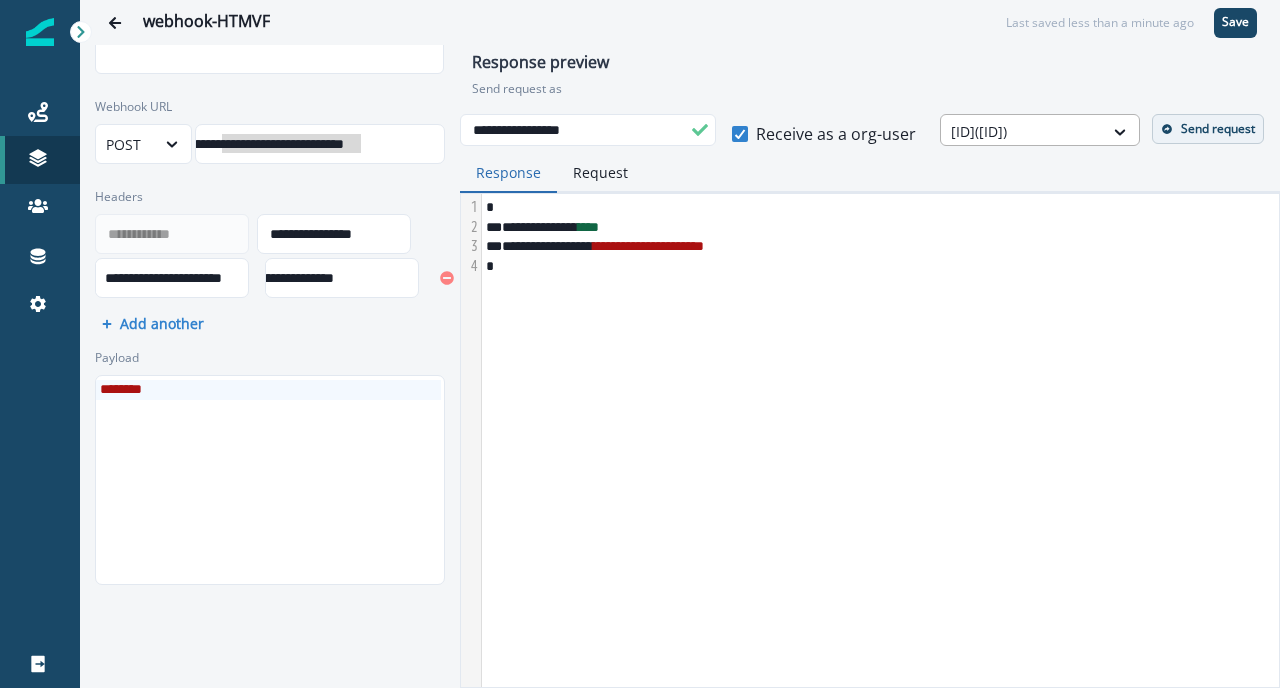 click at bounding box center (1022, 131) 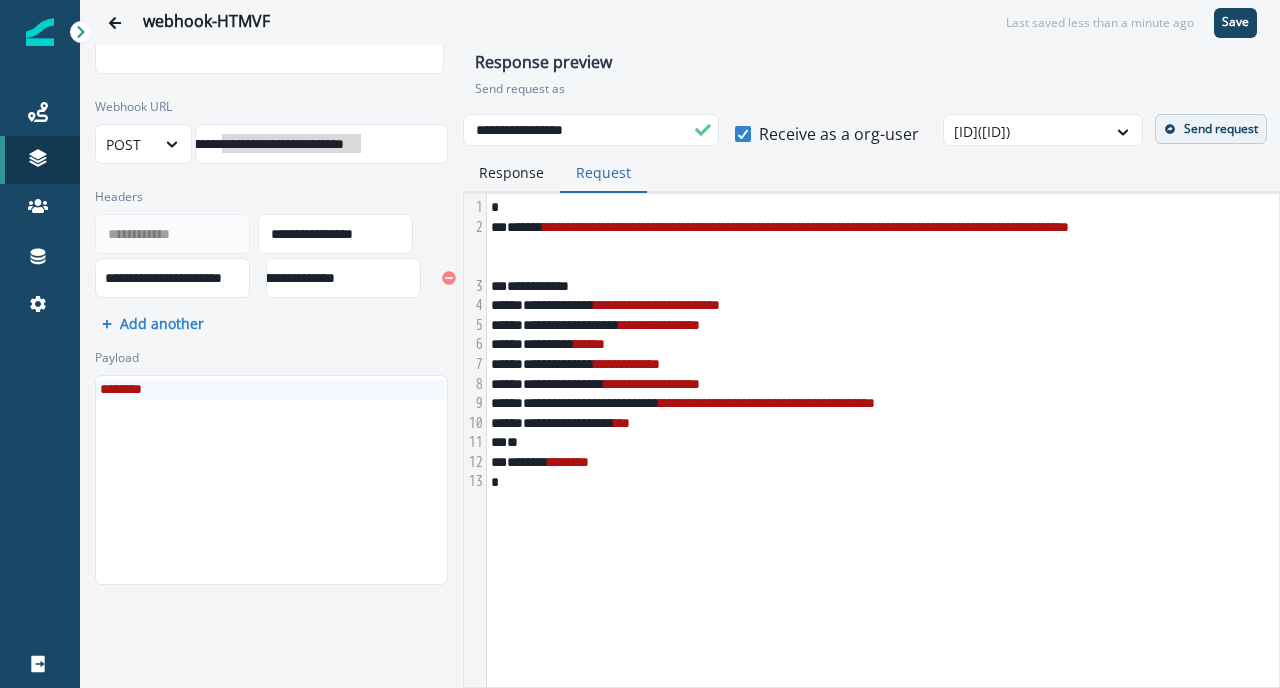 click on "Request" at bounding box center (603, 173) 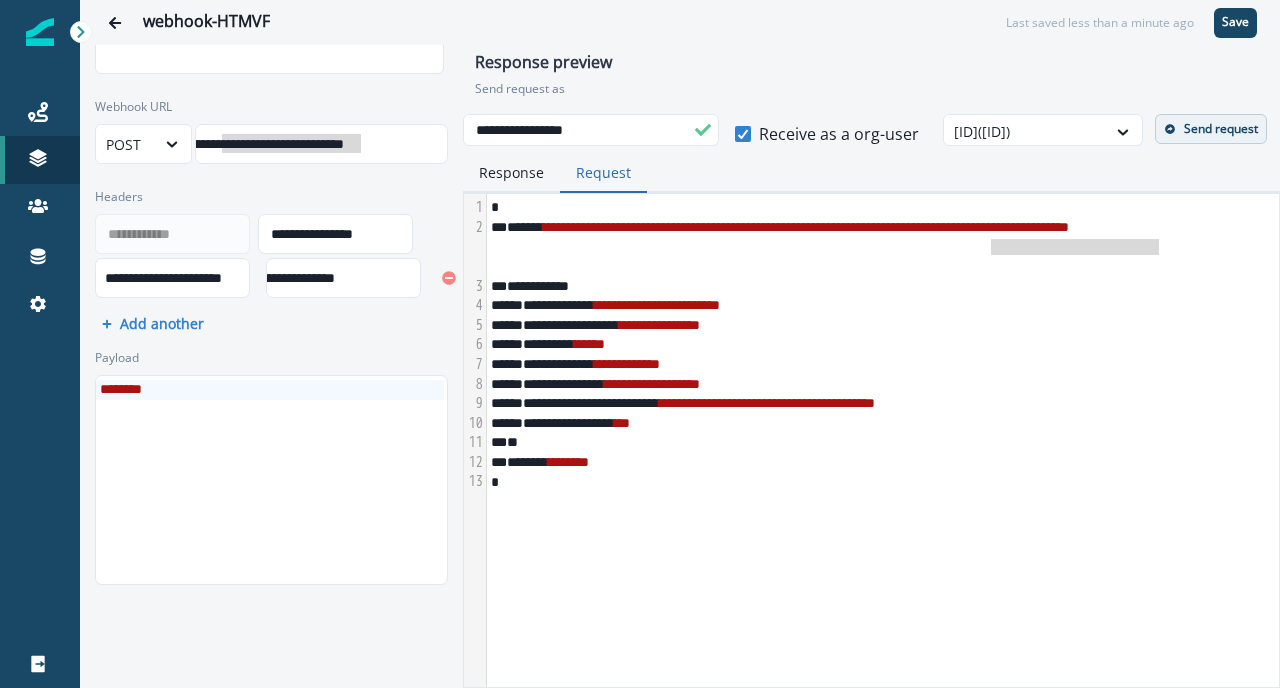 drag, startPoint x: 991, startPoint y: 255, endPoint x: 1159, endPoint y: 254, distance: 168.00298 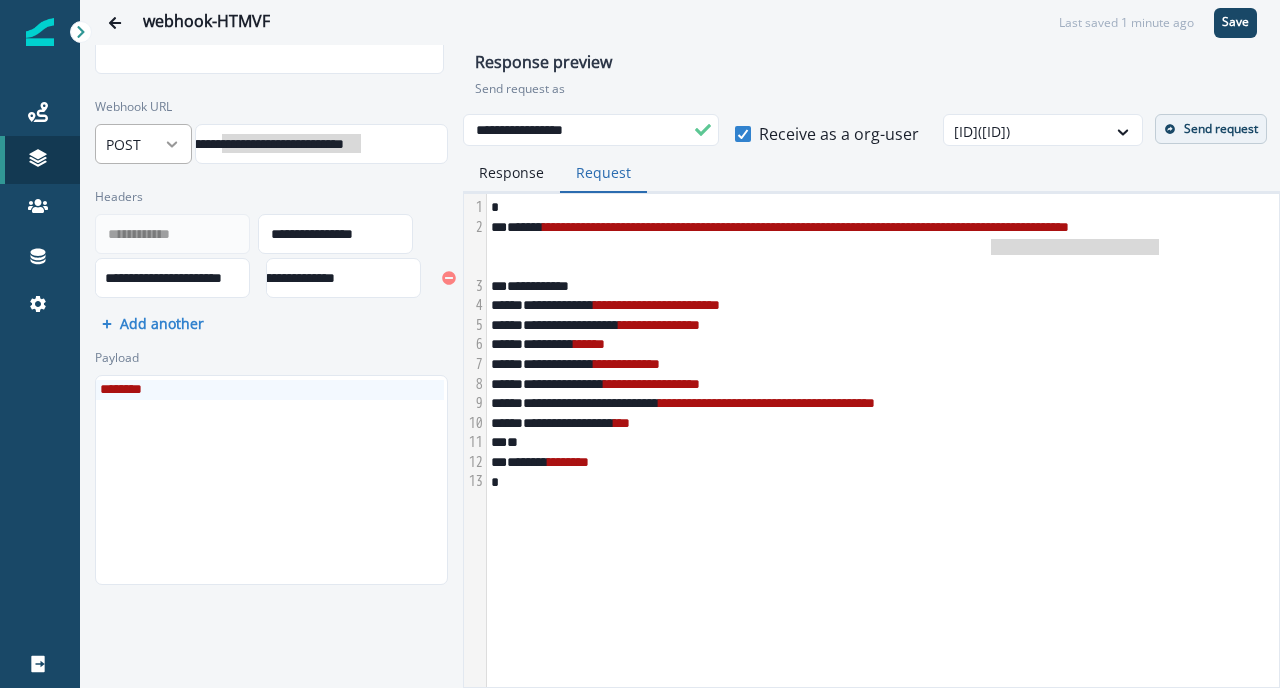 click at bounding box center [172, 144] 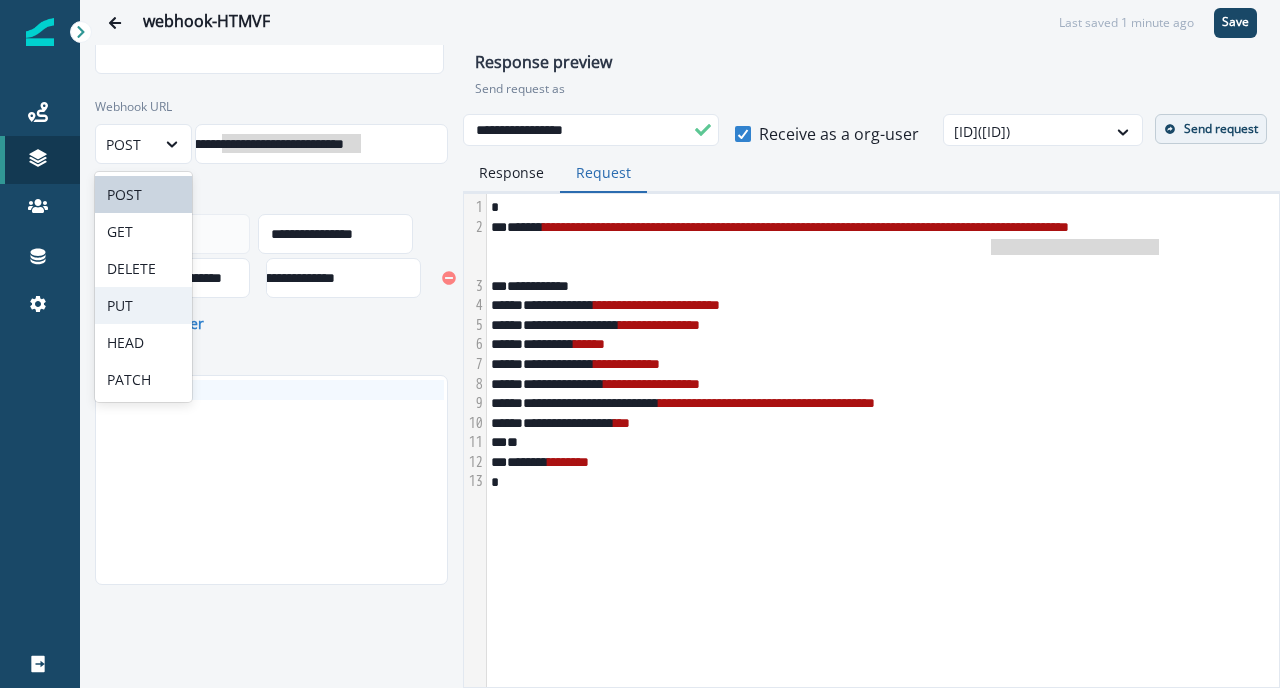 click on "PUT" at bounding box center (143, 305) 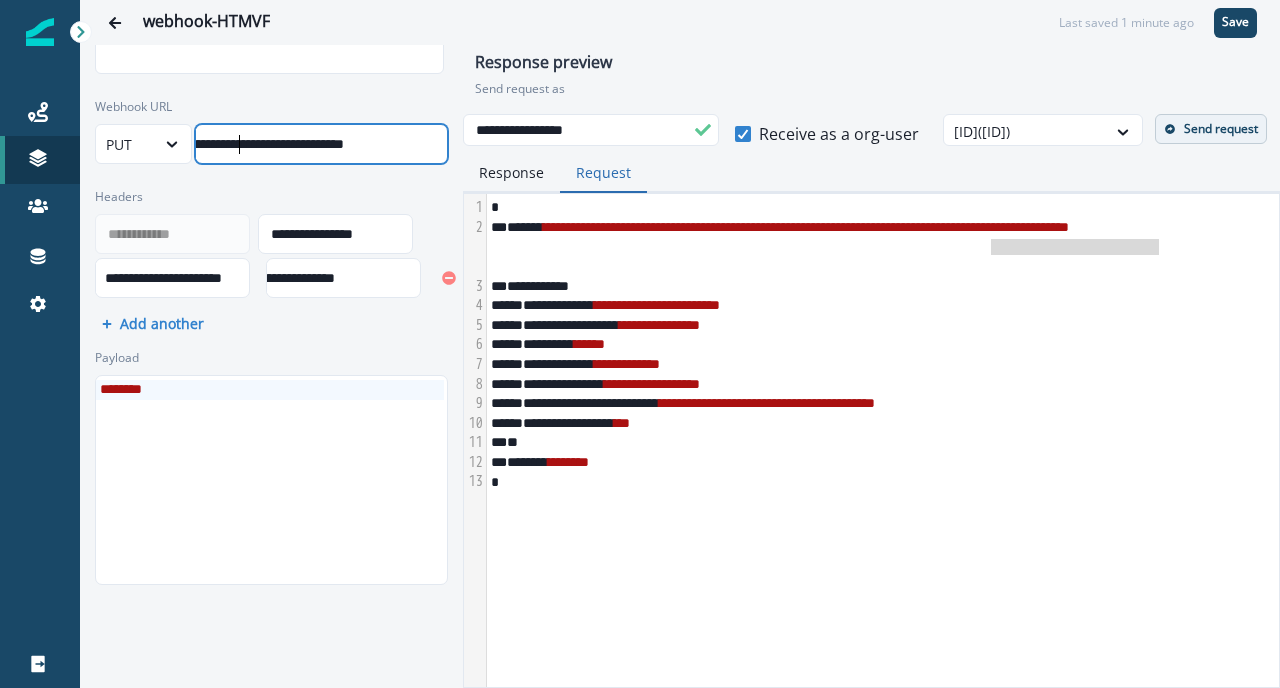 click on "**********" at bounding box center [173, 144] 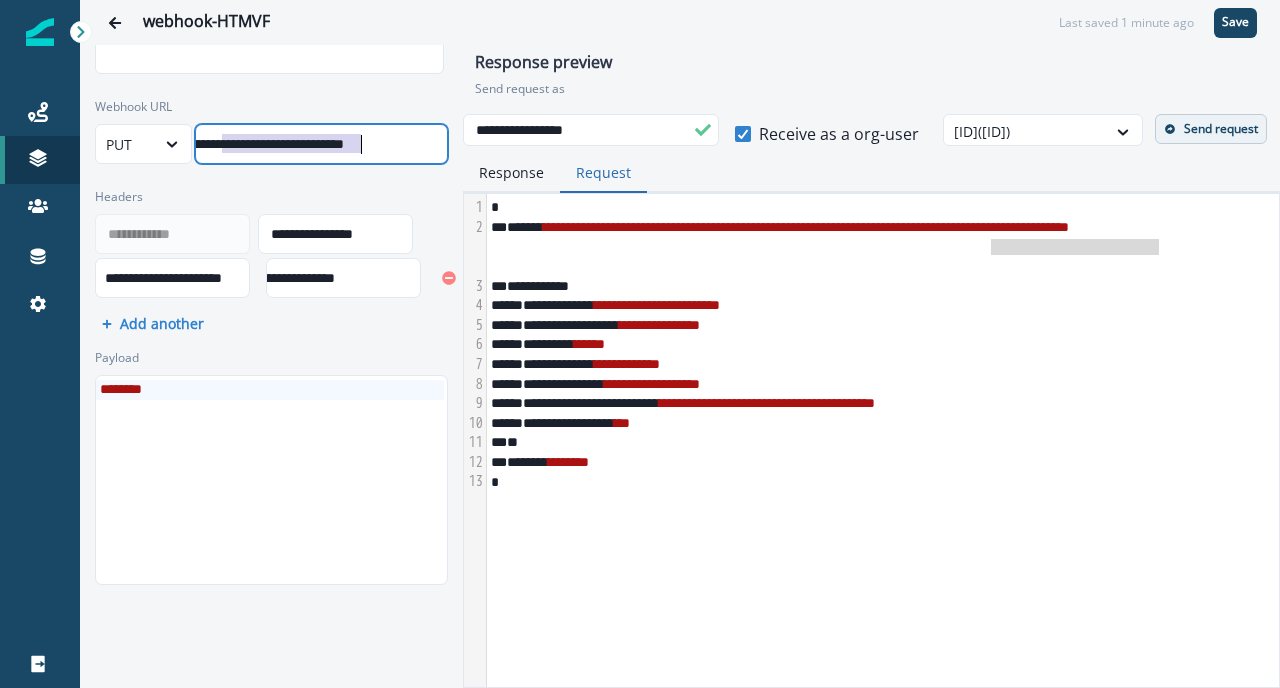 drag, startPoint x: 227, startPoint y: 142, endPoint x: 357, endPoint y: 152, distance: 130.38405 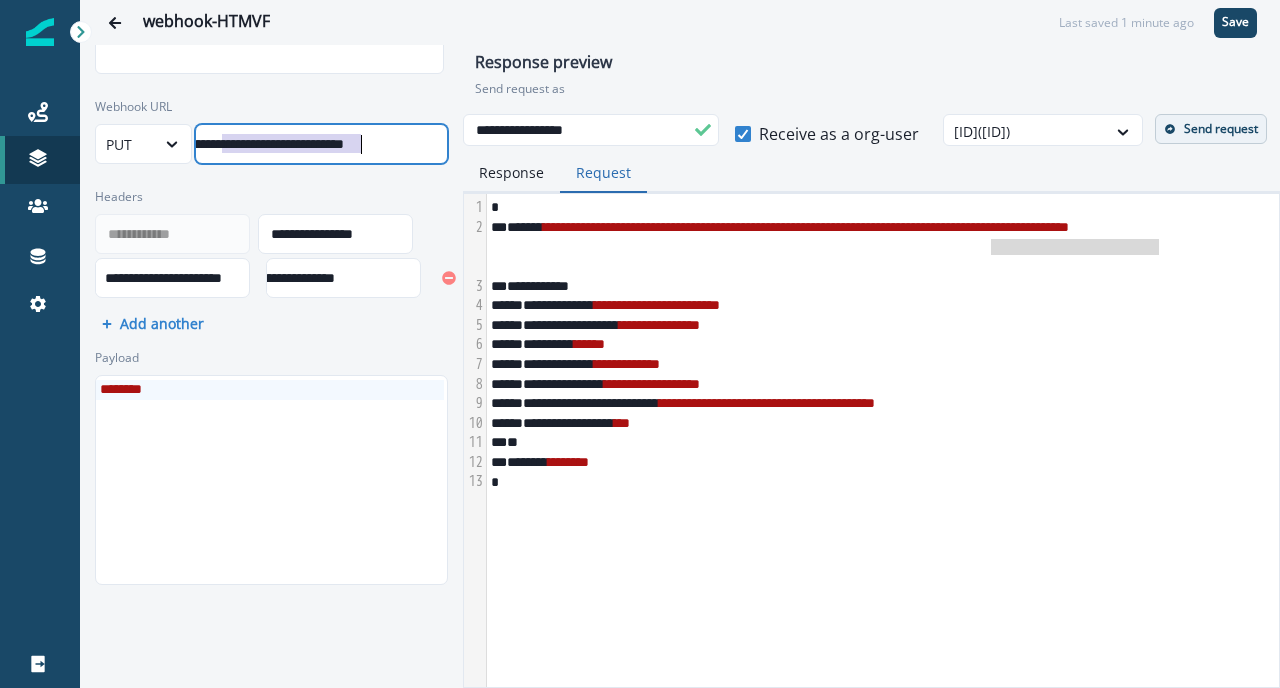 click on "**********" at bounding box center (173, 144) 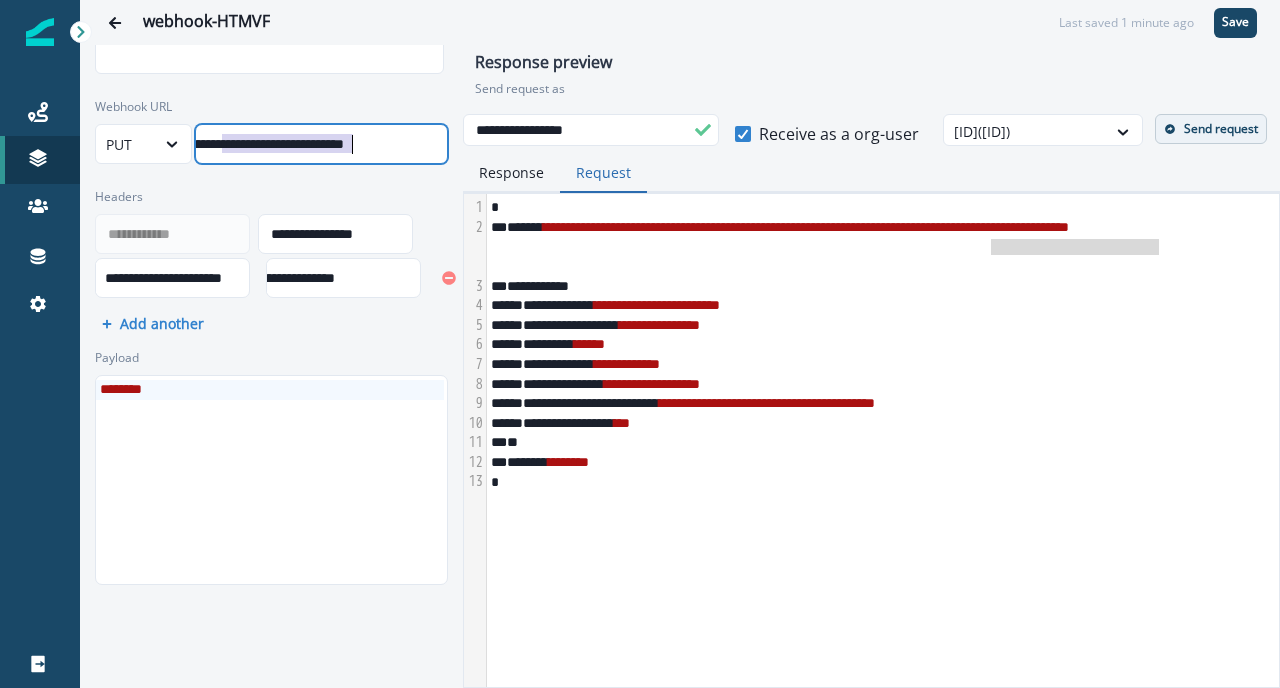 click on "**********" at bounding box center (173, 144) 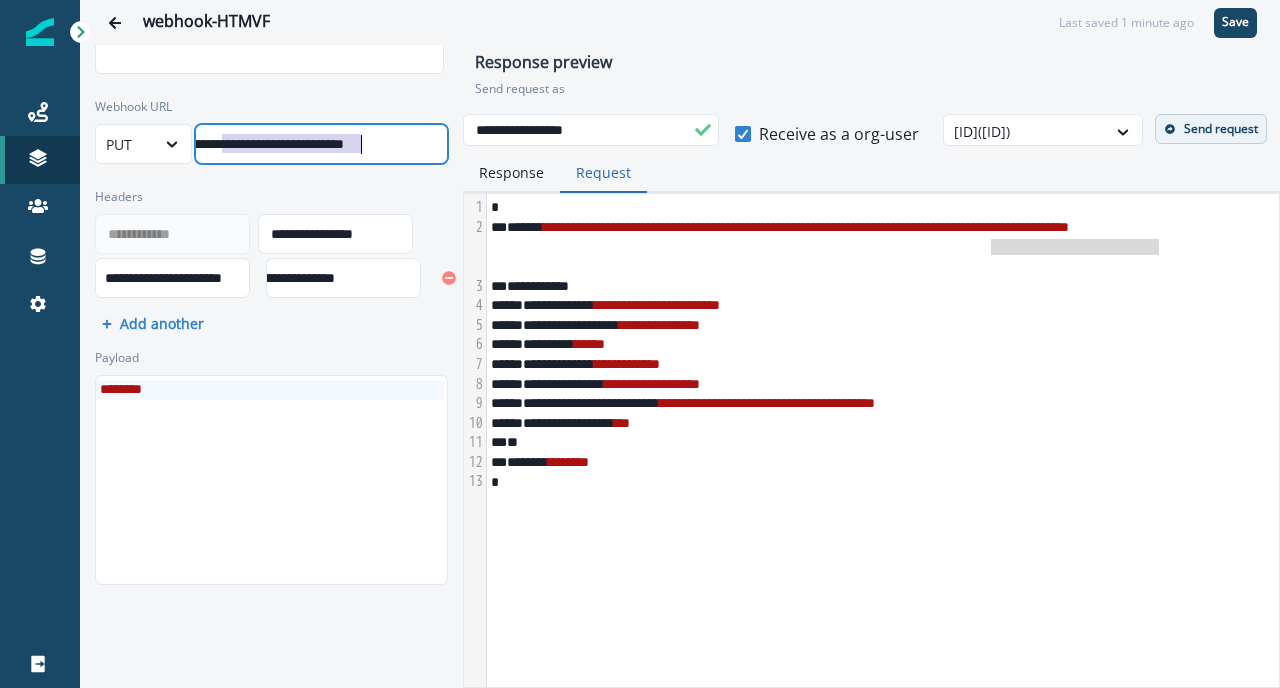 click on "**********" at bounding box center (173, 144) 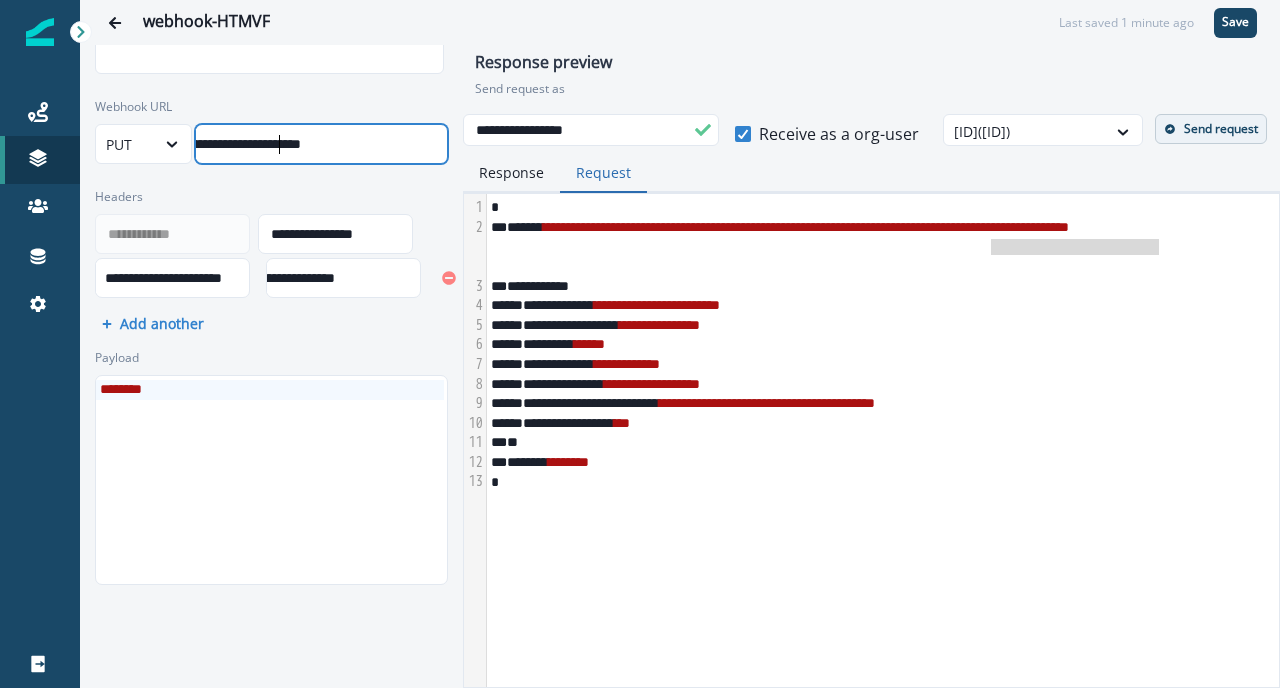 scroll, scrollTop: 0, scrollLeft: 318, axis: horizontal 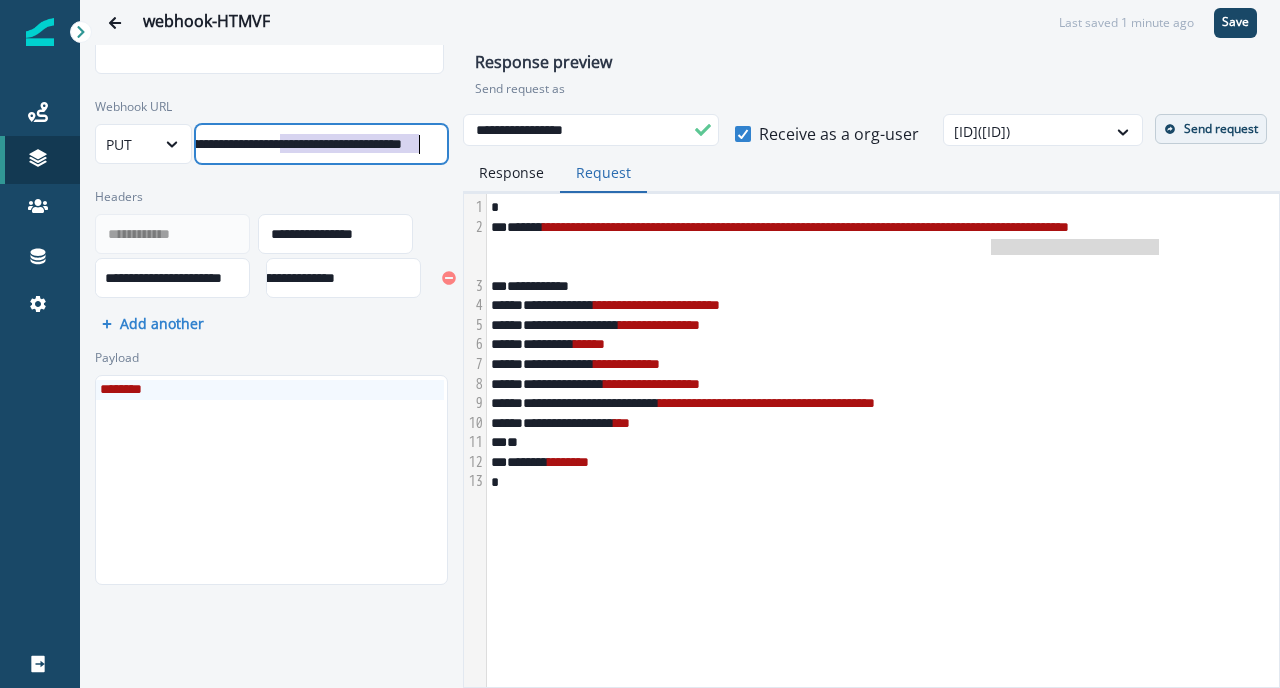 click on "**********" at bounding box center (231, 144) 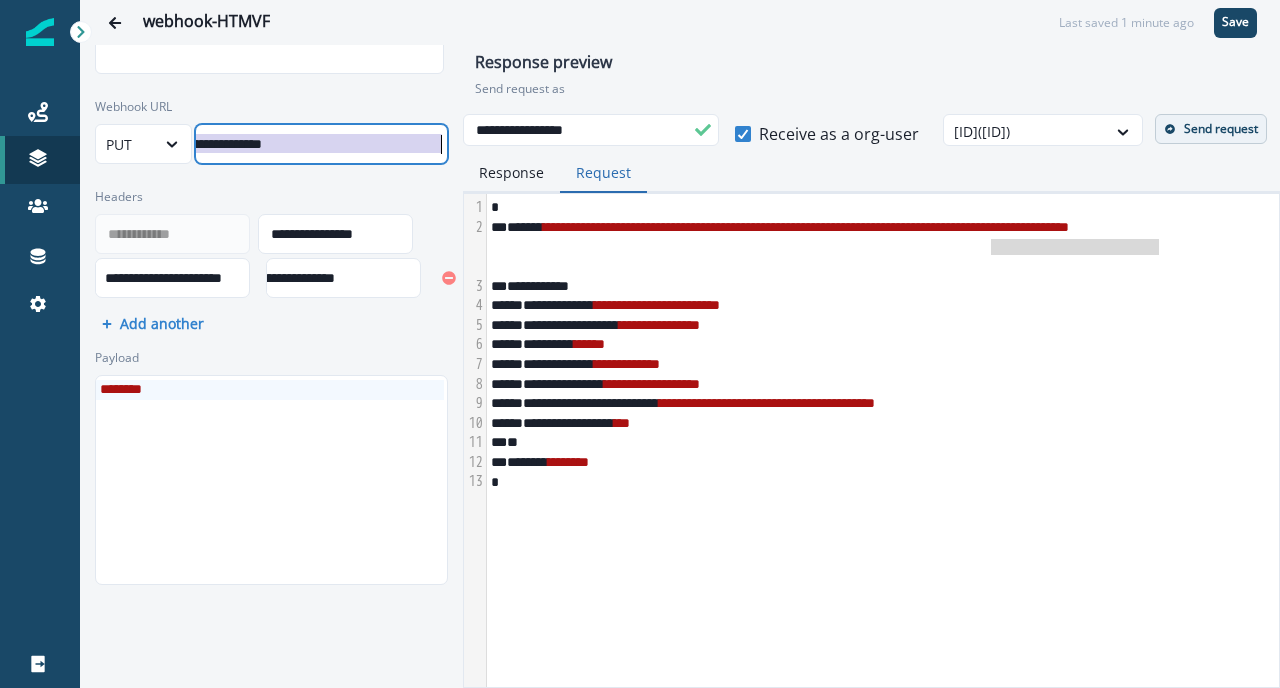 drag, startPoint x: 282, startPoint y: 148, endPoint x: 544, endPoint y: 150, distance: 262.00763 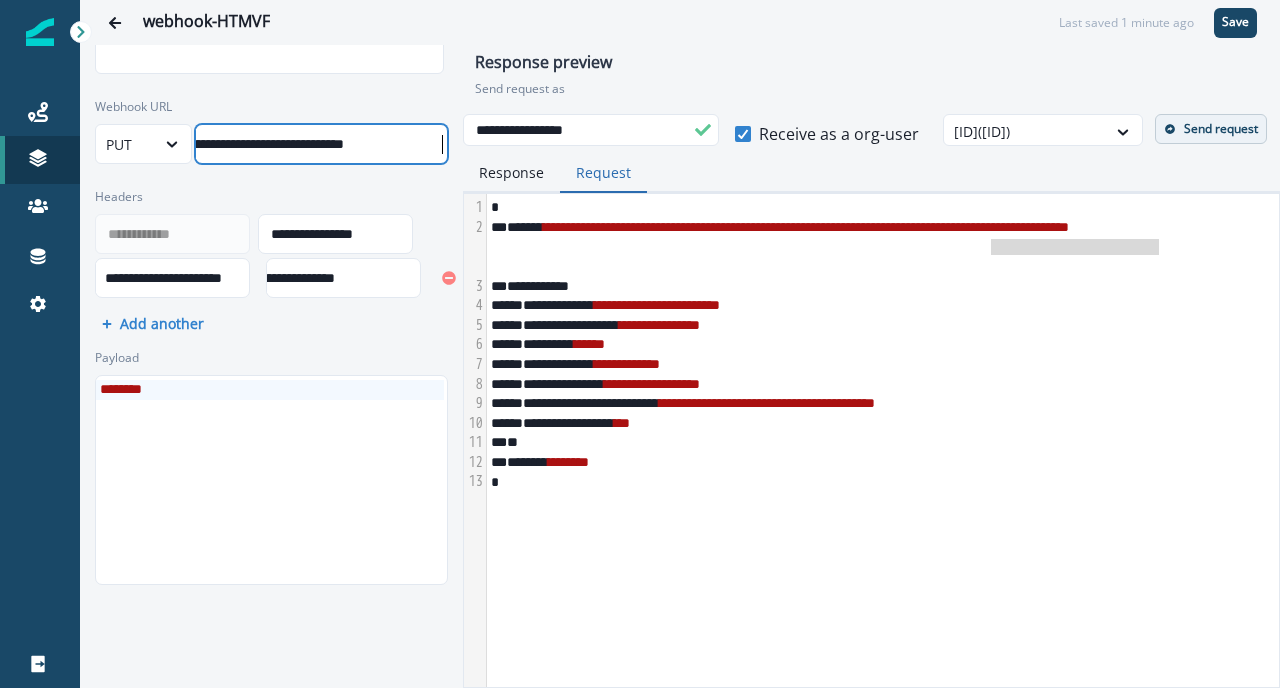 click on "Send request as" at bounding box center [871, 89] 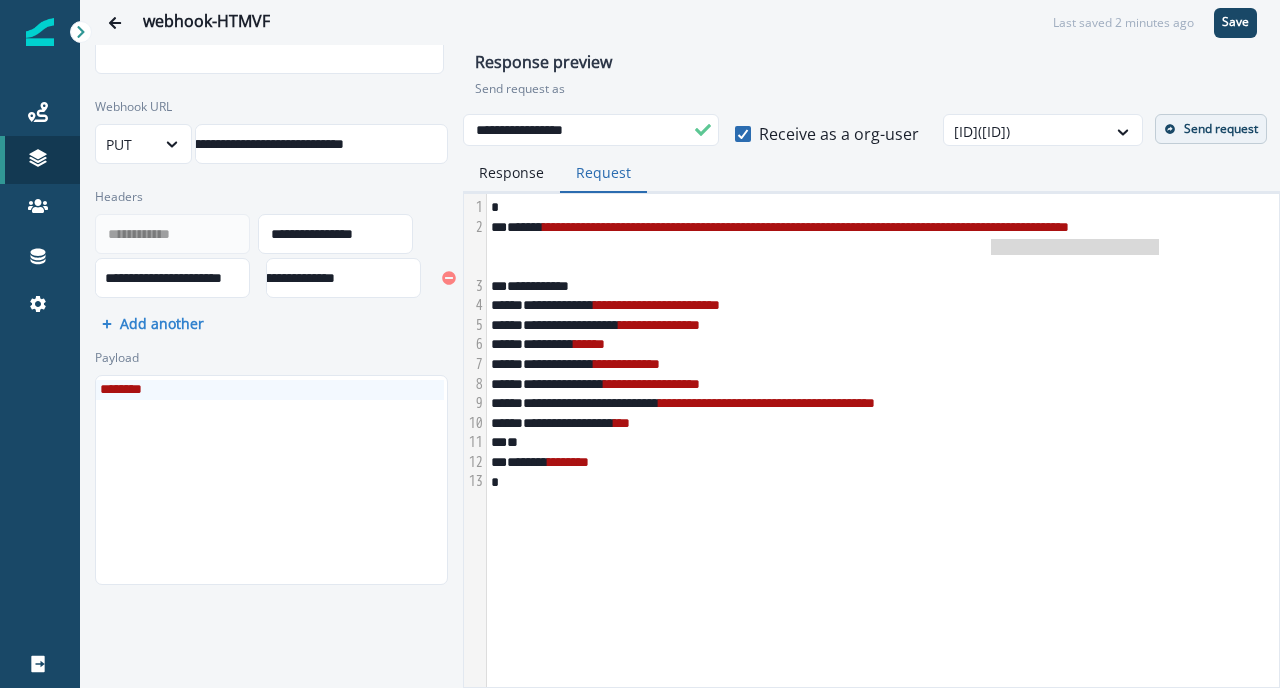 click at bounding box center [742, 134] 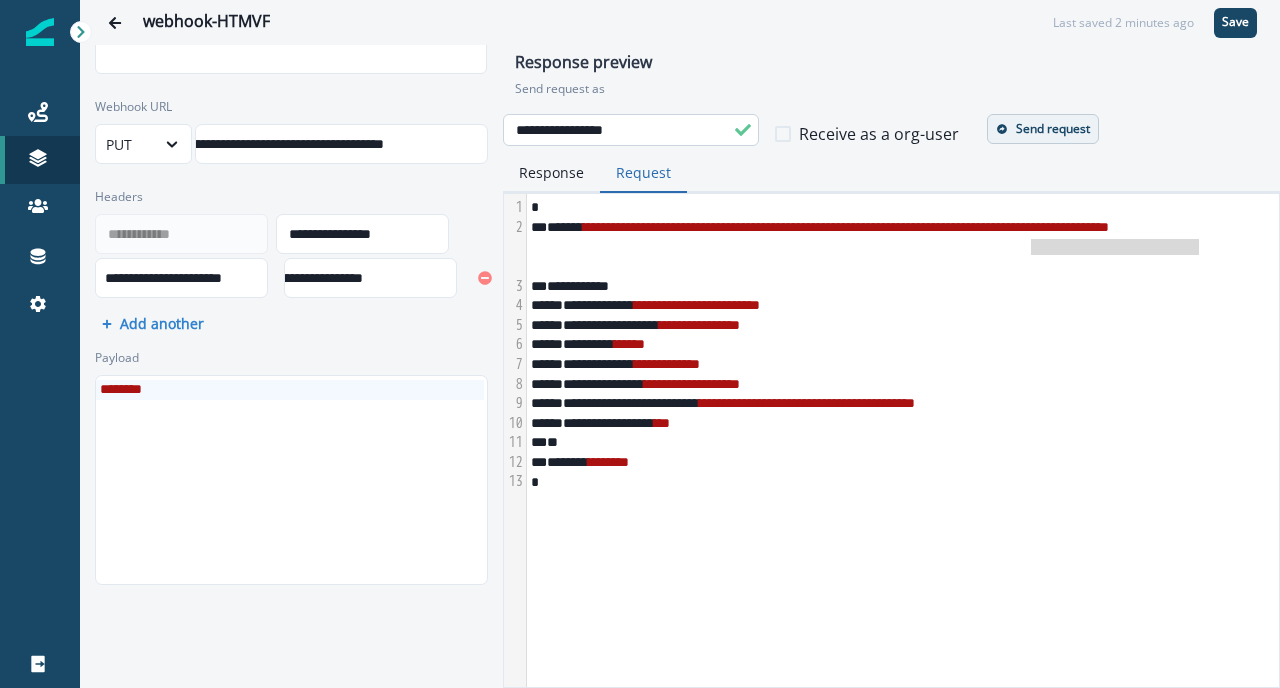 click on "**********" at bounding box center [631, 130] 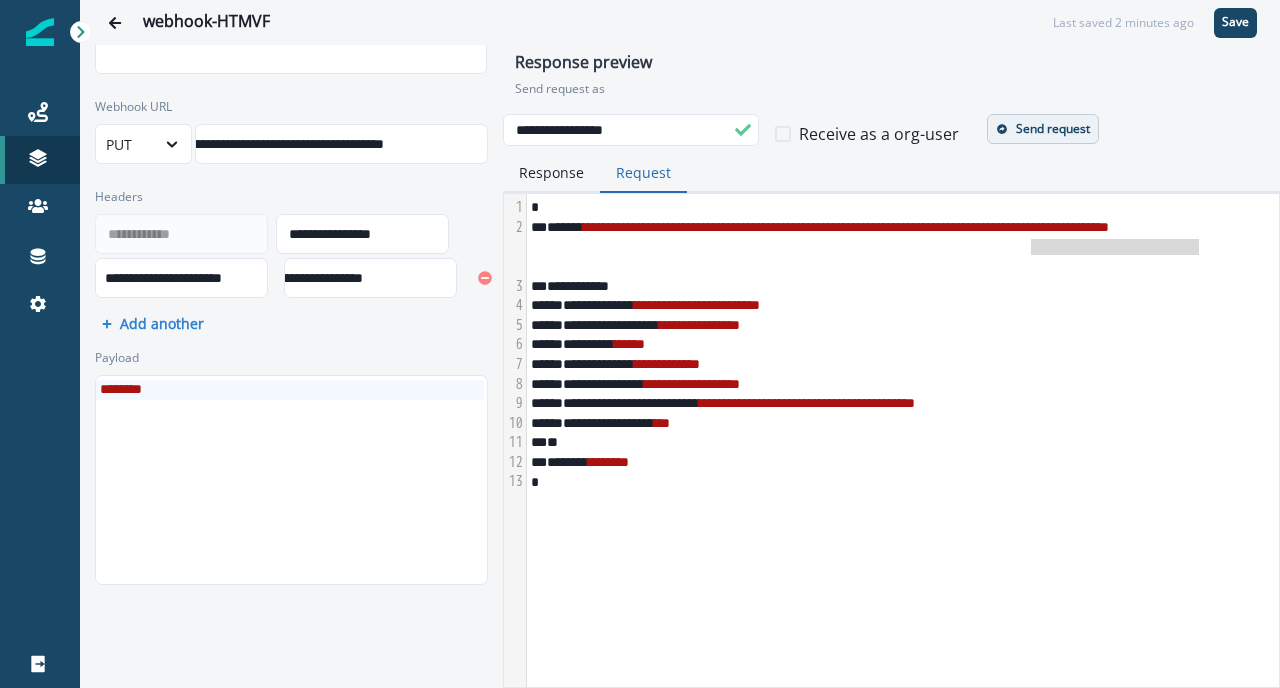 click on "Response preview" at bounding box center [891, 66] 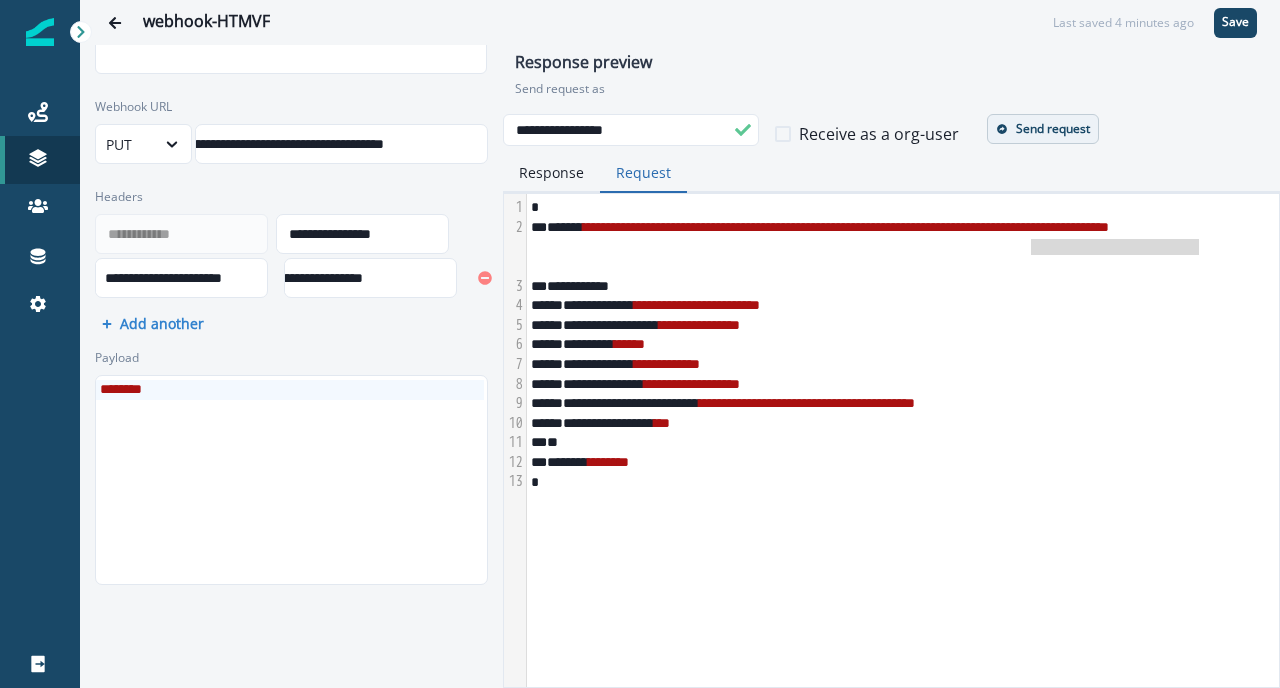 click on "********" at bounding box center [290, 480] 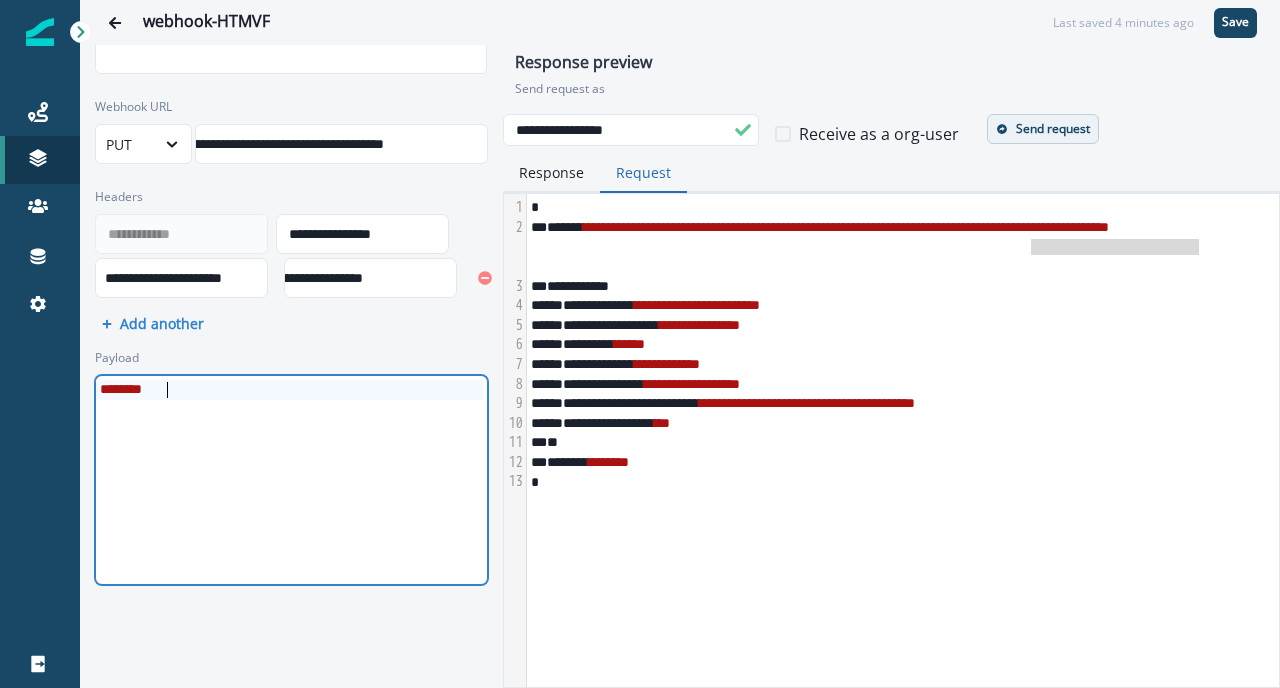 click on "********" at bounding box center [290, 480] 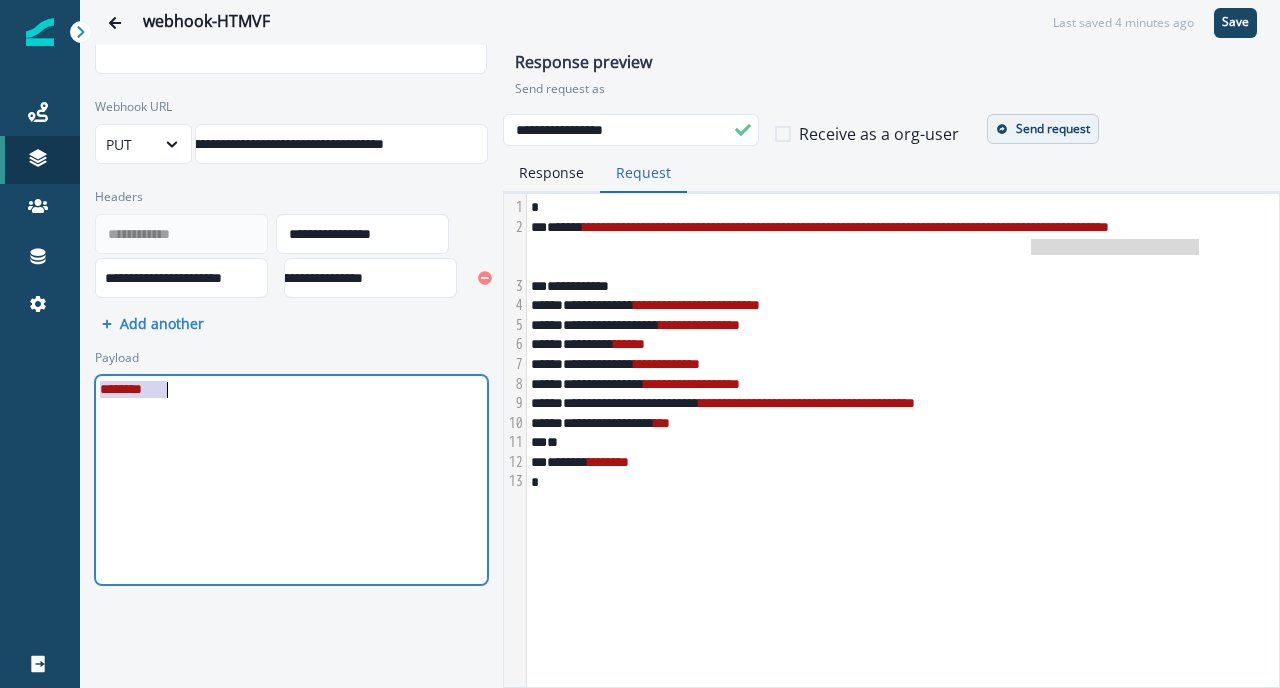 click on "********" at bounding box center [290, 480] 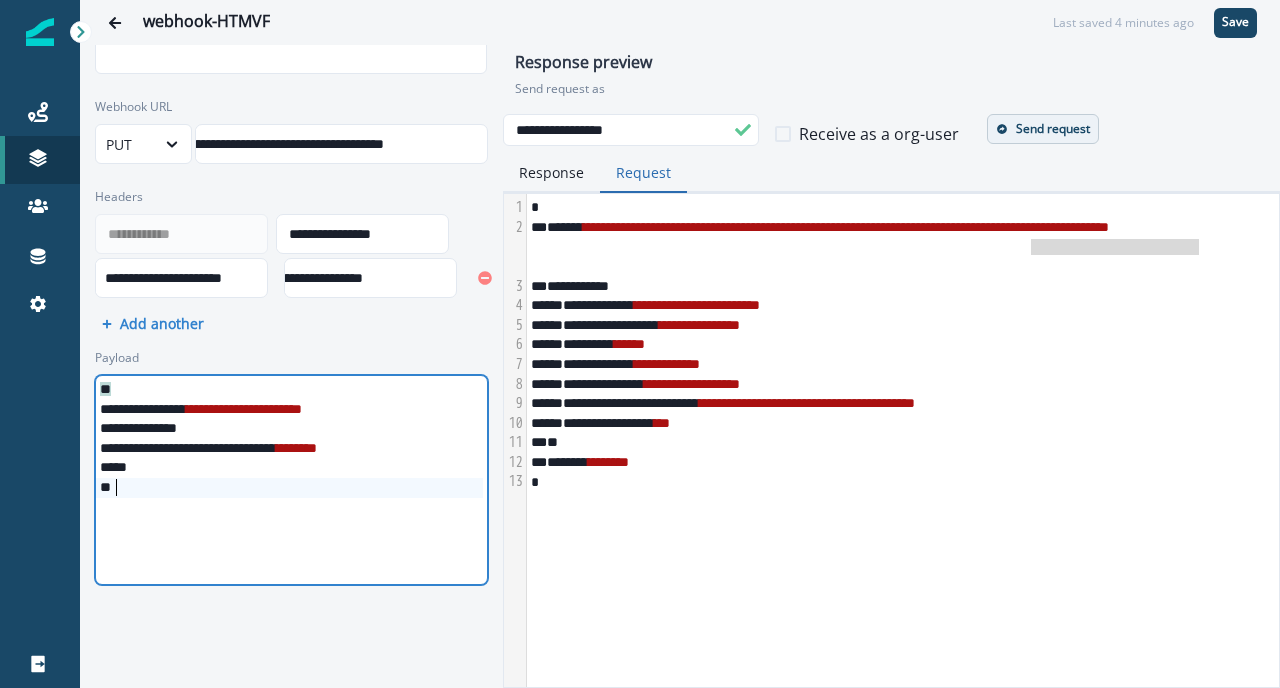 click on "**********" at bounding box center [680, 344] 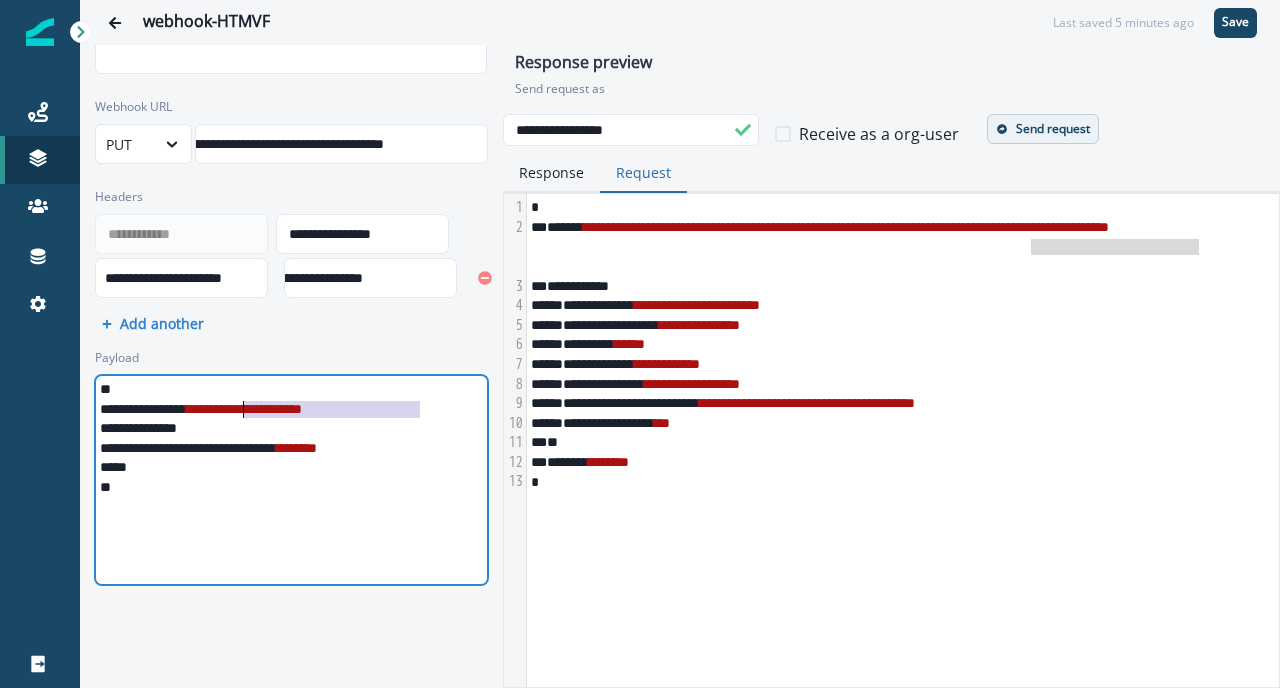 drag, startPoint x: 419, startPoint y: 415, endPoint x: 246, endPoint y: 414, distance: 173.00288 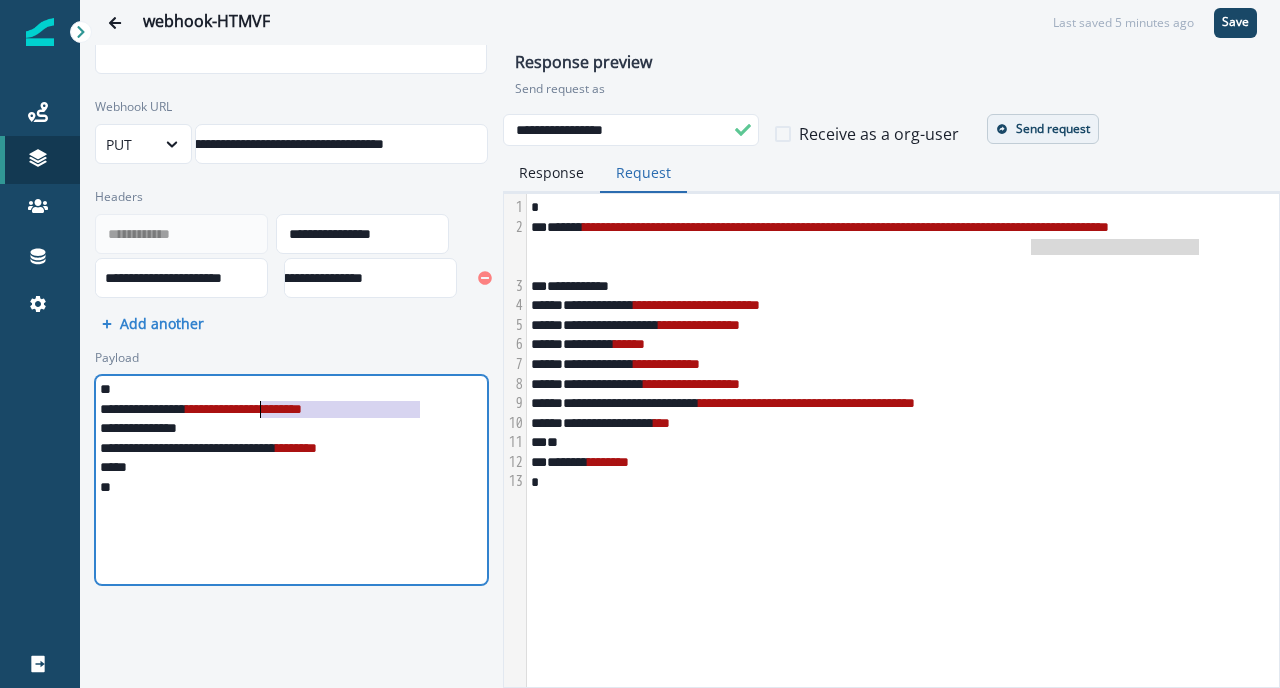 click on "**********" at bounding box center (244, 409) 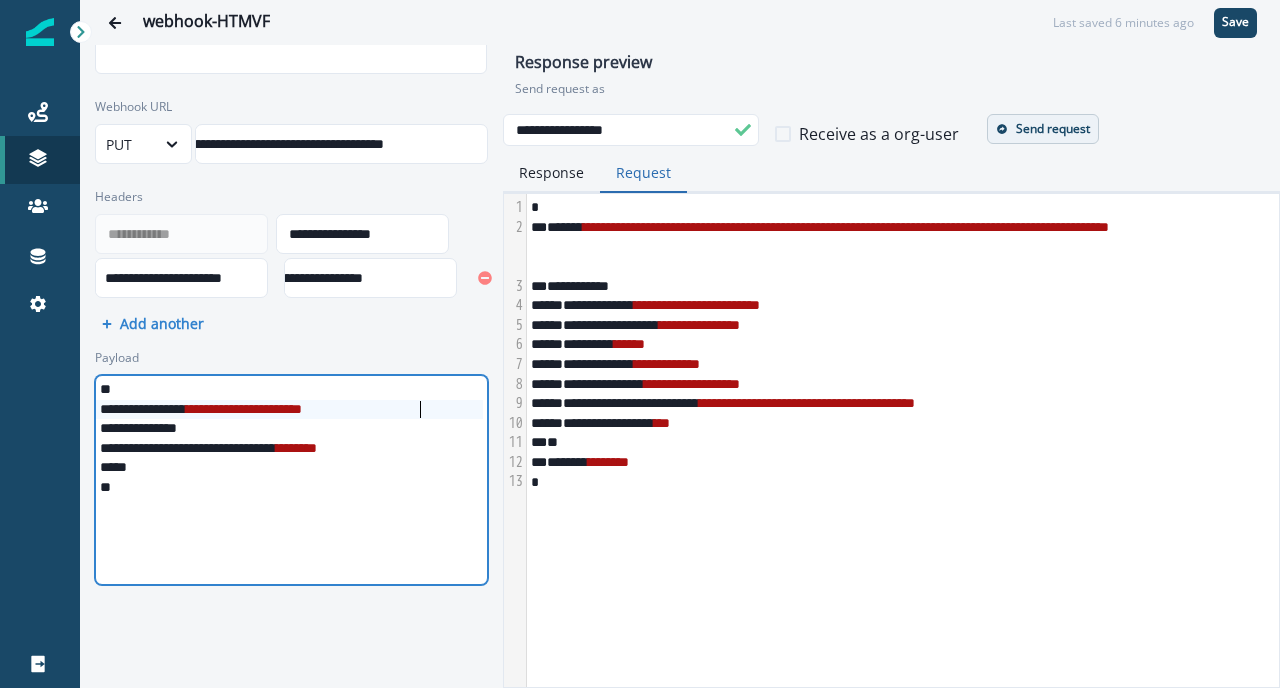 click on "**********" at bounding box center [901, 440] 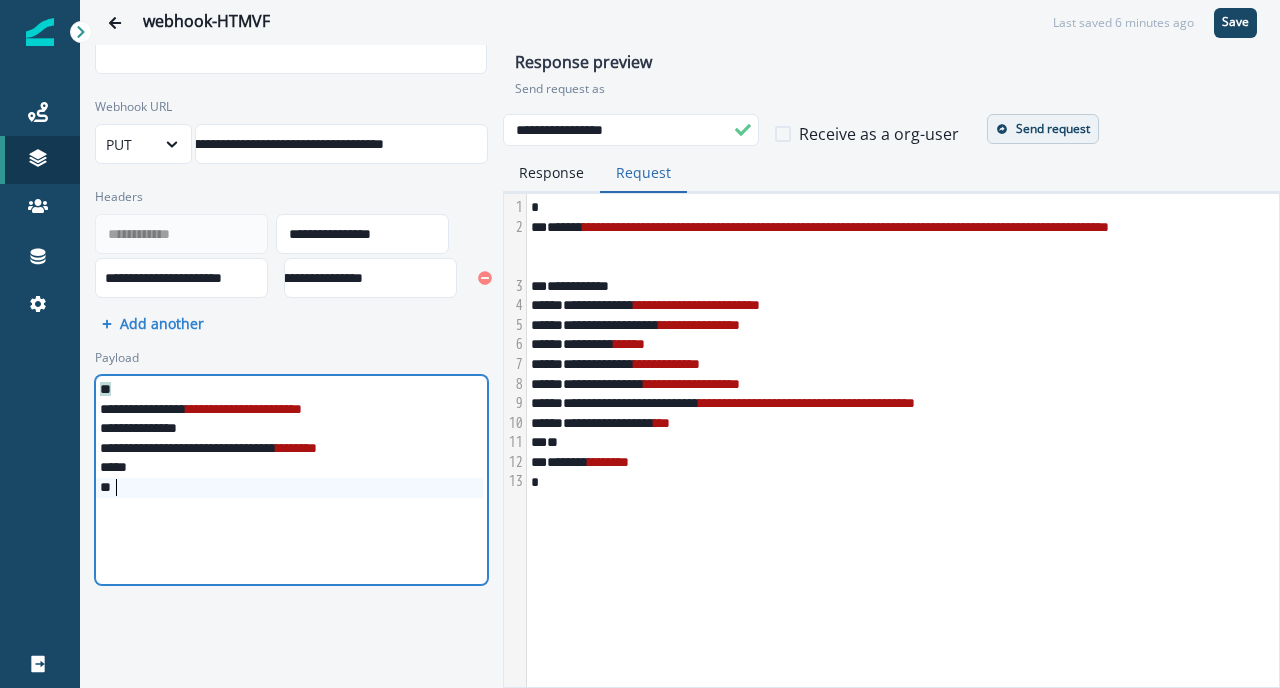 click on "* *" at bounding box center [289, 488] 